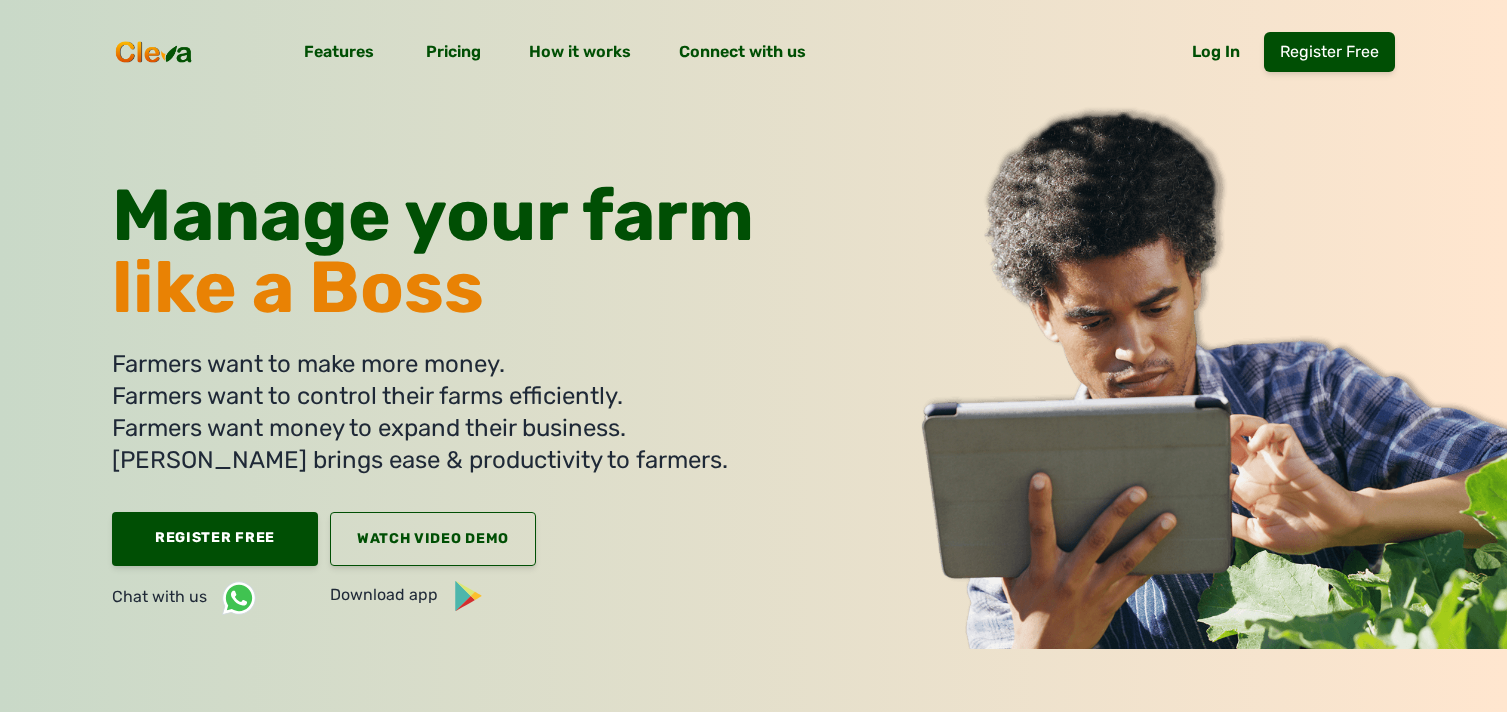 scroll, scrollTop: 0, scrollLeft: 0, axis: both 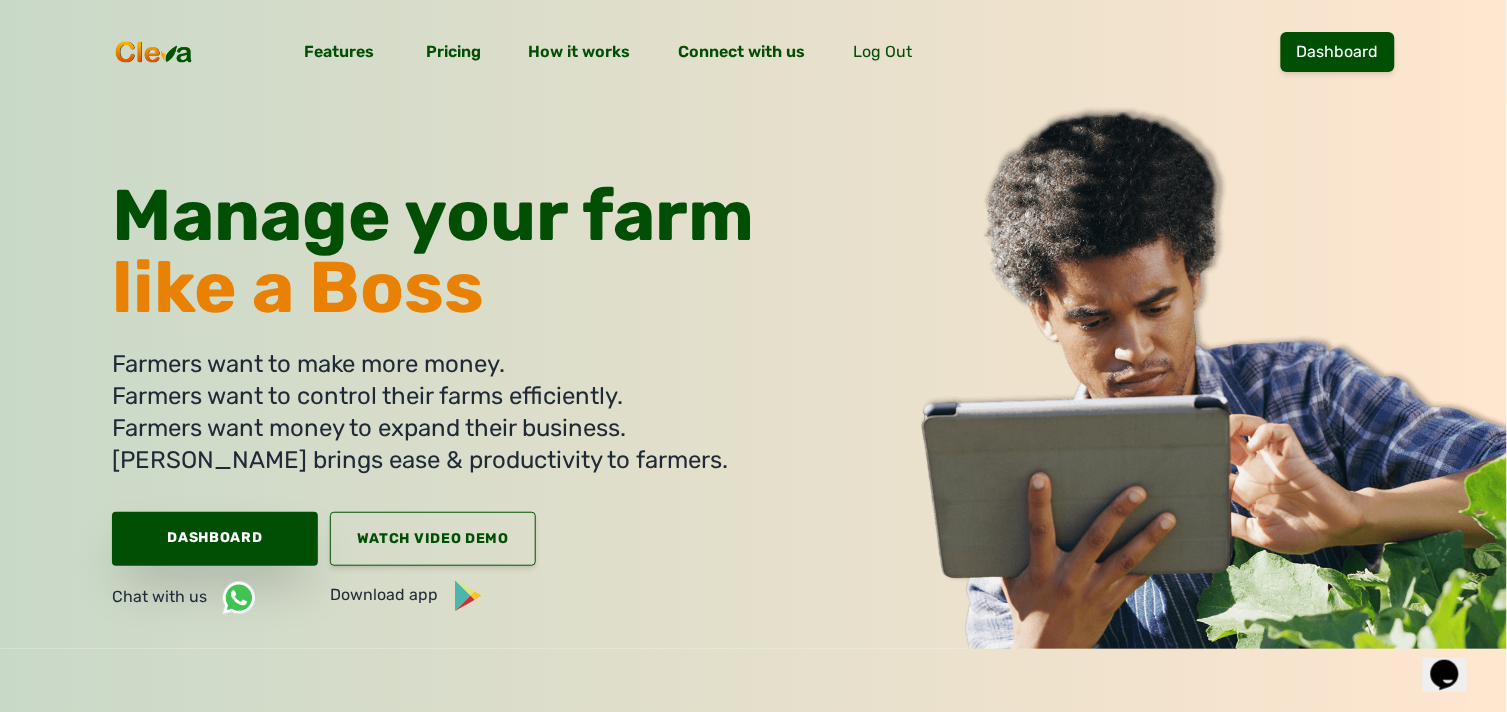 click on "Dashboard" at bounding box center [215, 539] 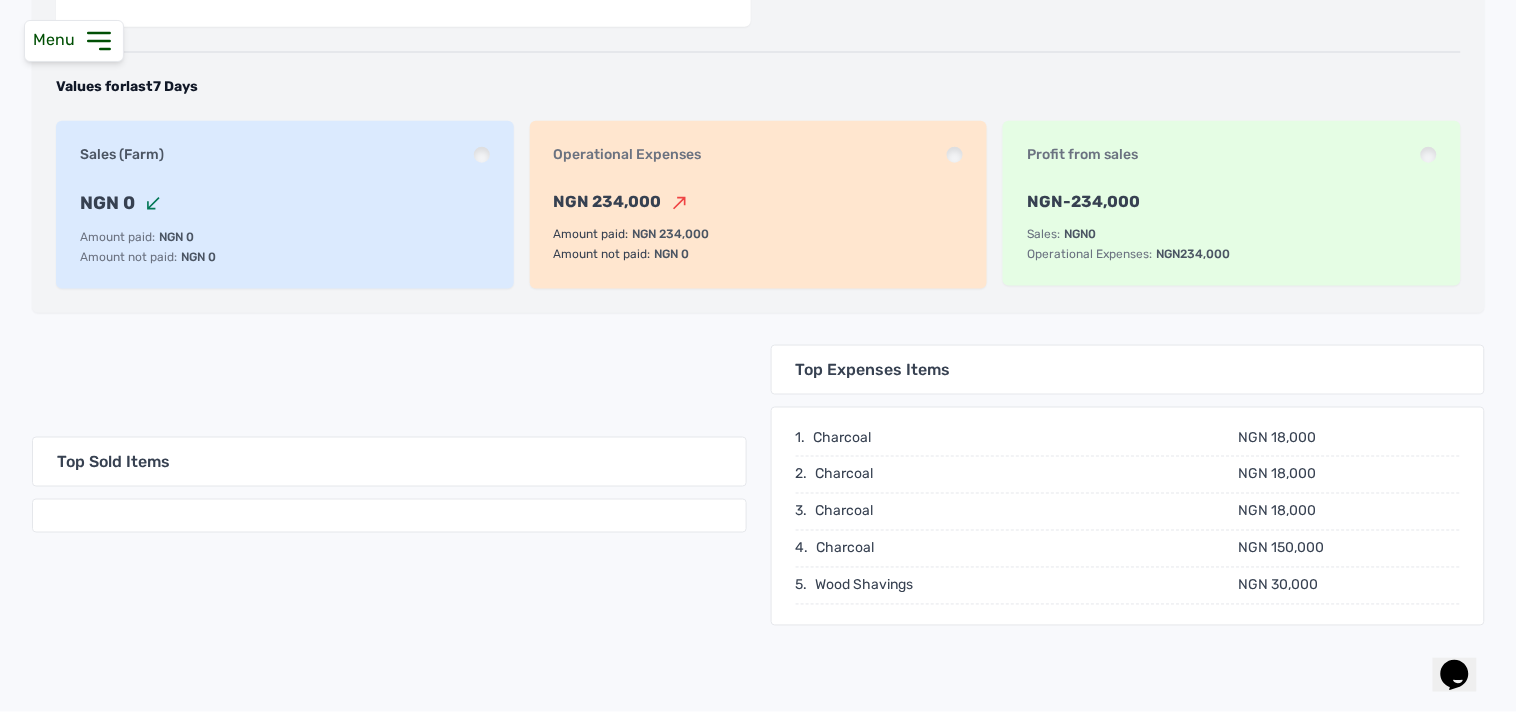 scroll, scrollTop: 0, scrollLeft: 0, axis: both 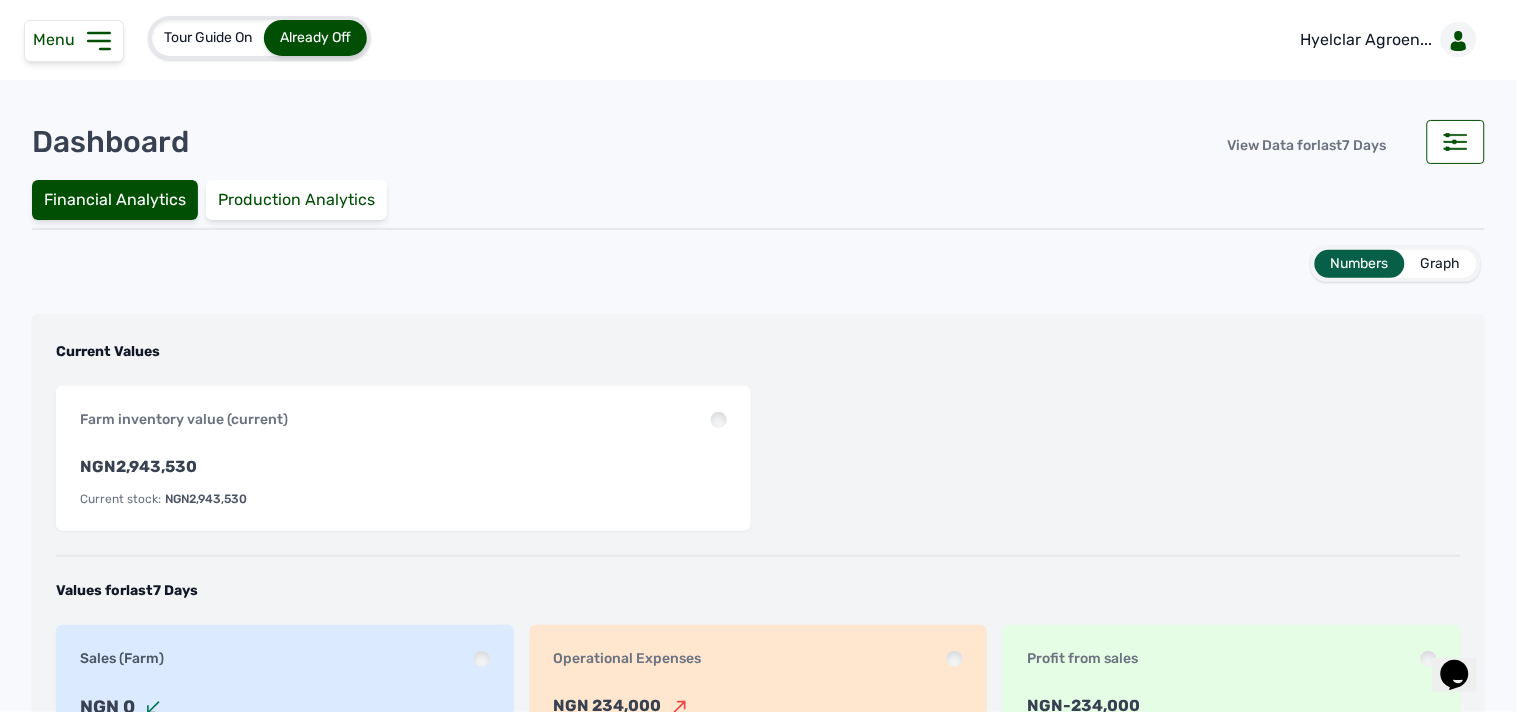 click 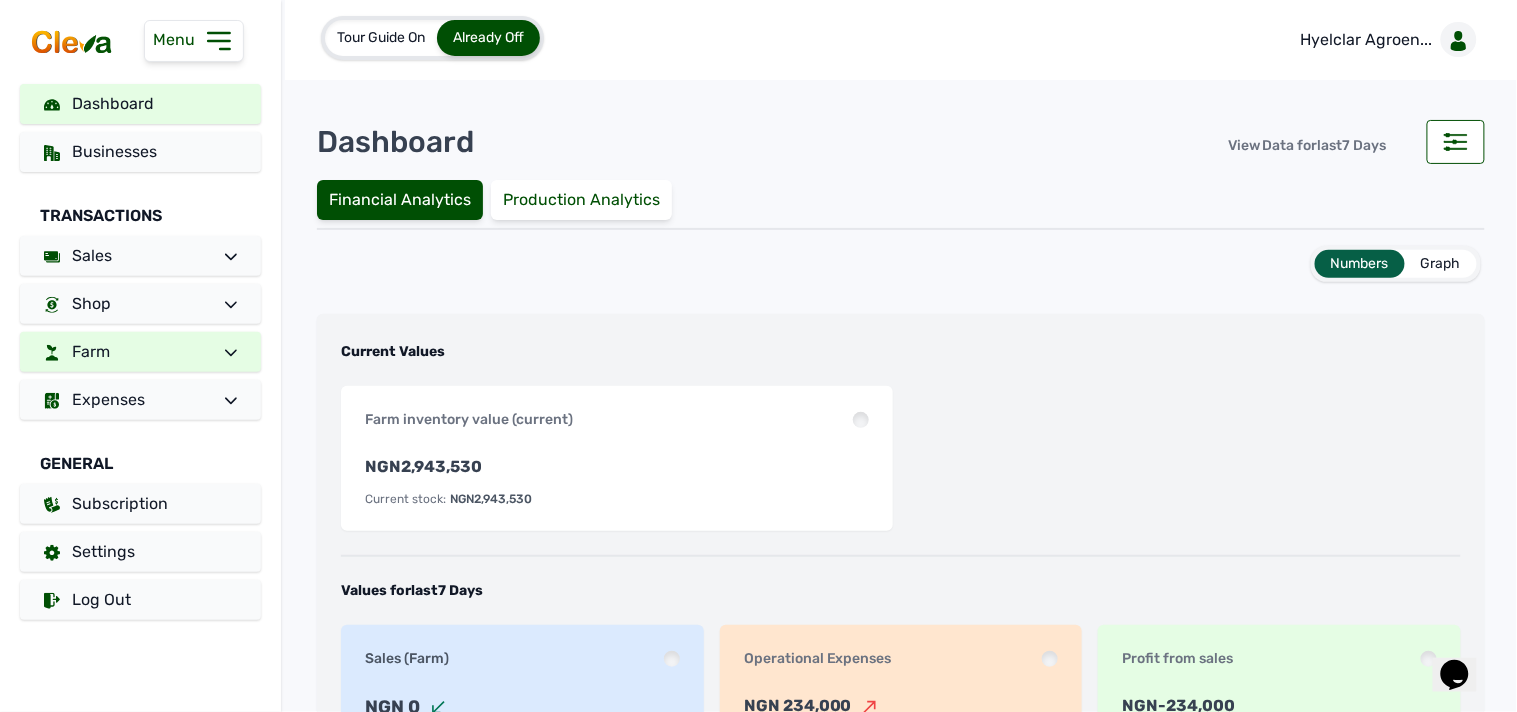 click 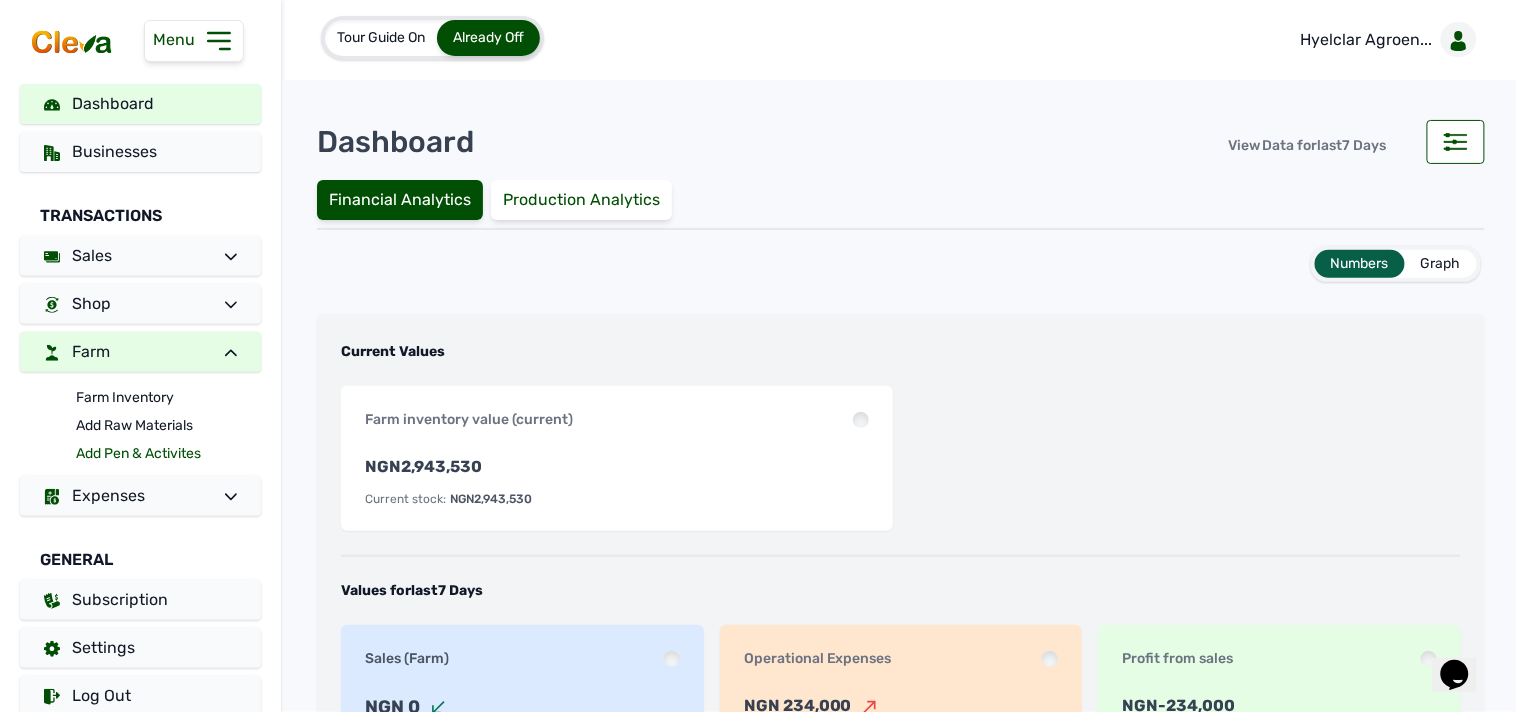 click on "Add Pen & Activites" at bounding box center [168, 454] 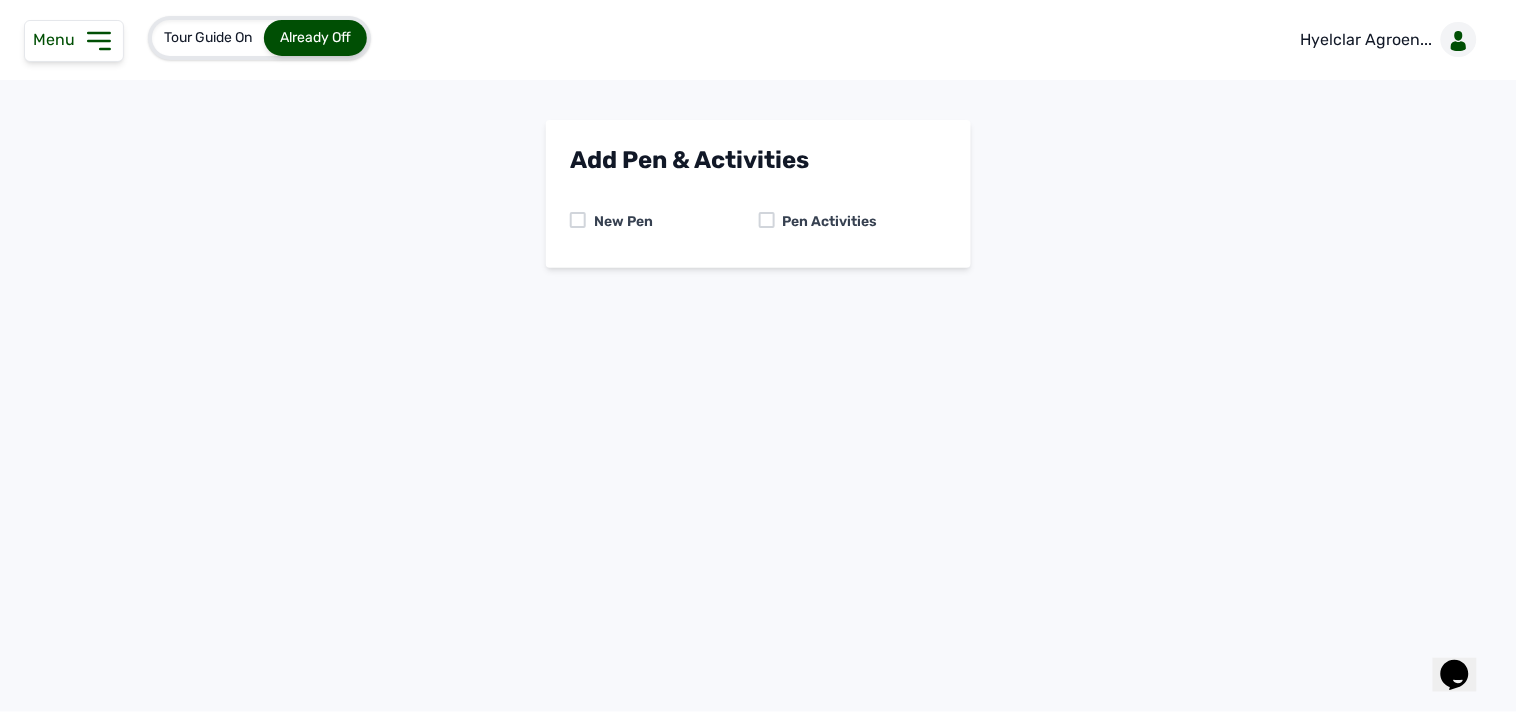 click at bounding box center (767, 220) 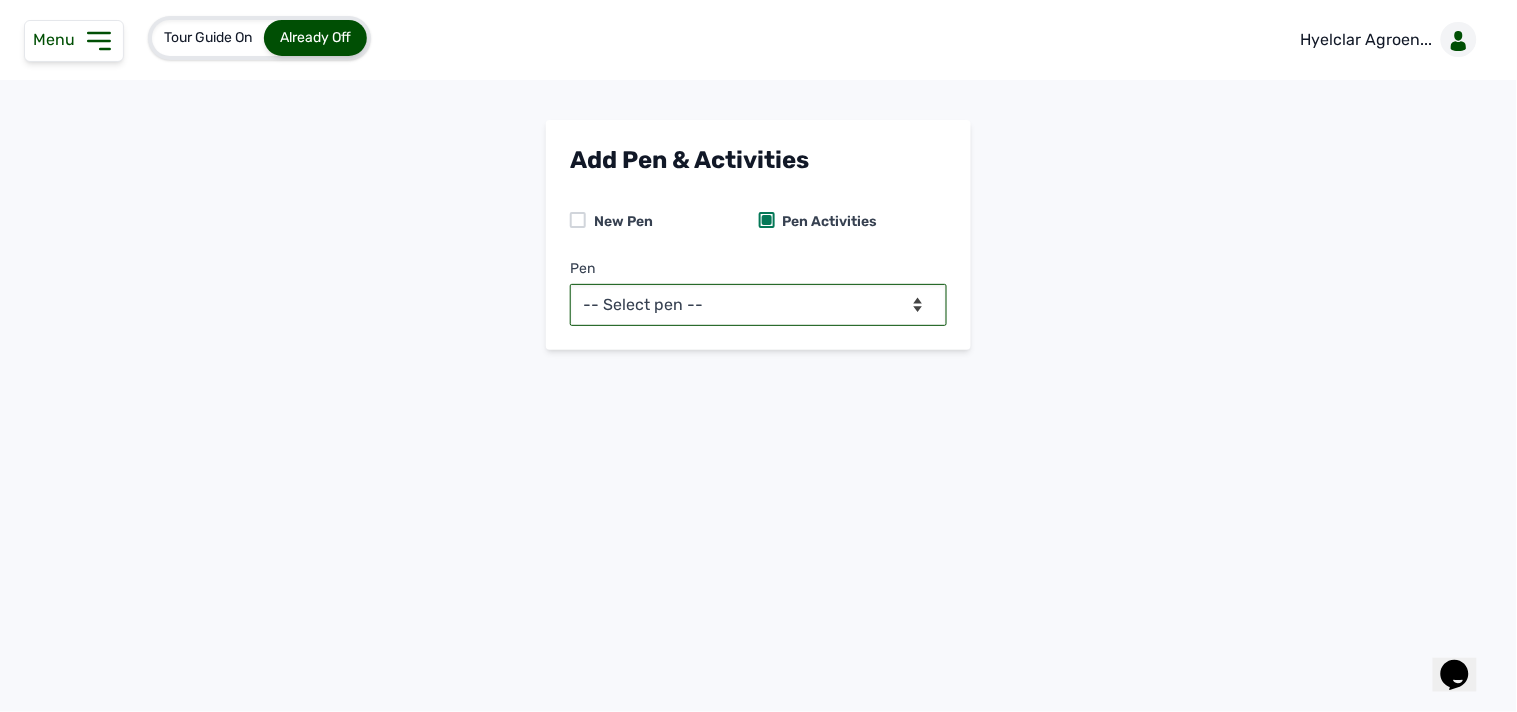 click on "-- Select pen -- Pen A (Broilers)" at bounding box center (758, 305) 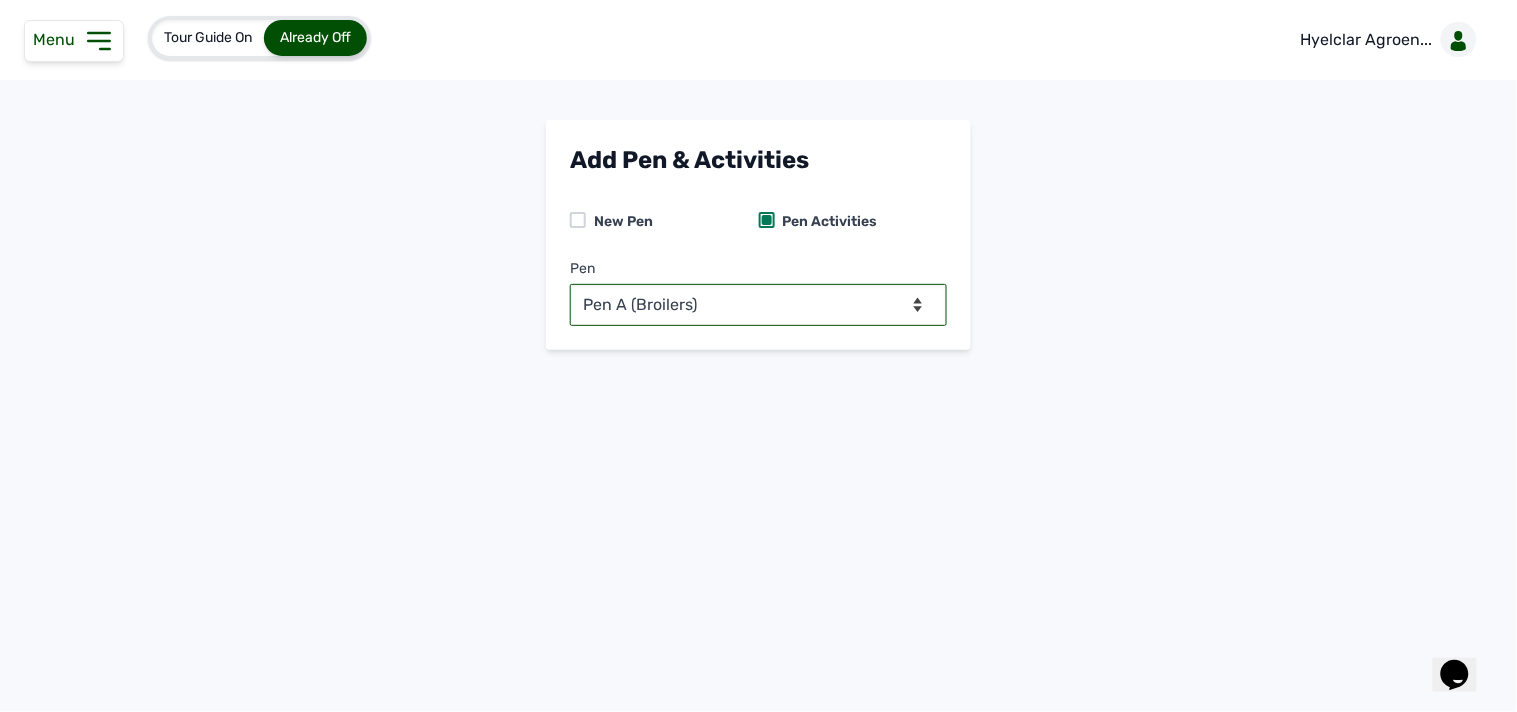 click on "-- Select pen -- Pen A (Broilers)" at bounding box center (758, 305) 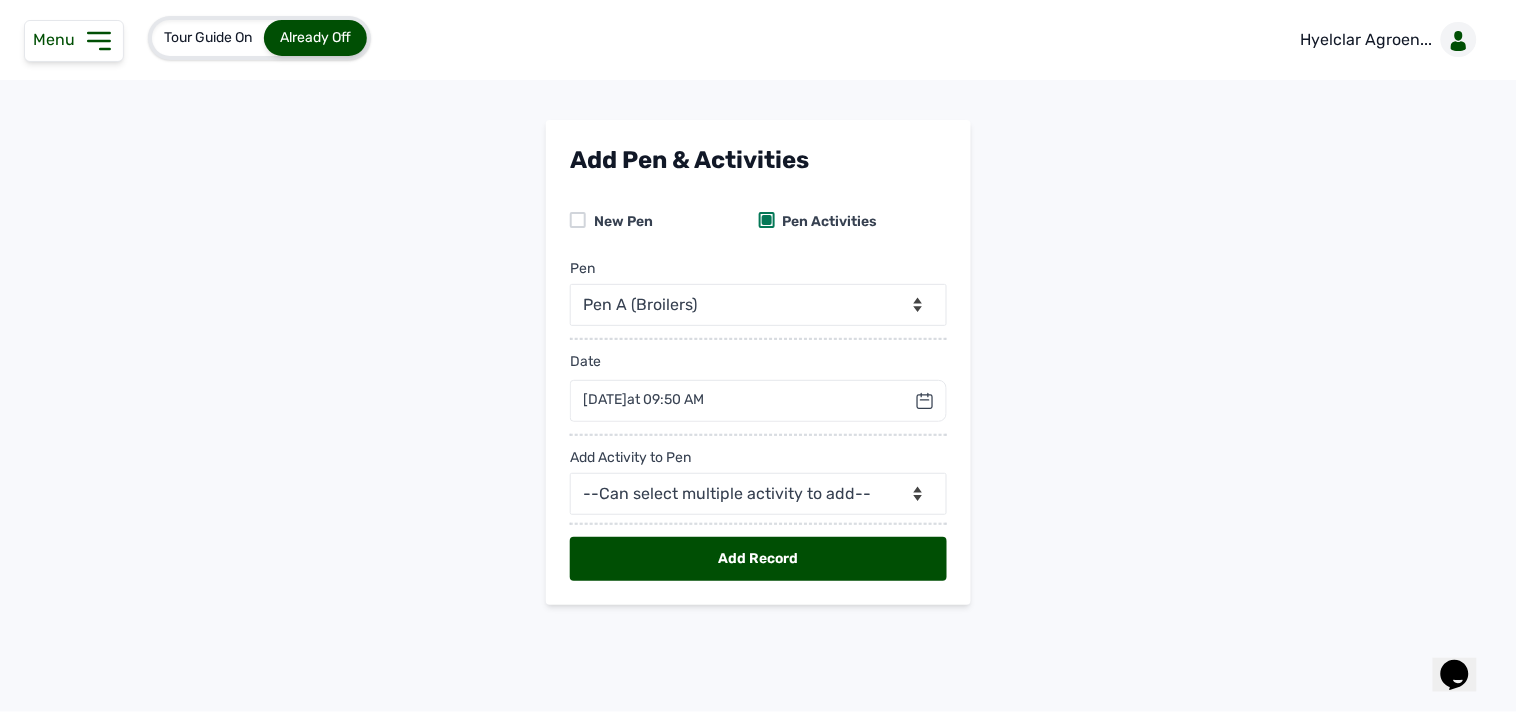 click 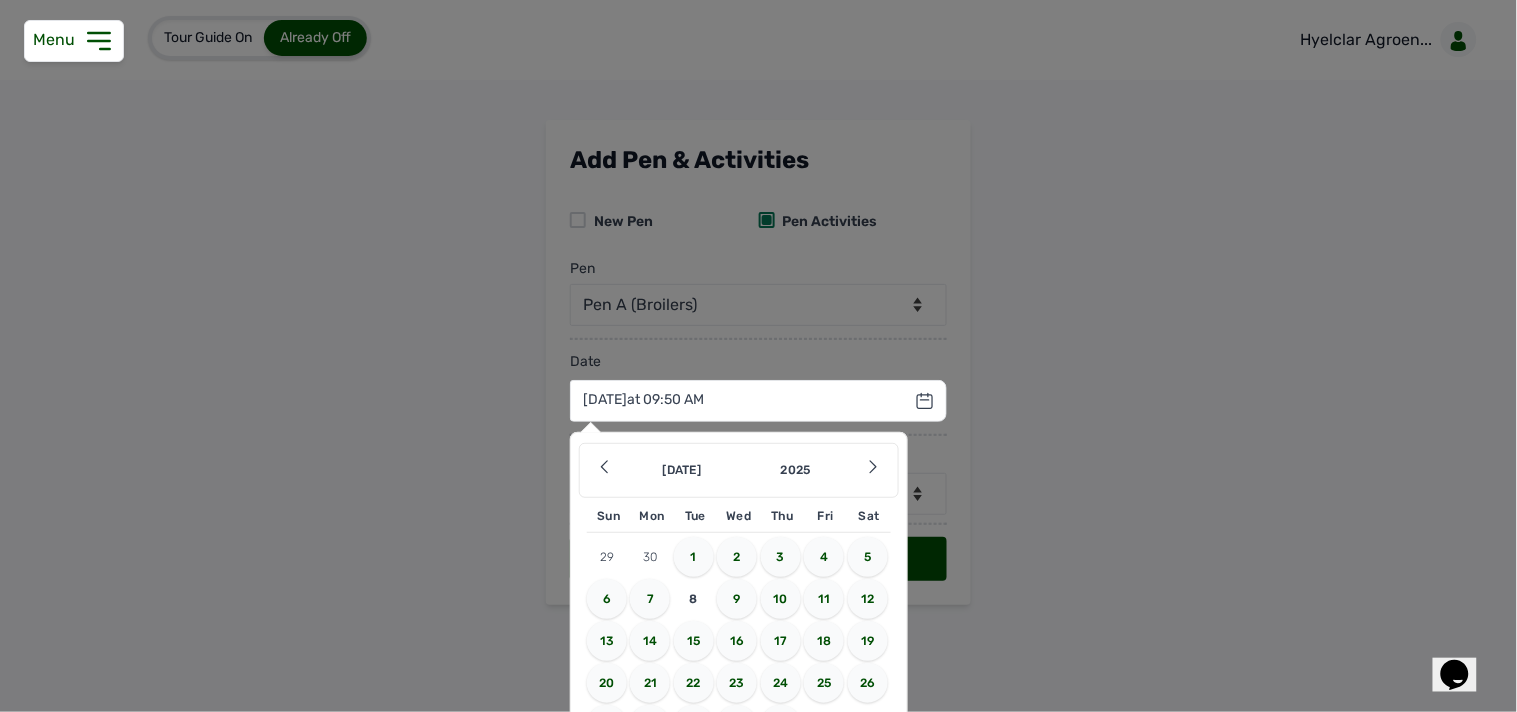 click on "7" at bounding box center (650, 599) 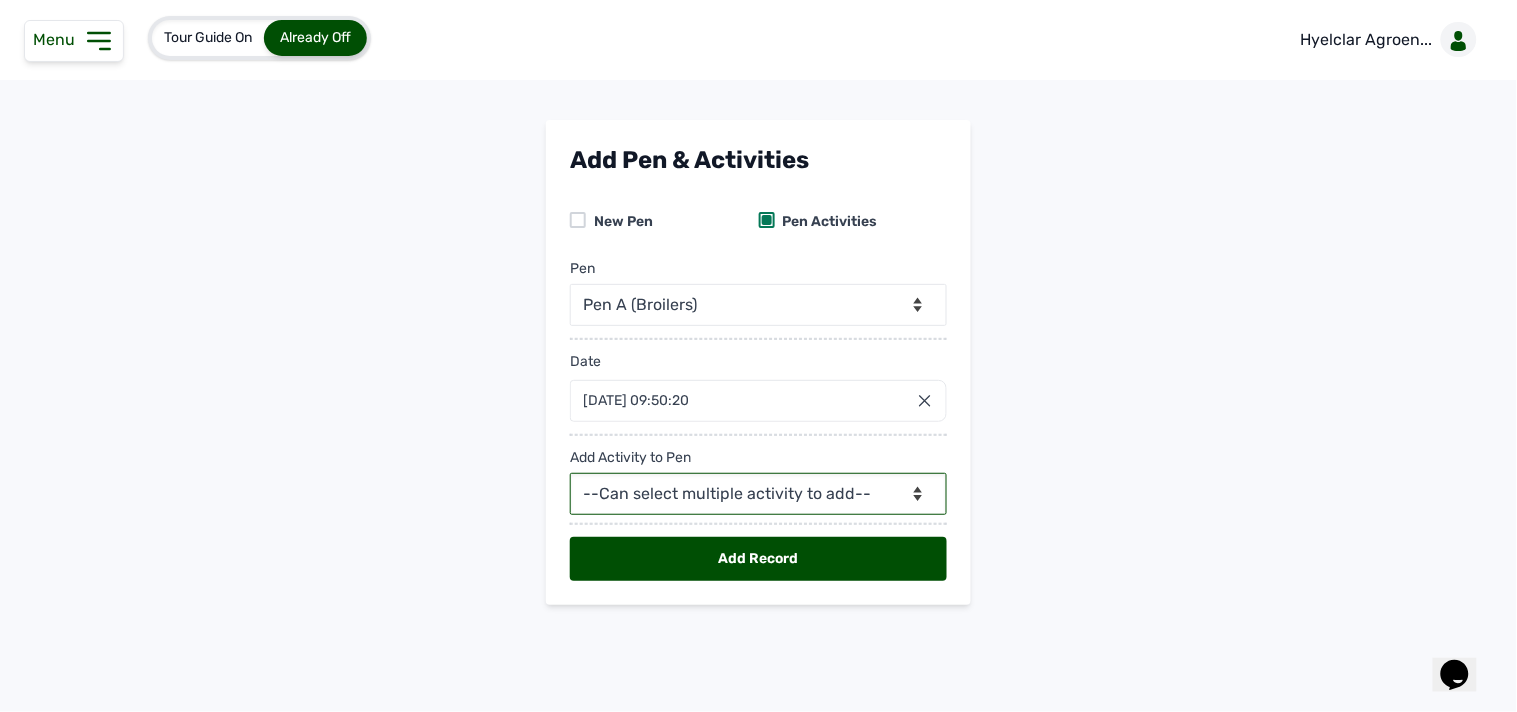 click on "--Can select multiple activity to add-- Raw Material Losses Weight" at bounding box center [758, 494] 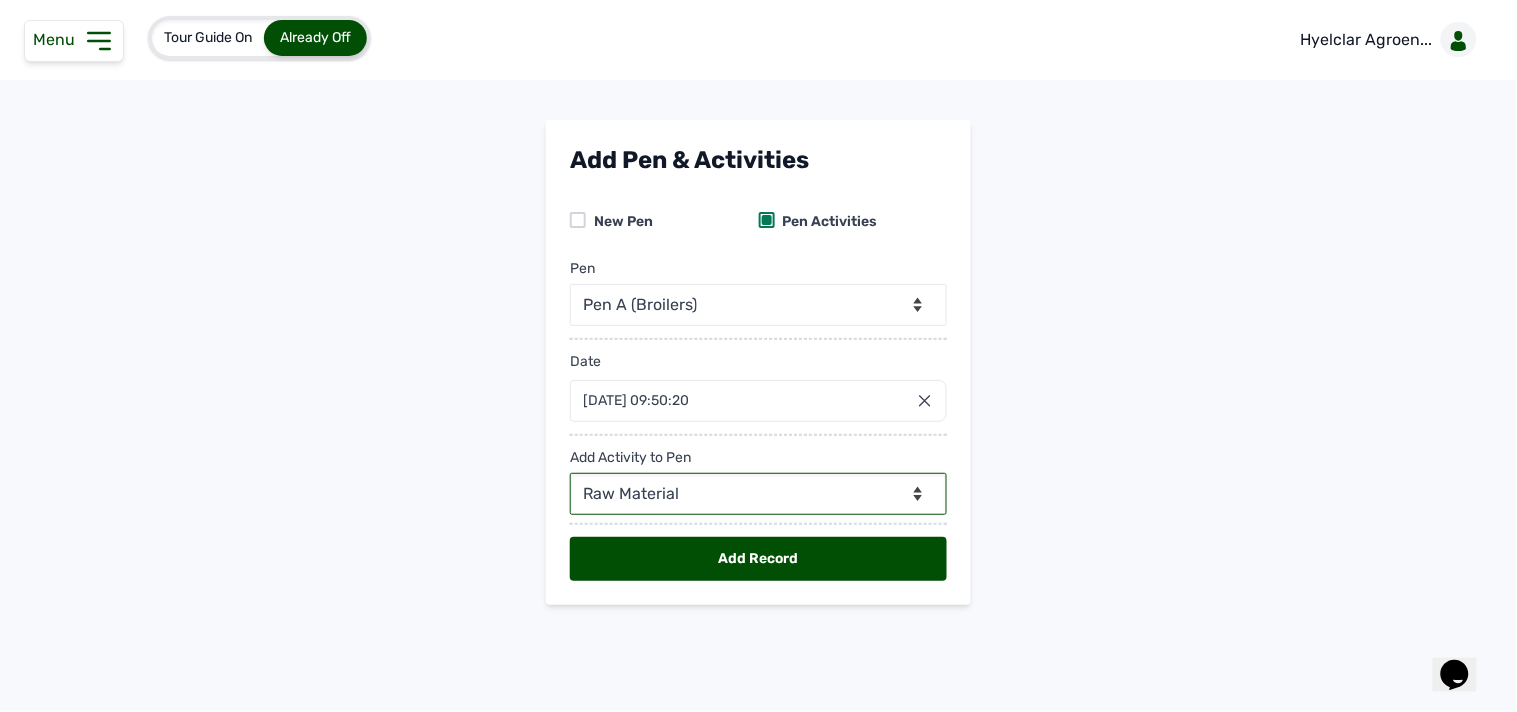 click on "--Can select multiple activity to add-- Raw Material Losses Weight" at bounding box center [758, 494] 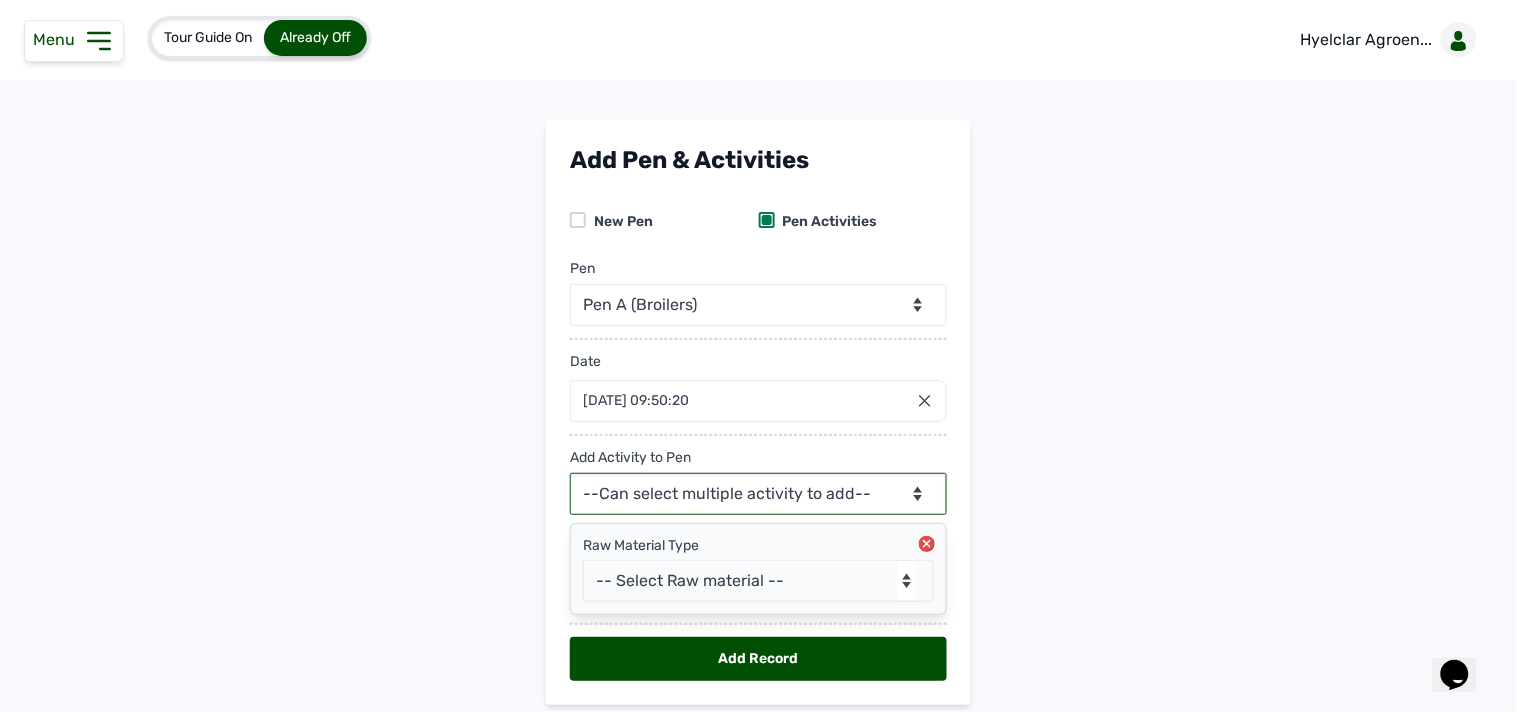 scroll, scrollTop: 66, scrollLeft: 0, axis: vertical 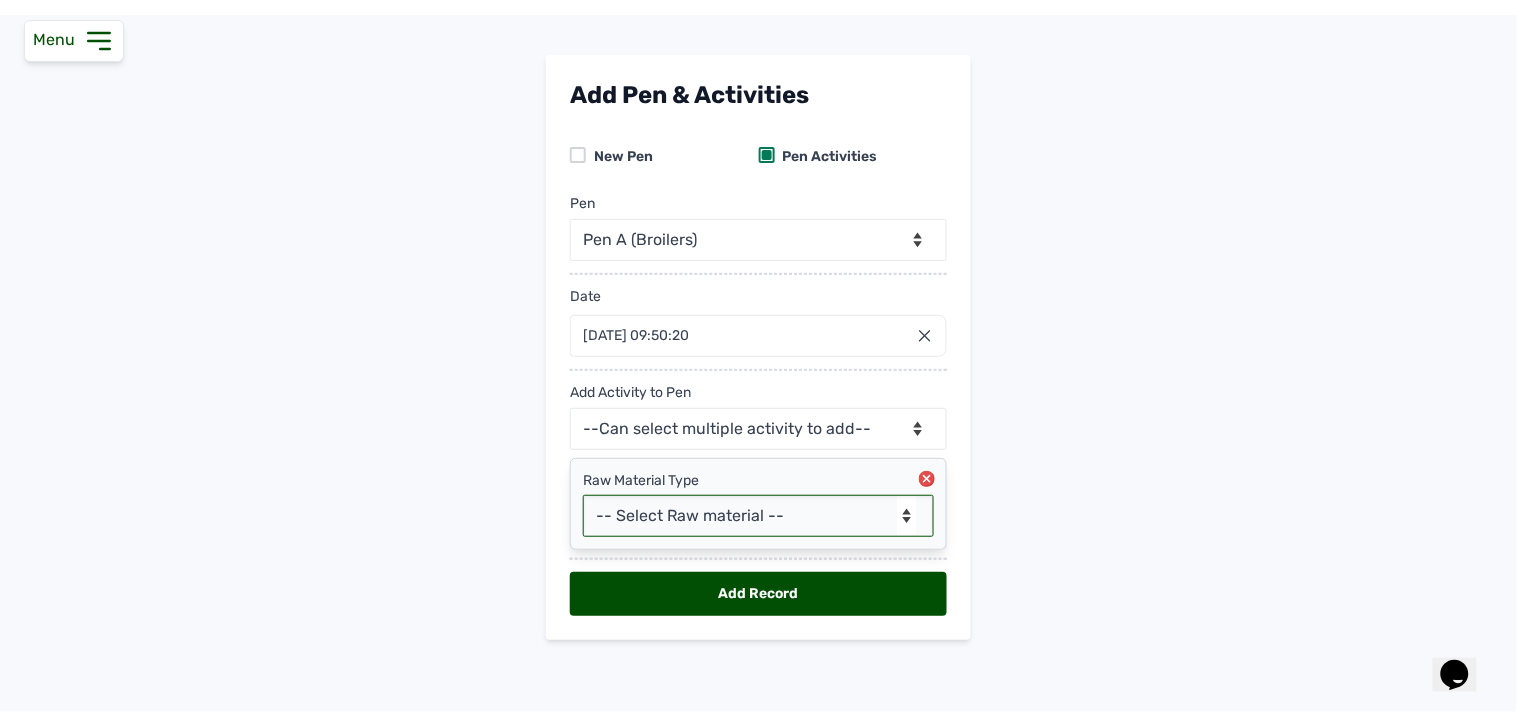 click on "-- Select Raw material -- feeds medications vaccines Biomass Fuel" at bounding box center [758, 516] 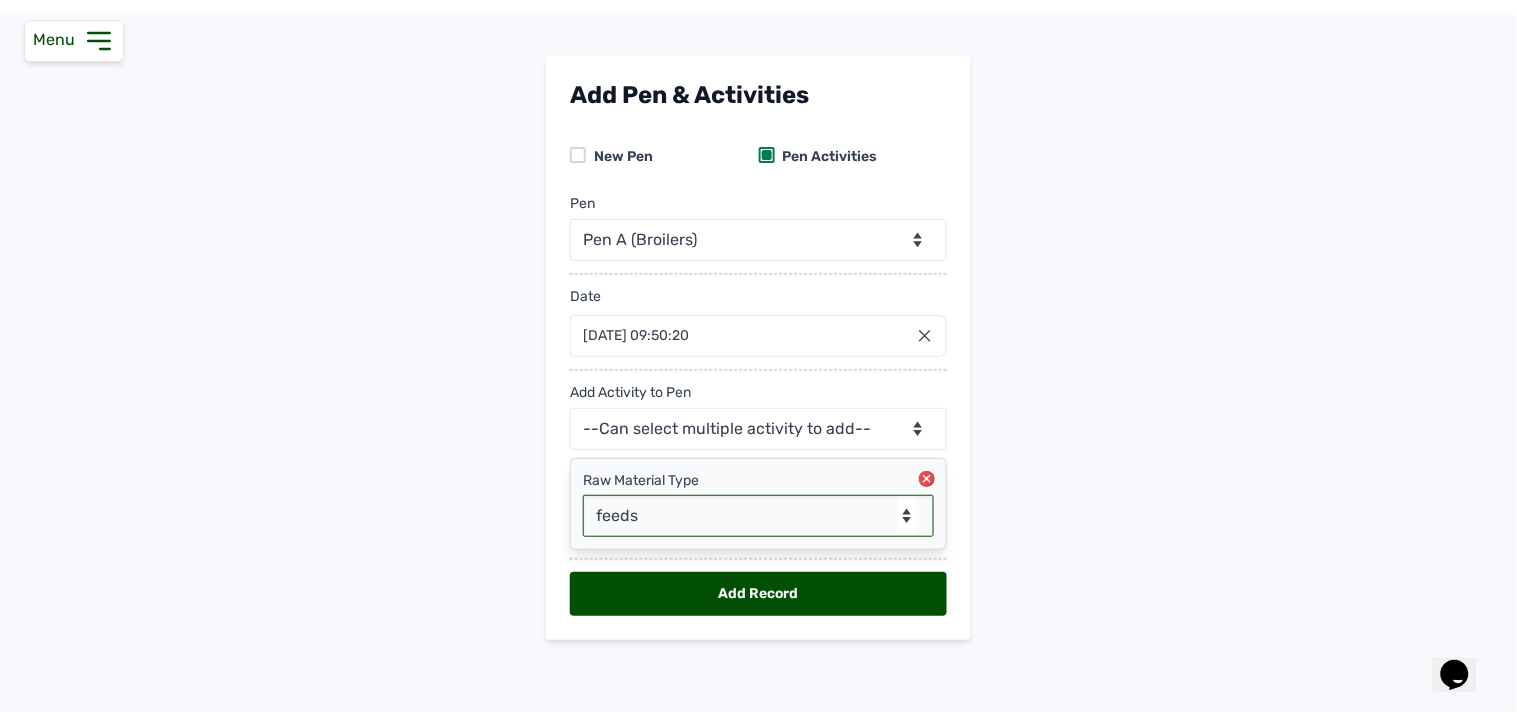 click on "-- Select Raw material -- feeds medications vaccines Biomass Fuel" at bounding box center (758, 516) 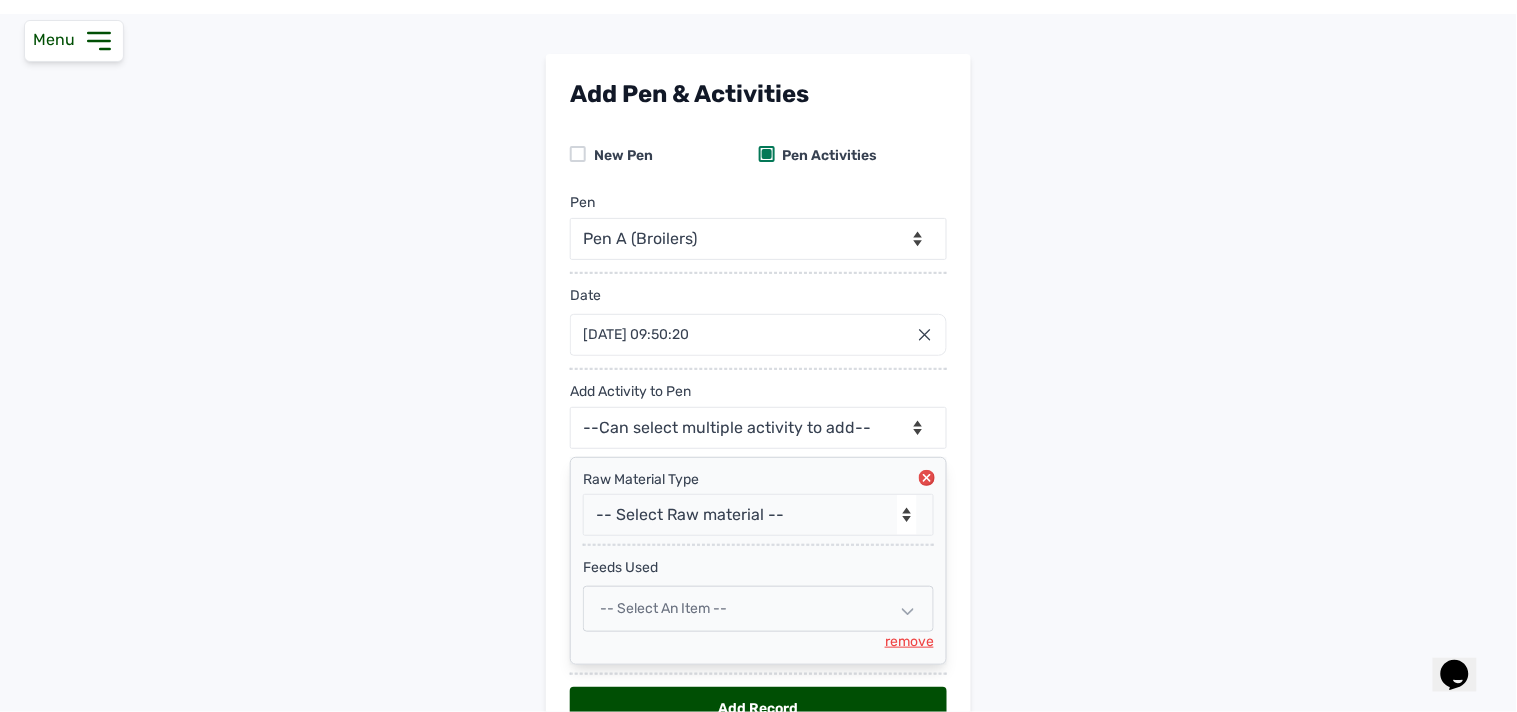 click on "-- Select an Item --" at bounding box center (758, 609) 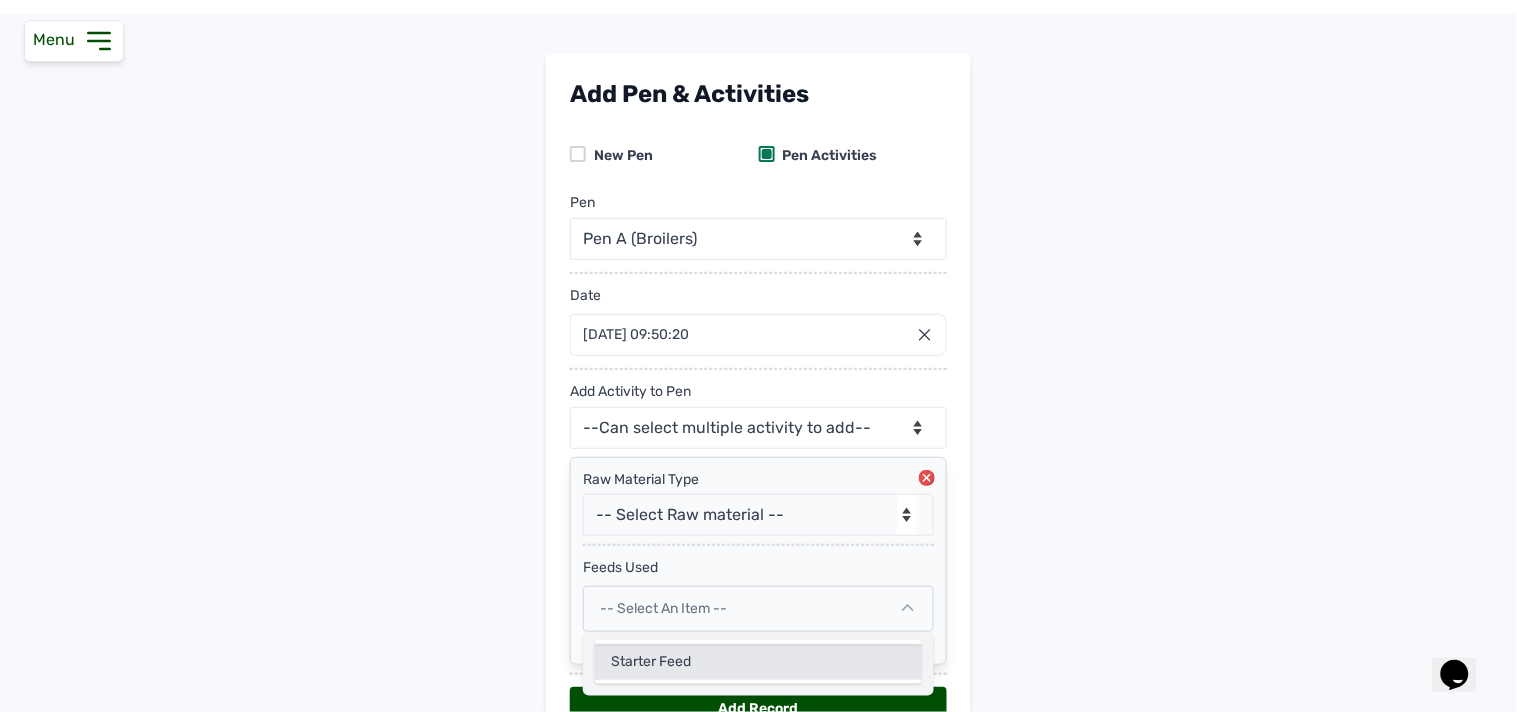 click on "Starter Feed" 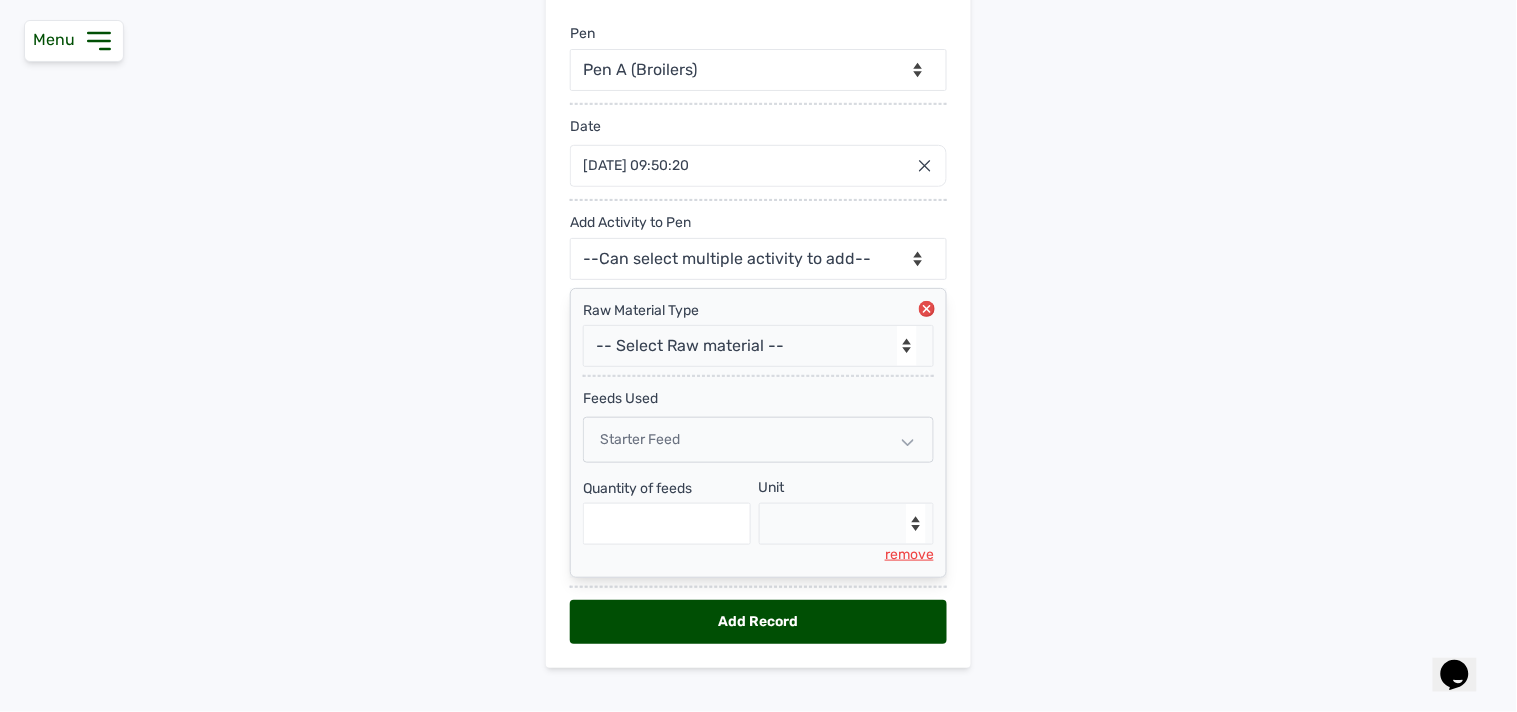 scroll, scrollTop: 262, scrollLeft: 0, axis: vertical 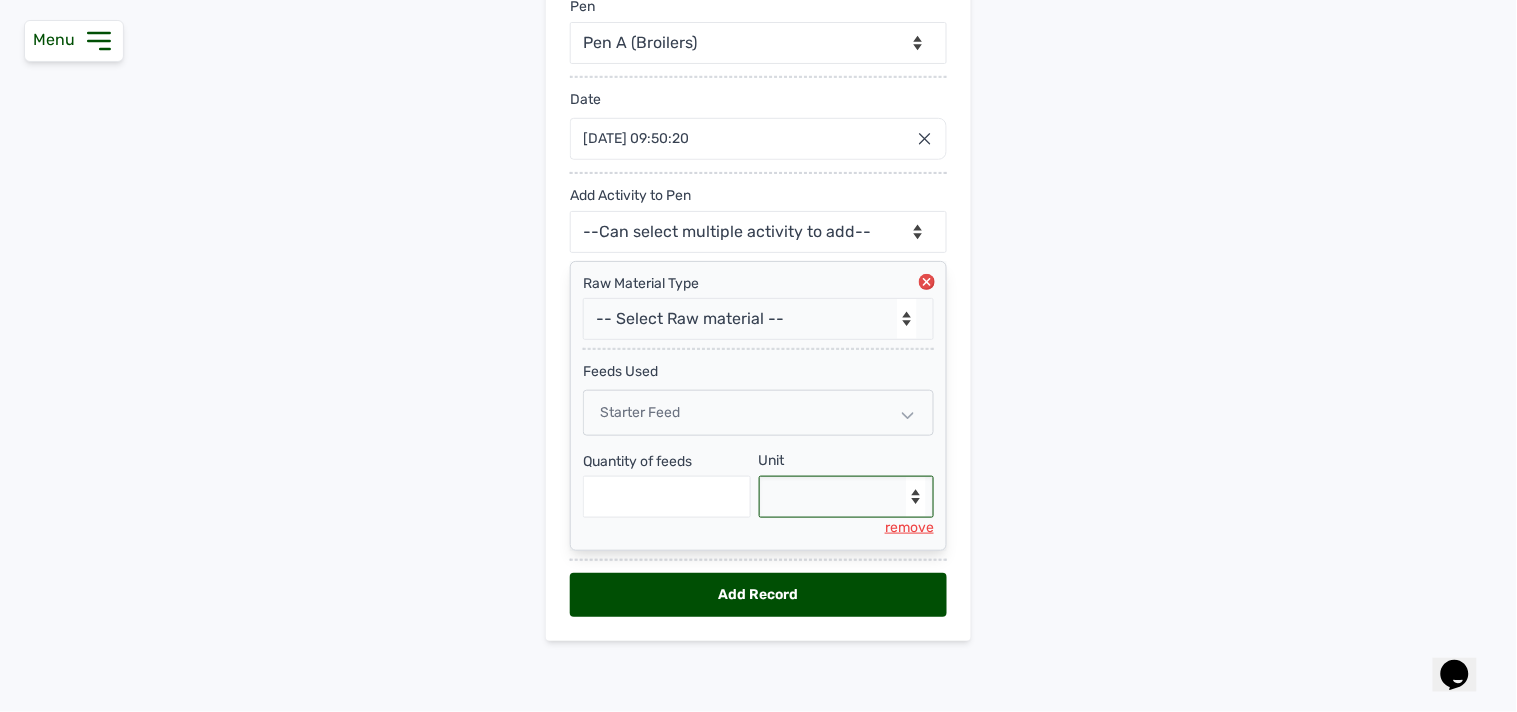 click on "--Select unit-- Bag(s) Kg" at bounding box center [847, 497] 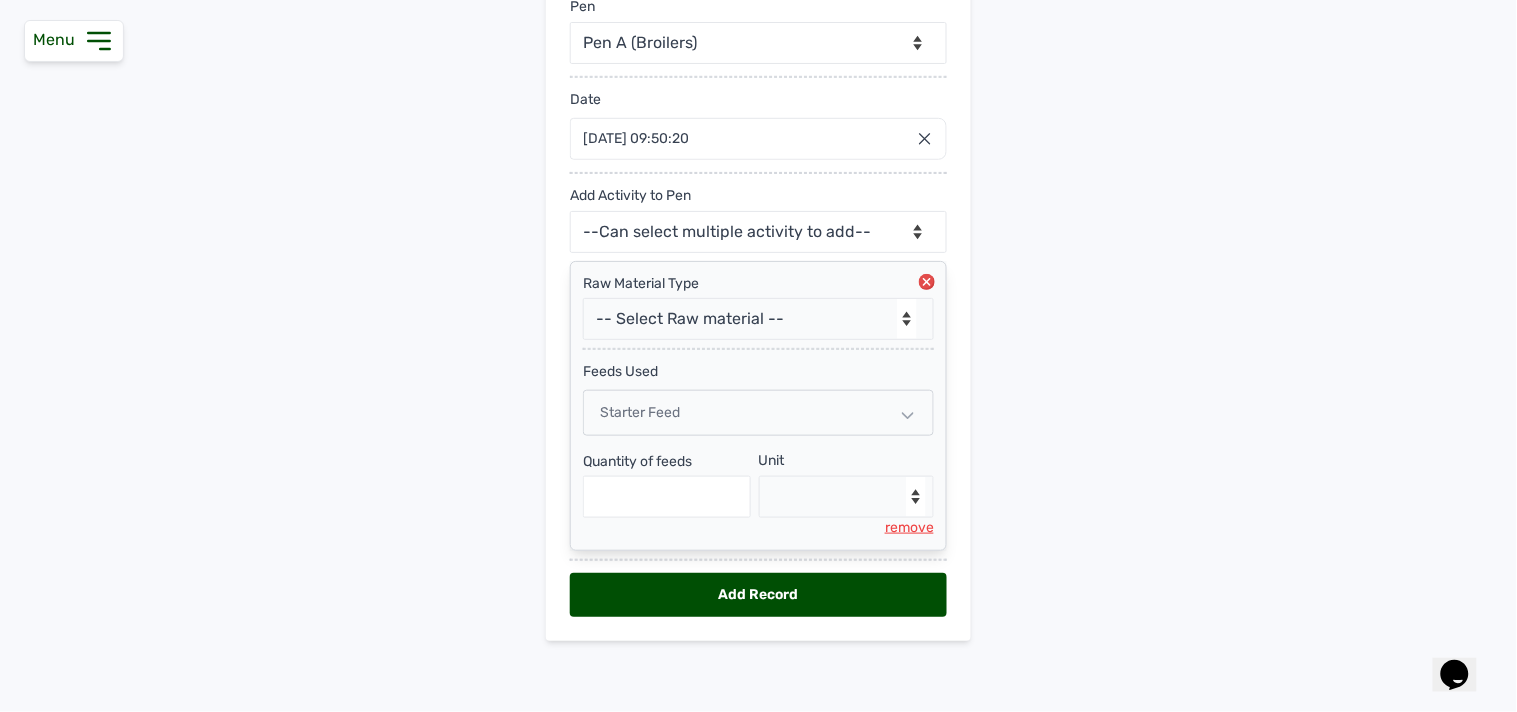 click on "Tour Guide On Already Off Hyelclar Agroen... Add Pen & Activities New Pen Pen Activities Pen -- Select pen -- Pen A (Broilers) Date [DATE] 09:50:20 [DATE] [DATE] Feb Mar Apr May Jun [DATE] Aug Sep Oct Nov [DATE] 2026 2027 2028 2029 2030 2031 2032 2033 2034 2035 2036 Sun Mon Tue Wed Thu Fri Sat 29 30 1 2 3 4 5 6 7 8 9 10 11 12 13 14 15 16 17 18 19 20 21 22 23 24 25 26 27 28 29 30 31 1 2 3 4 5 6 7 8 9 Cancel Add Activity to Pen --Can select multiple activity to add-- Raw Material Losses Weight Raw Material Type -- Select Raw material -- feeds medications vaccines Biomass Fuel feeds Used Starter Feed Quantity of feeds Unit --Select unit-- Bag(s) Kg remove  Add Record" at bounding box center [758, 356] 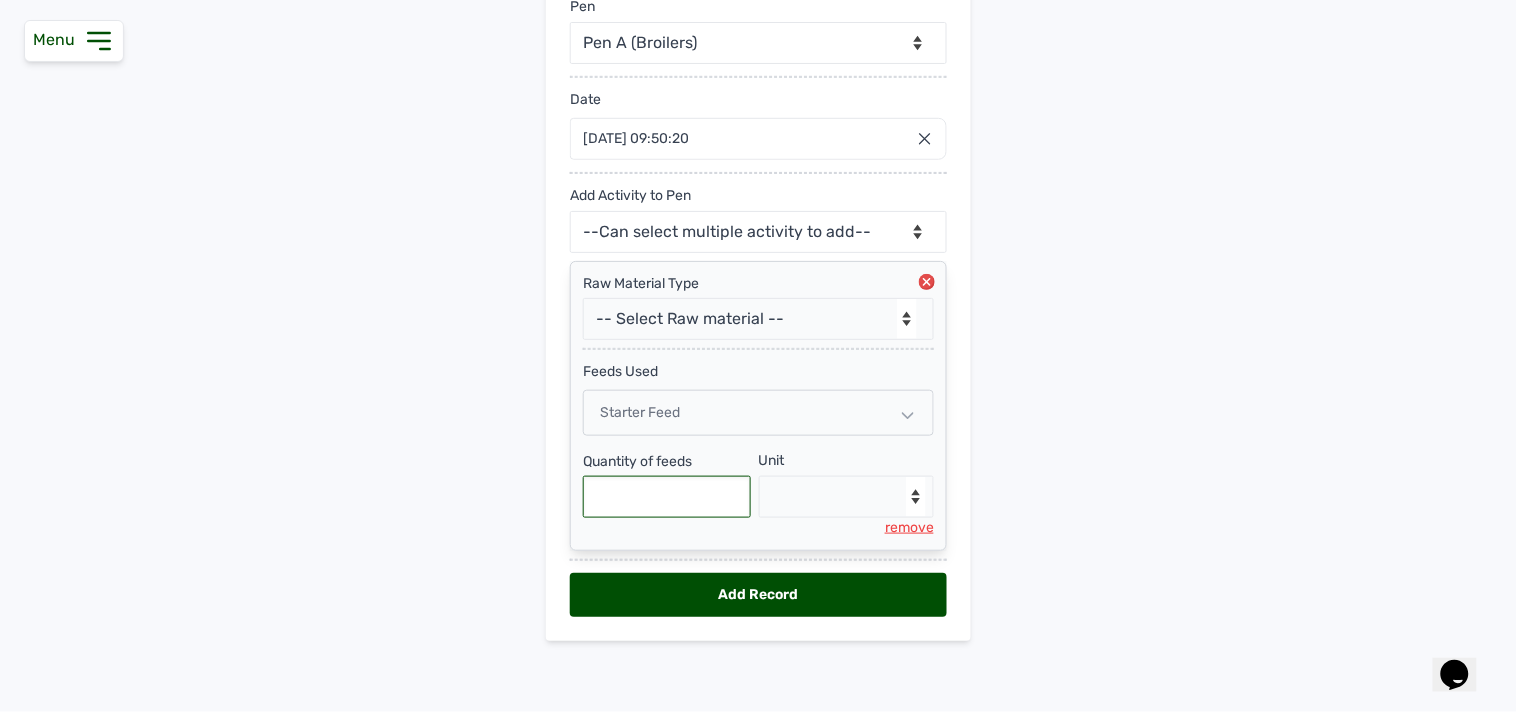 click at bounding box center (667, 497) 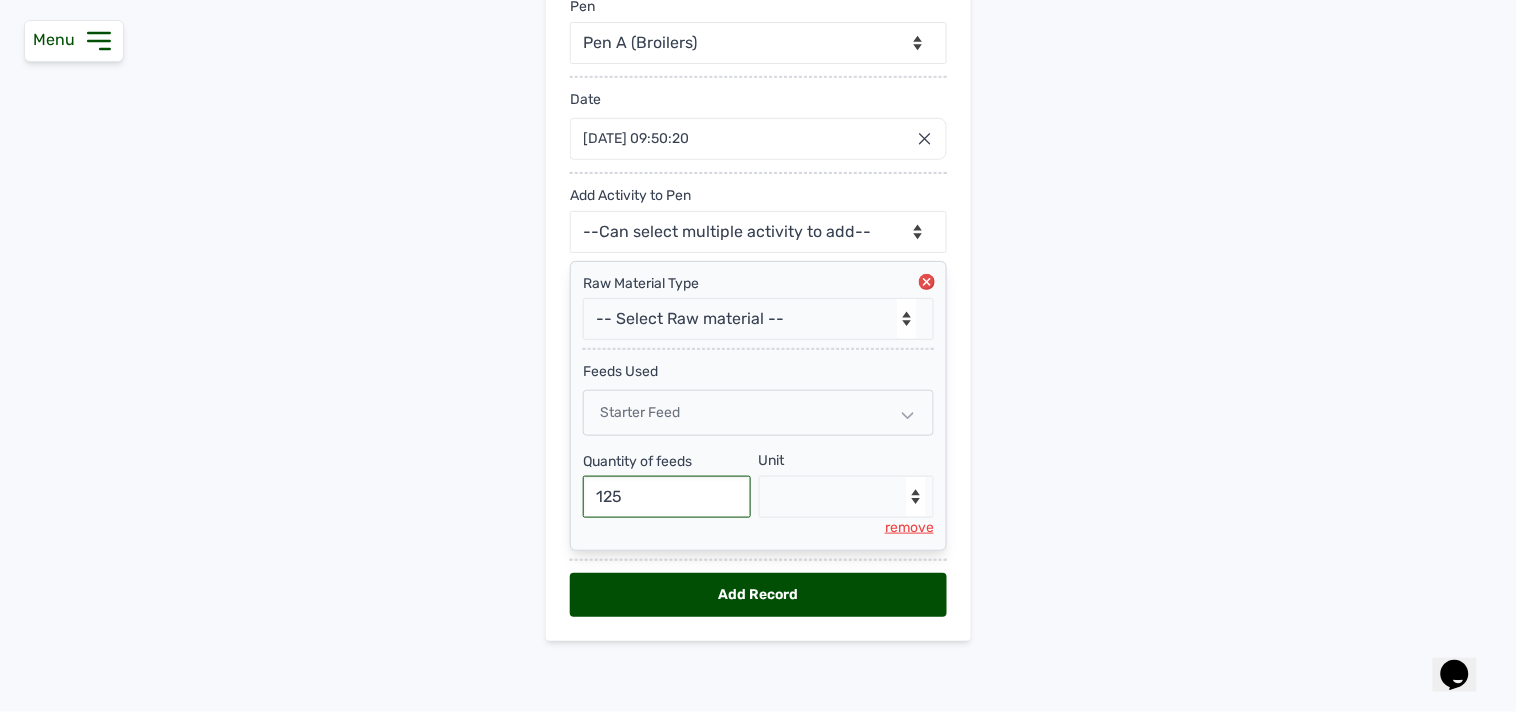 type on "125" 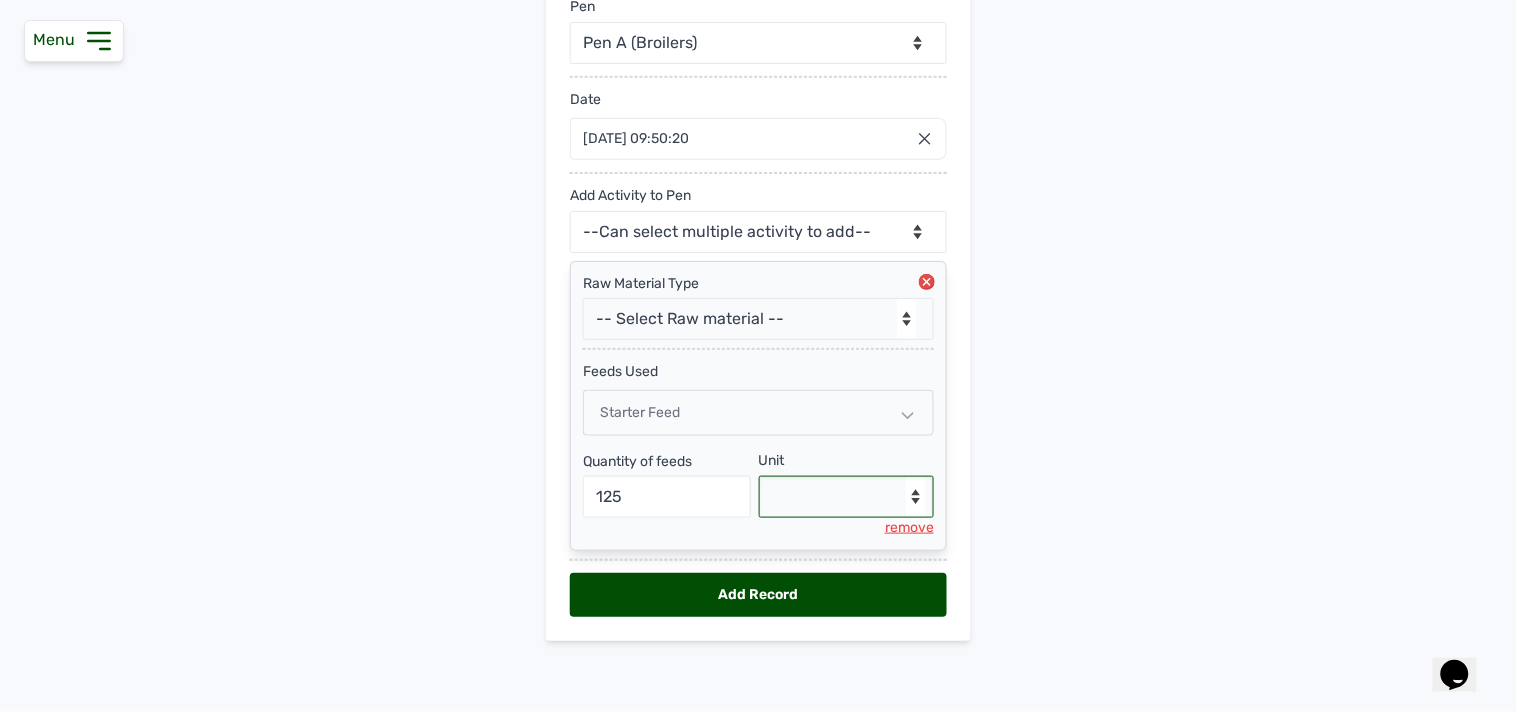 click on "--Select unit-- Bag(s) Kg" at bounding box center [847, 497] 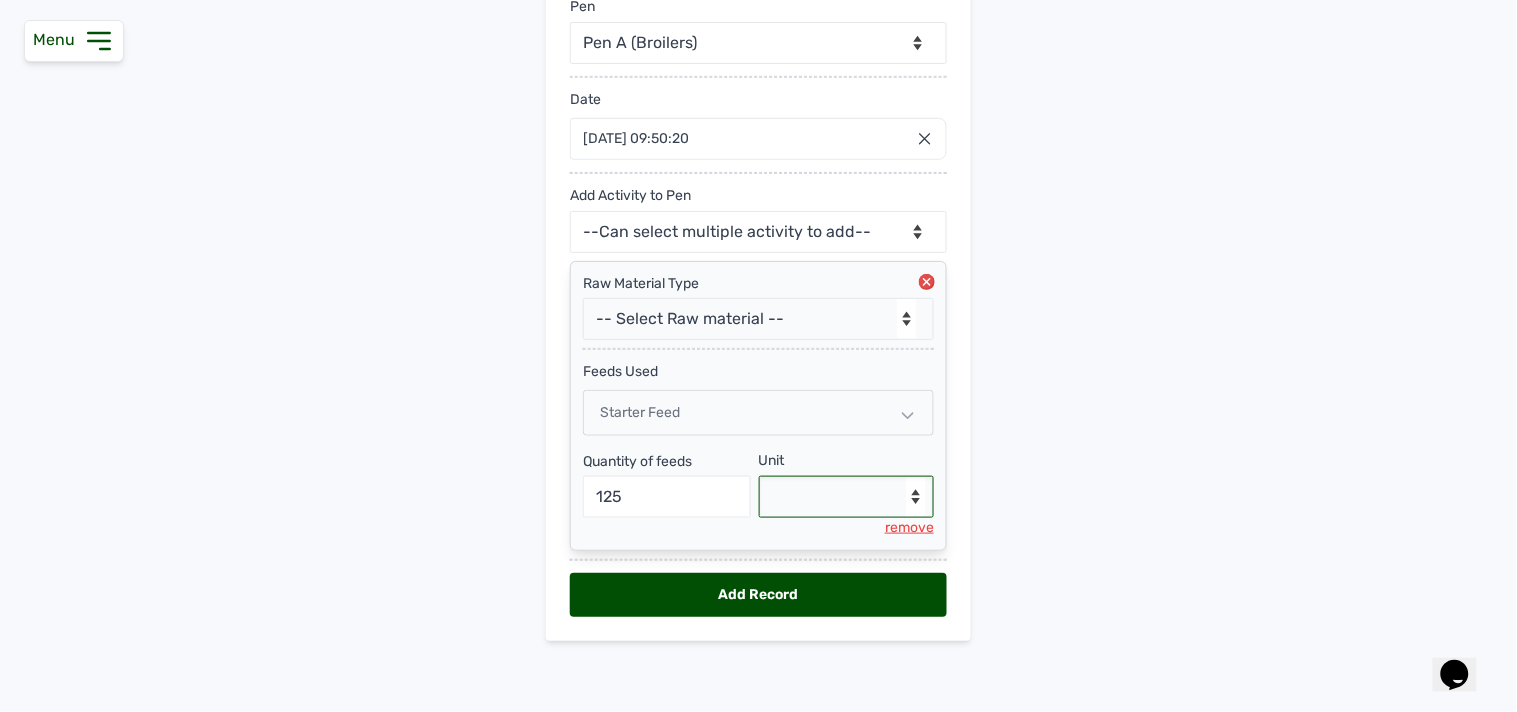 select on "Kg" 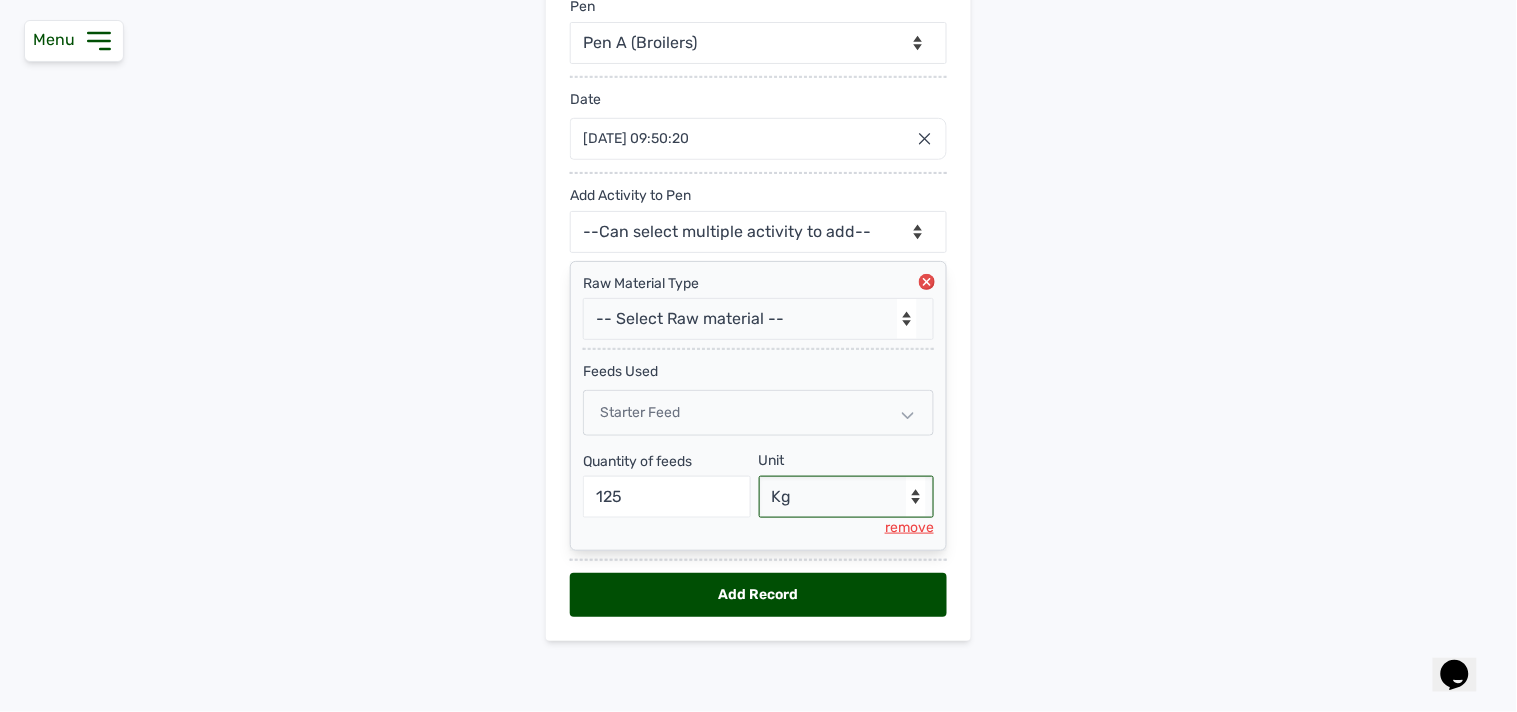 click on "--Select unit-- Bag(s) Kg" at bounding box center [847, 497] 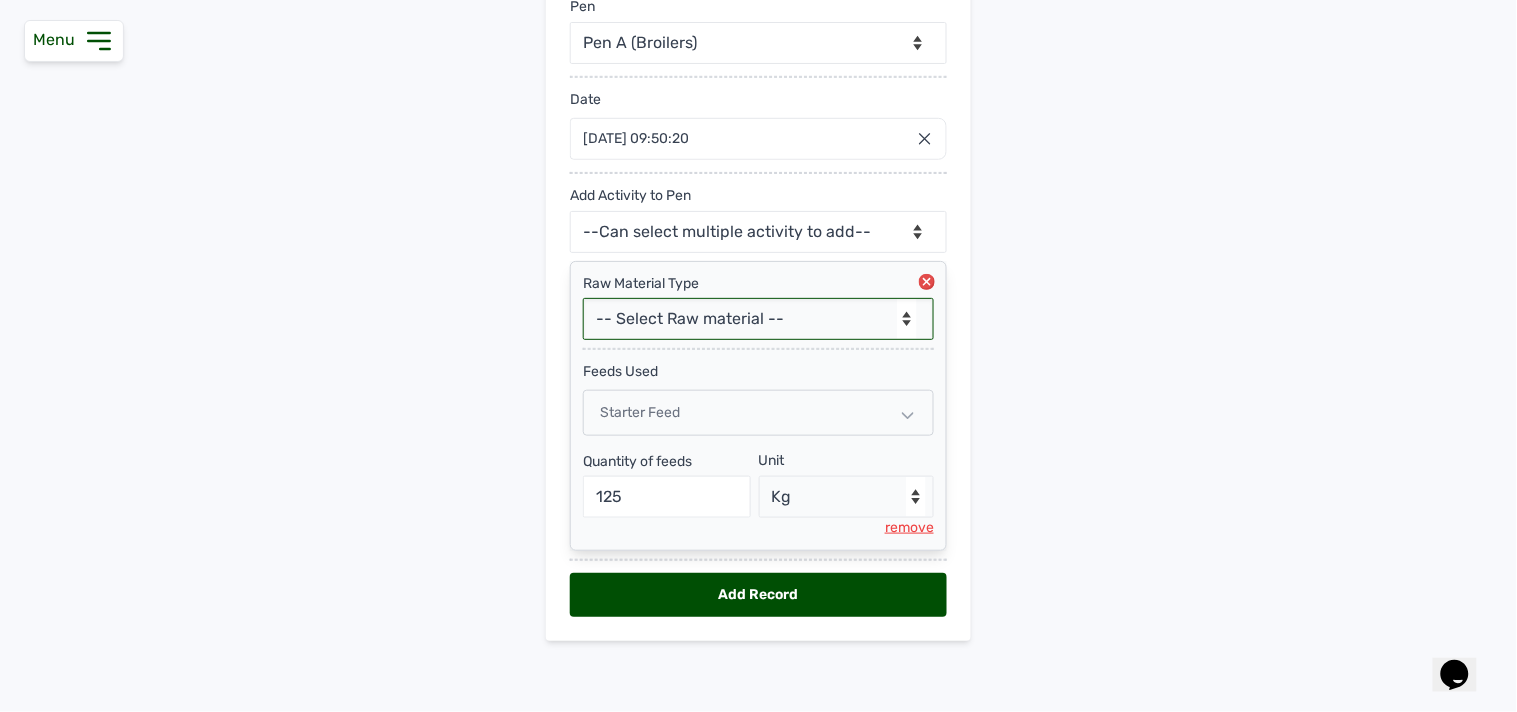 click on "-- Select Raw material -- feeds medications vaccines Biomass Fuel" at bounding box center [758, 319] 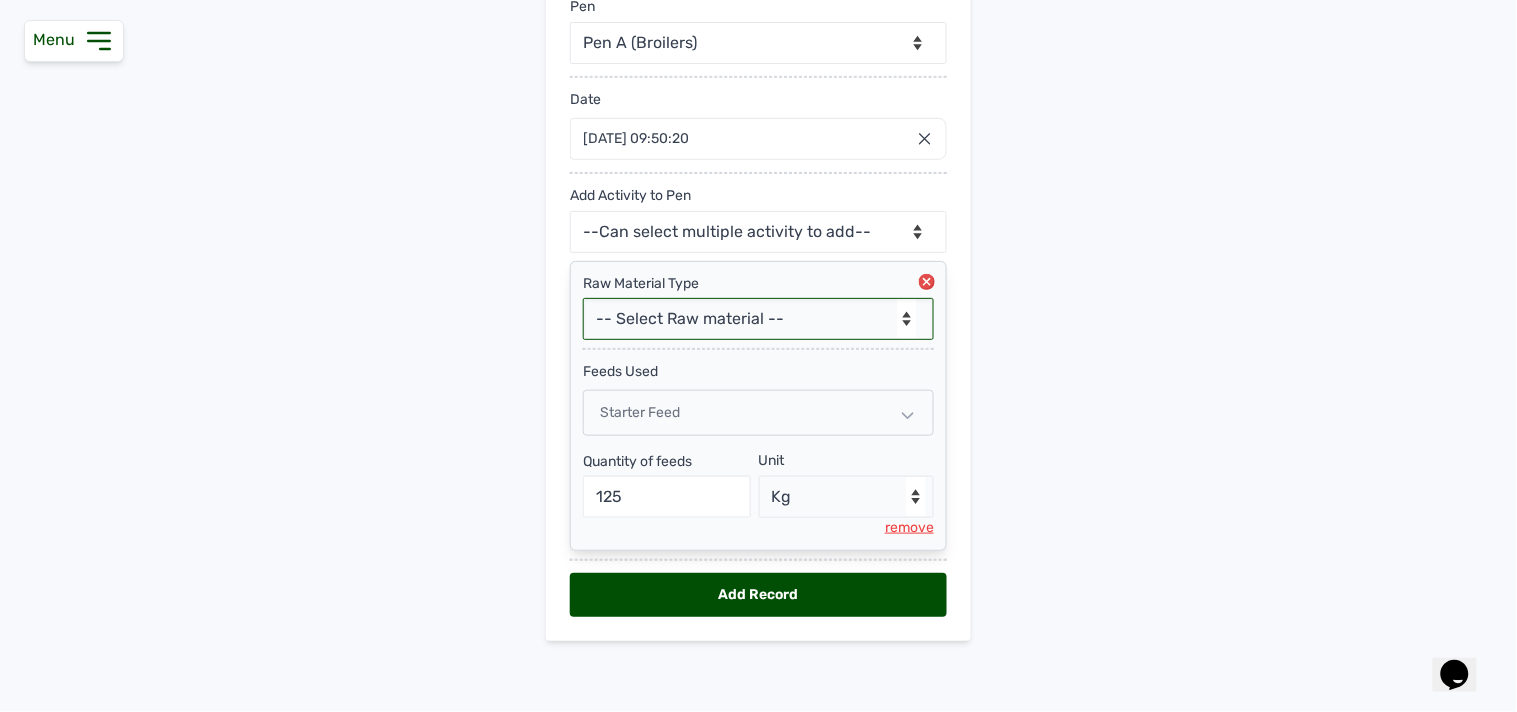 select on "Biomass Fuel" 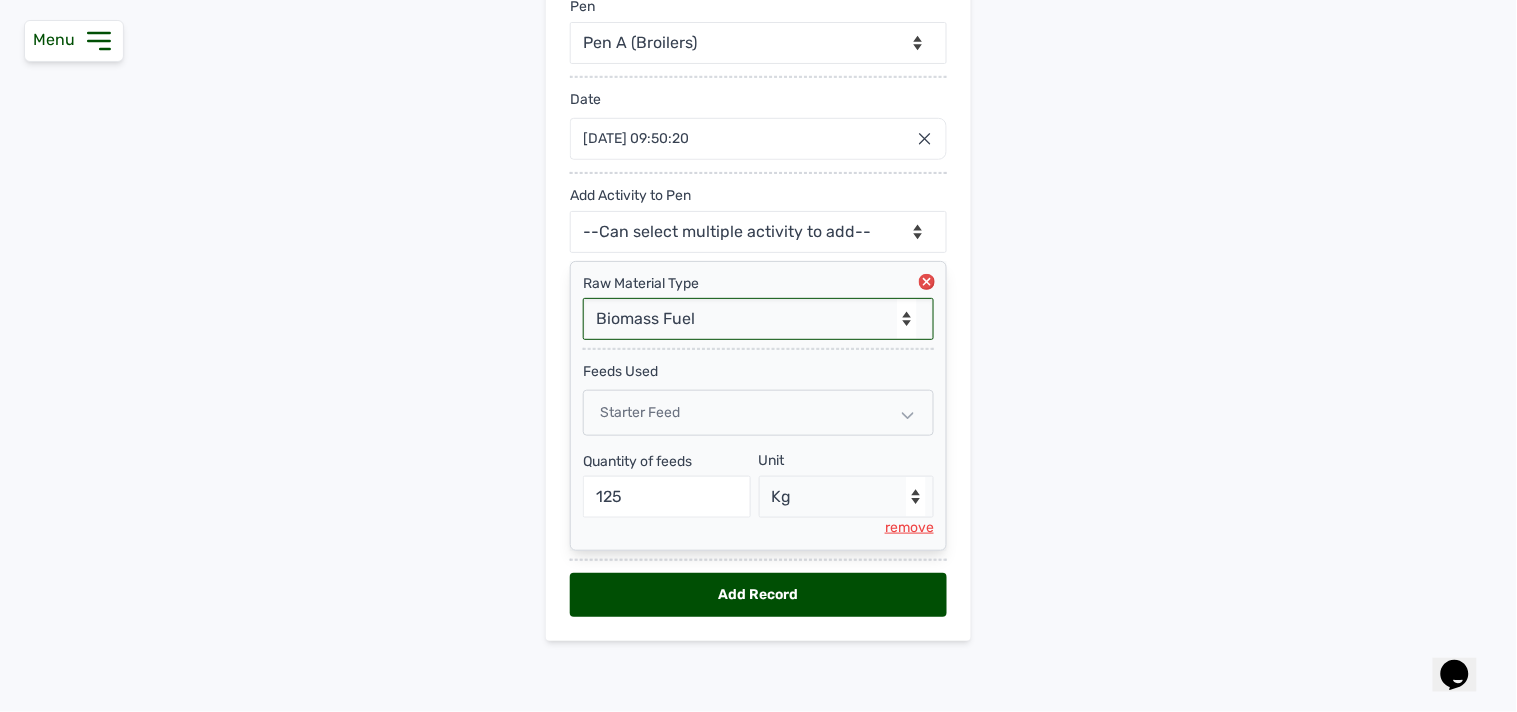 click on "-- Select Raw material -- feeds medications vaccines Biomass Fuel" at bounding box center [758, 319] 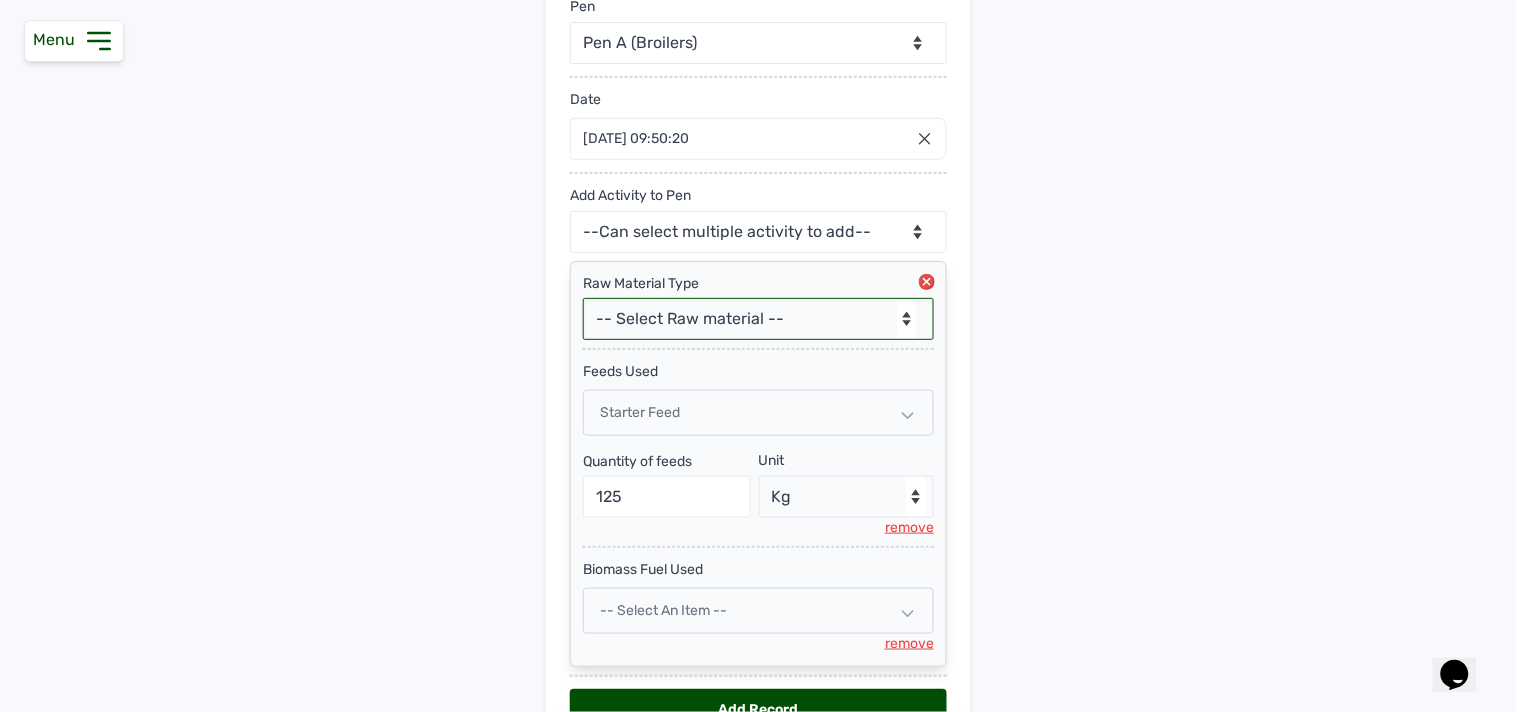 click on "-- Select an Item --" at bounding box center (758, 611) 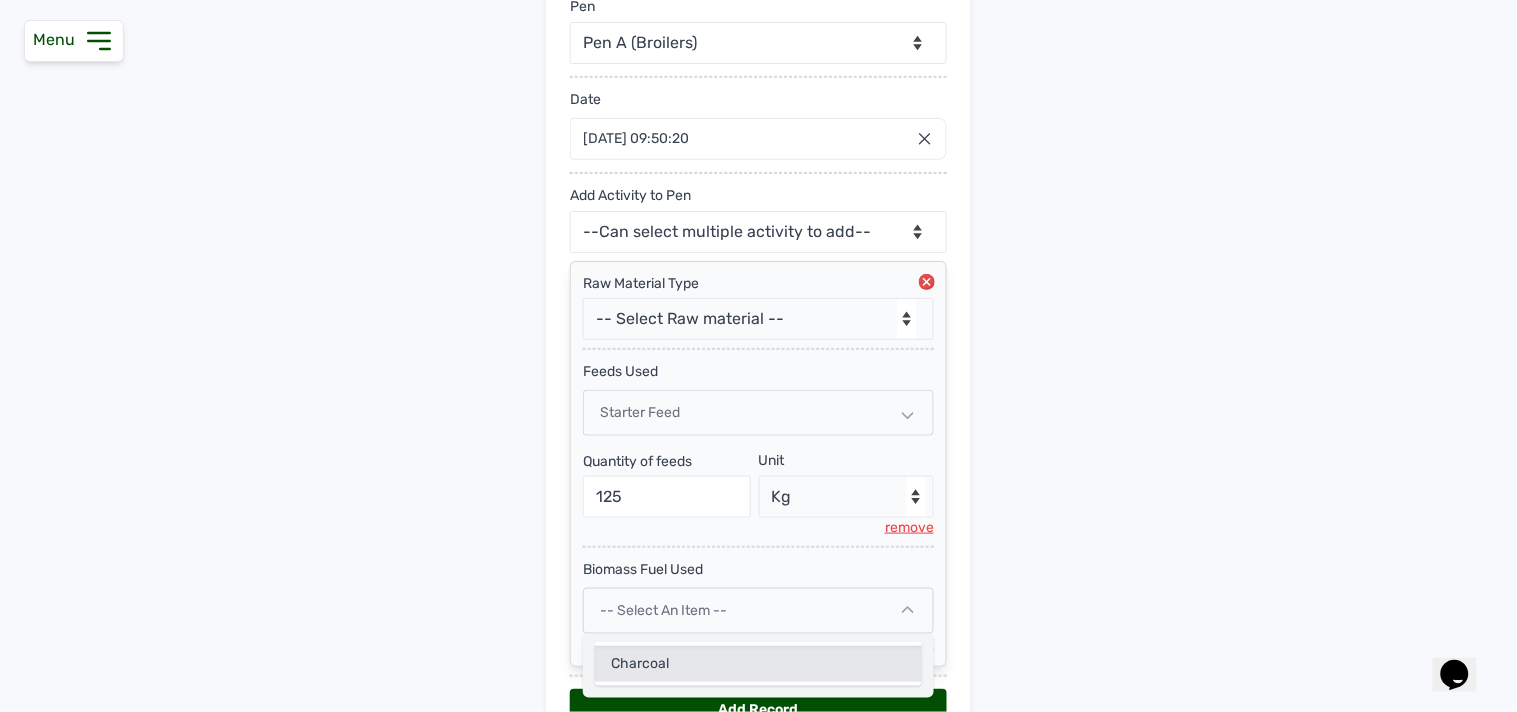 click on "Charcoal" 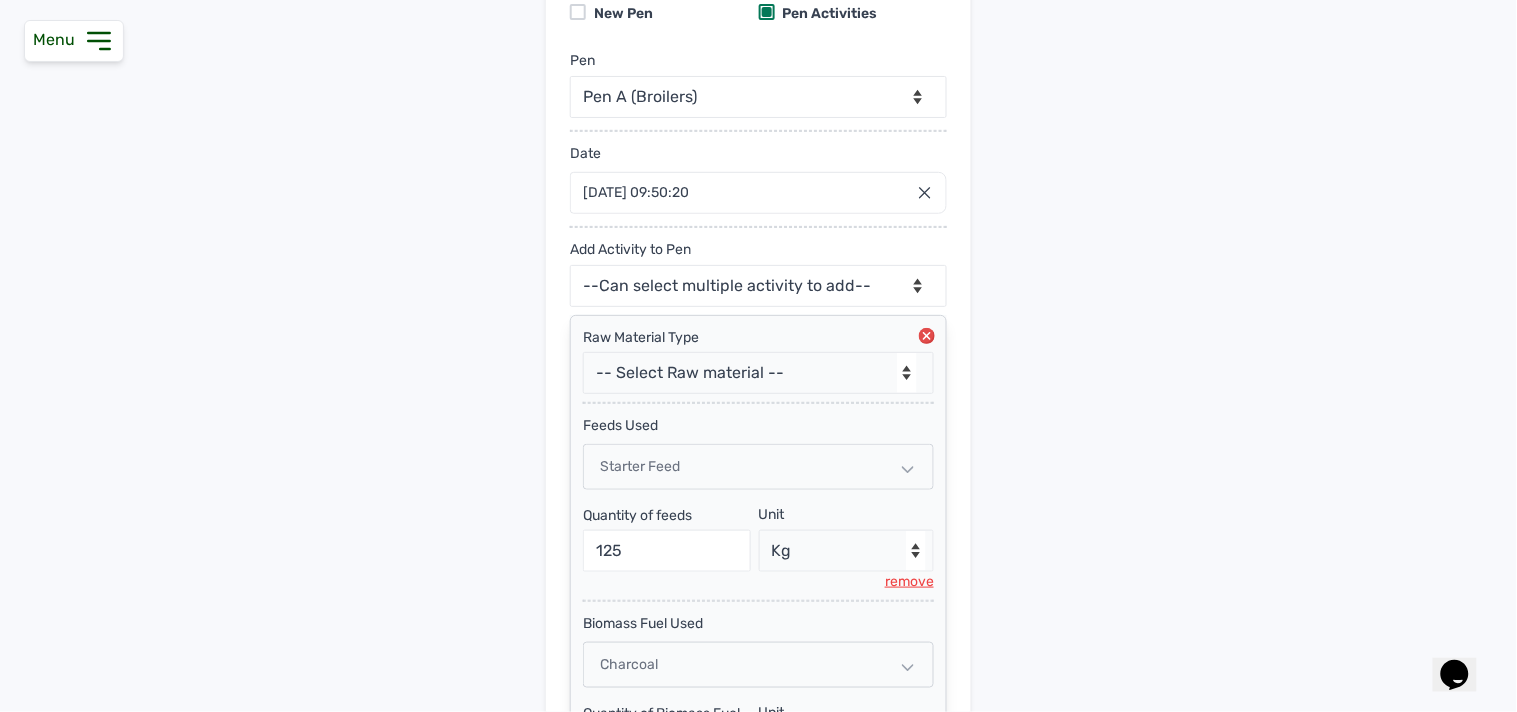 scroll, scrollTop: 464, scrollLeft: 0, axis: vertical 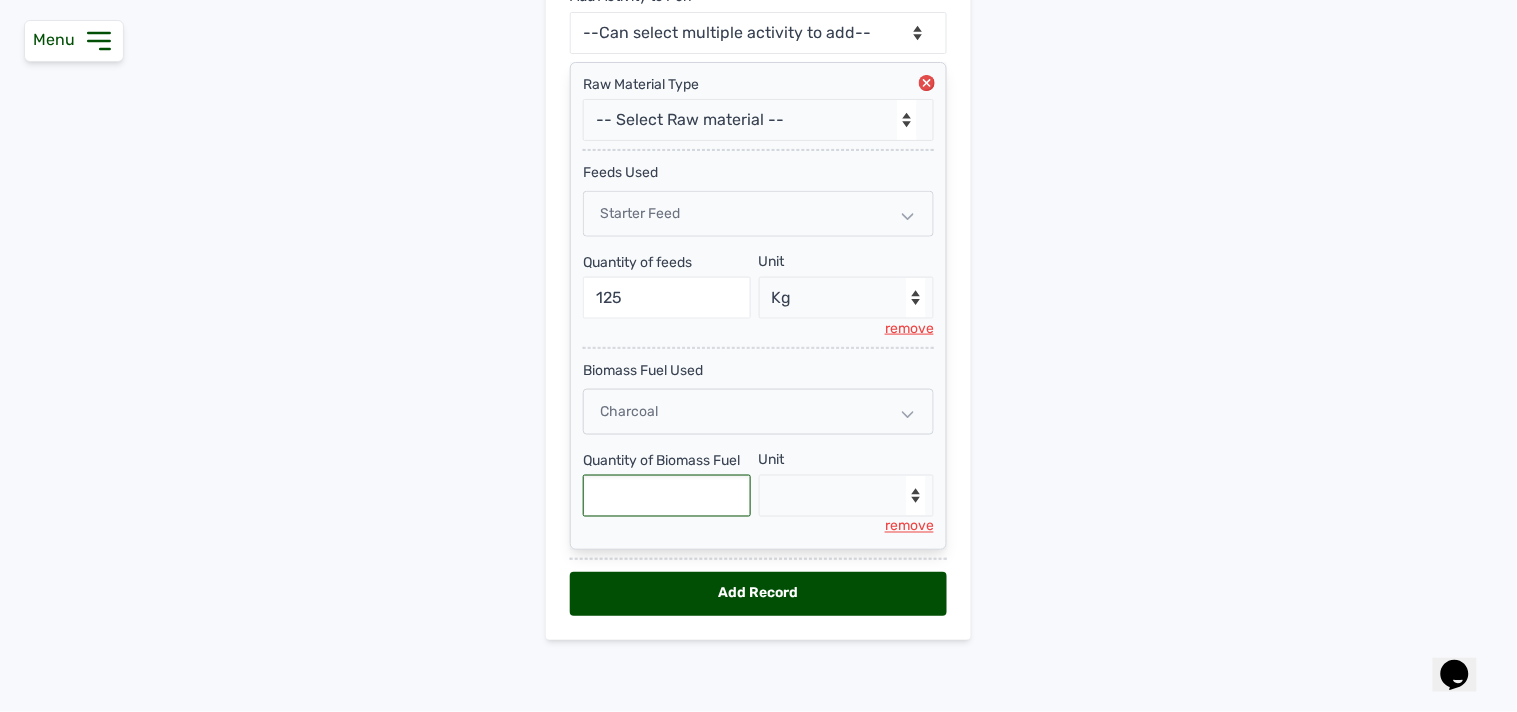 click at bounding box center [667, 496] 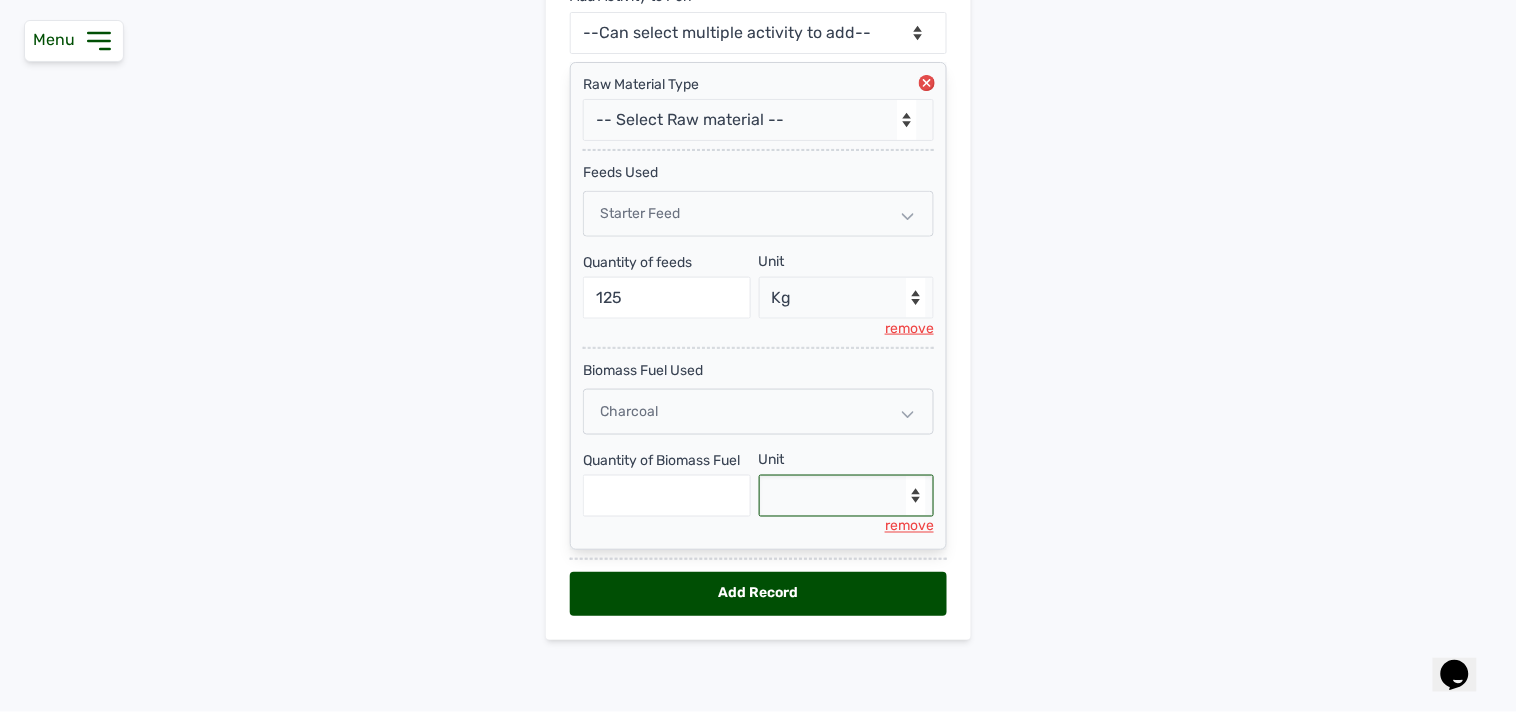 click on "--Select unit-- Bag(s)" at bounding box center [847, 496] 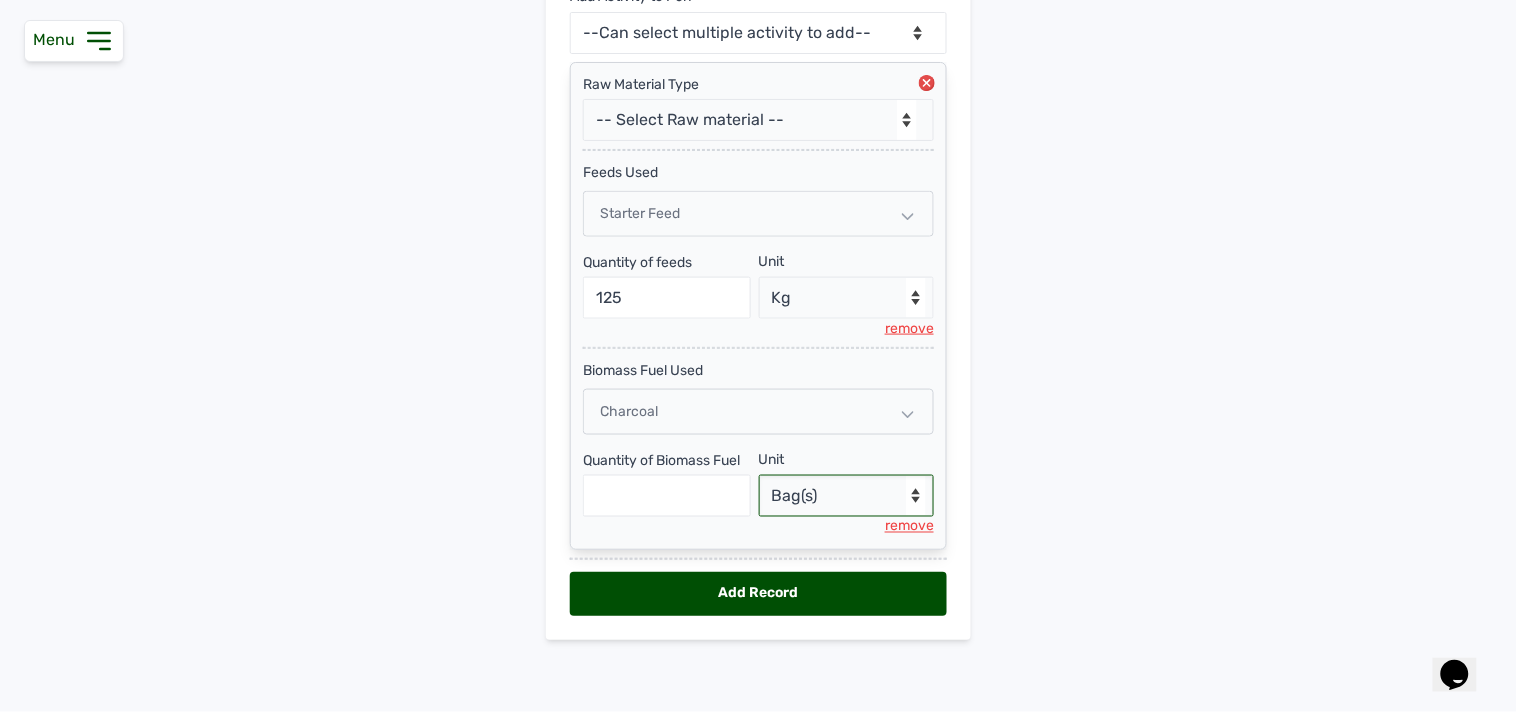 click on "--Select unit-- Bag(s)" at bounding box center (847, 496) 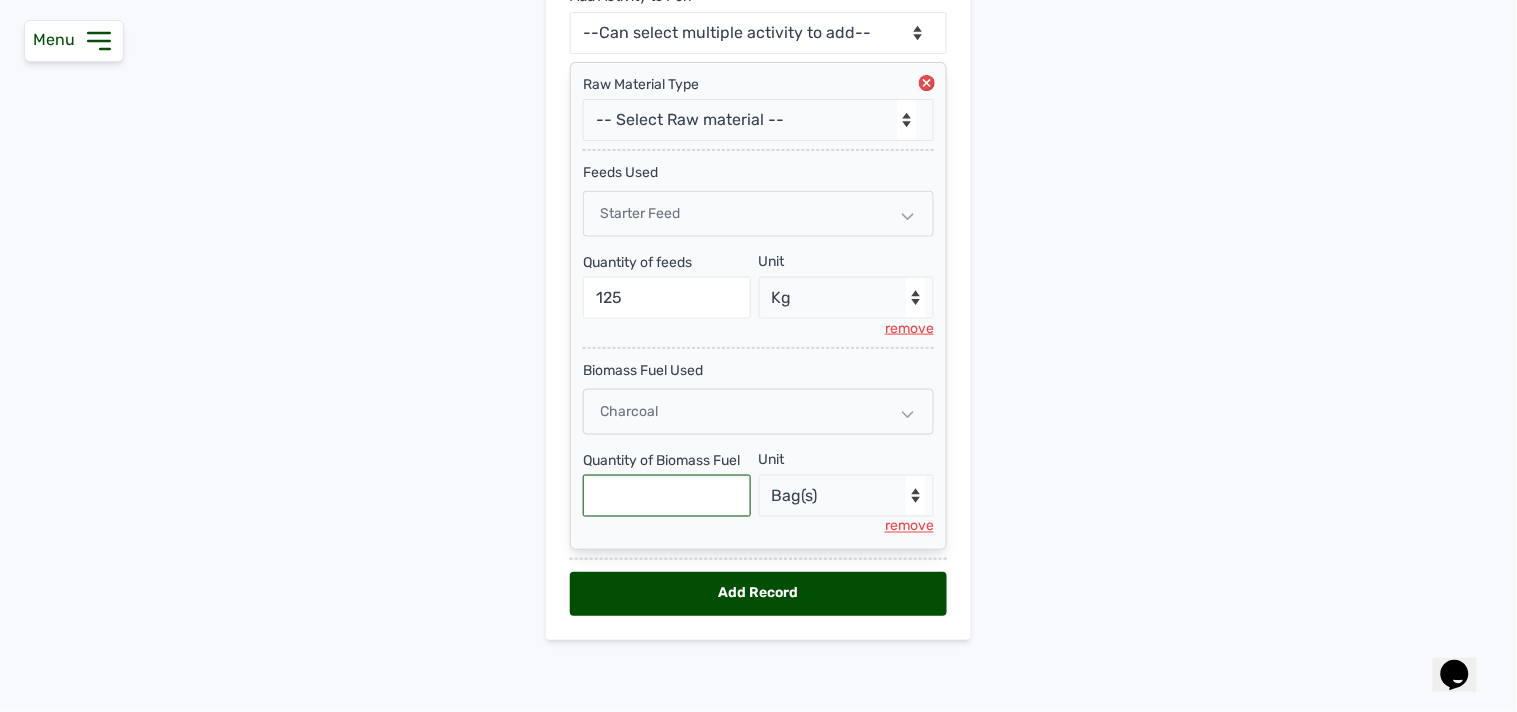 click at bounding box center [667, 496] 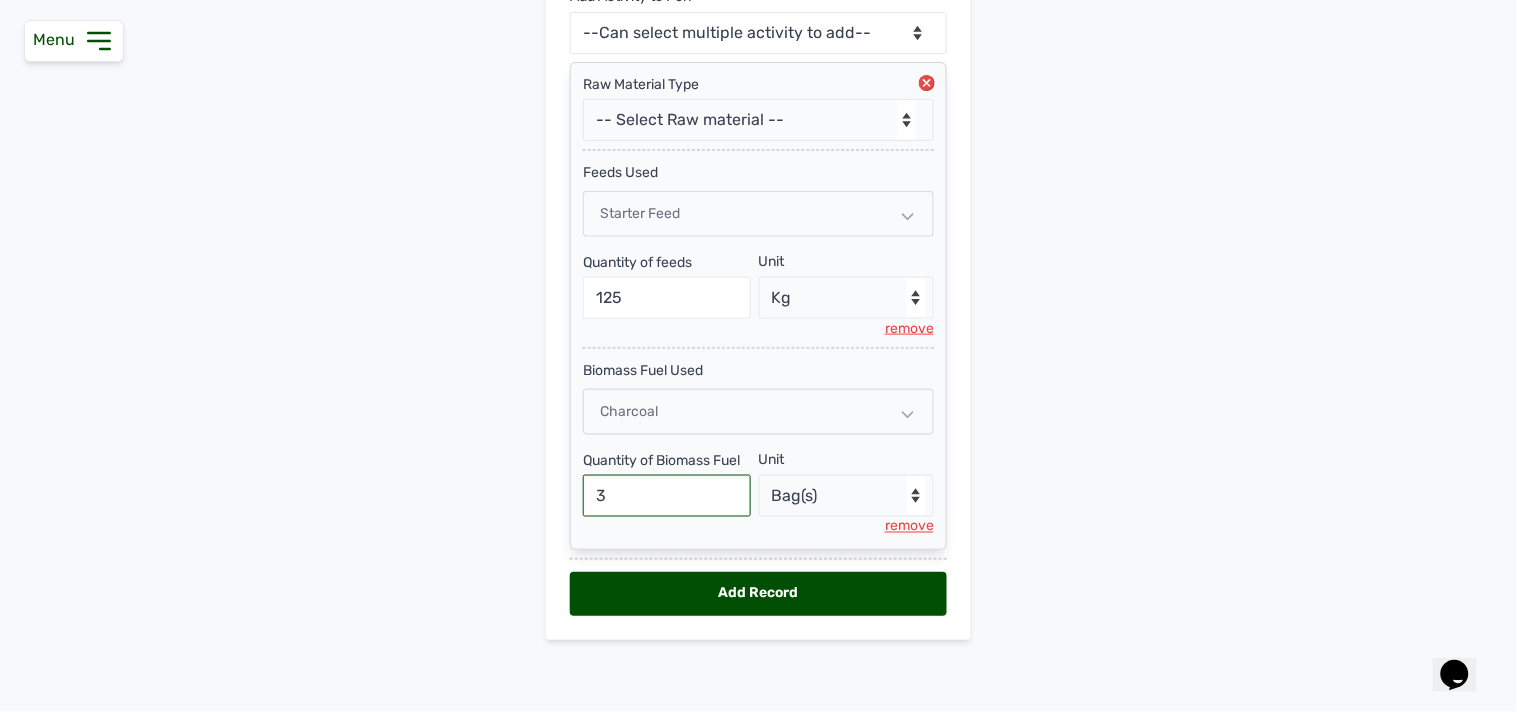 type on "3" 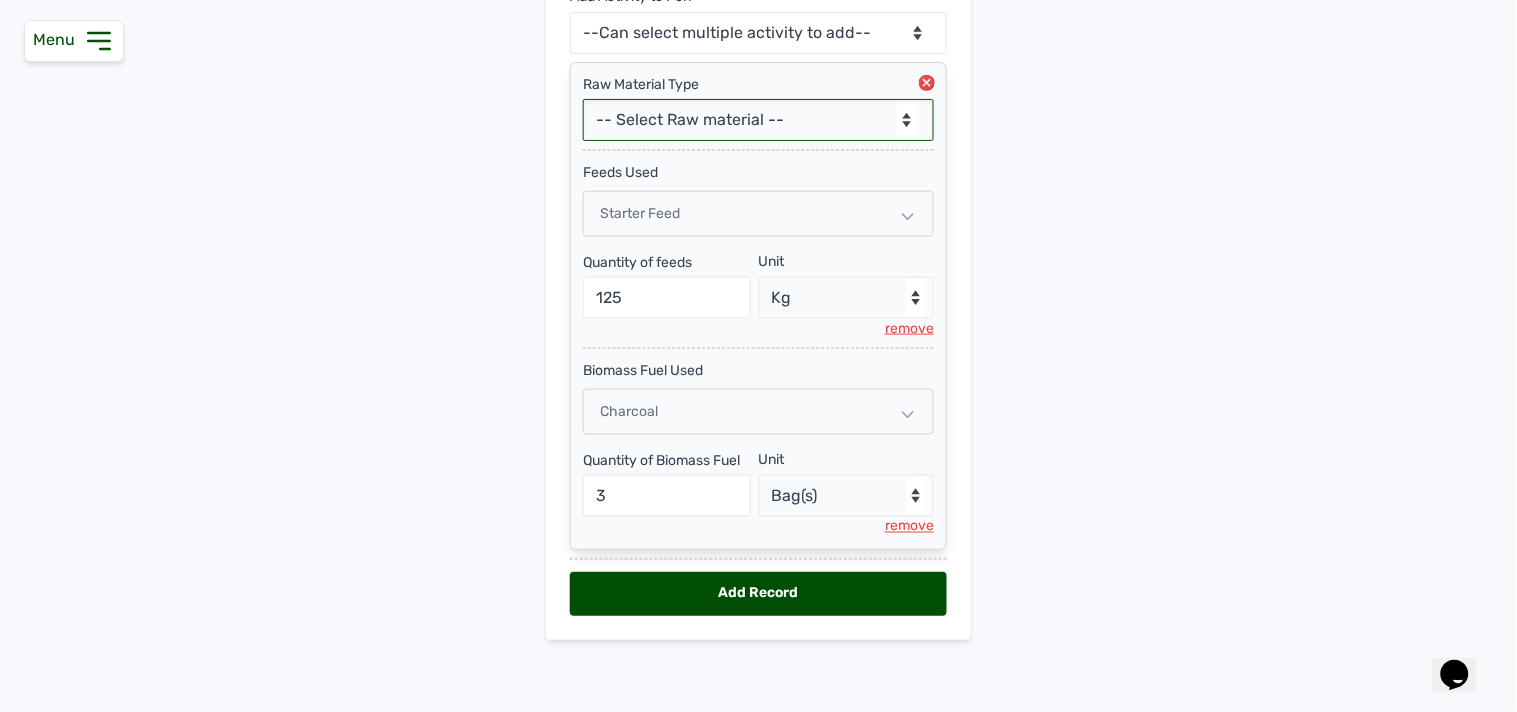click on "-- Select Raw material -- feeds medications vaccines Biomass Fuel" at bounding box center [758, 120] 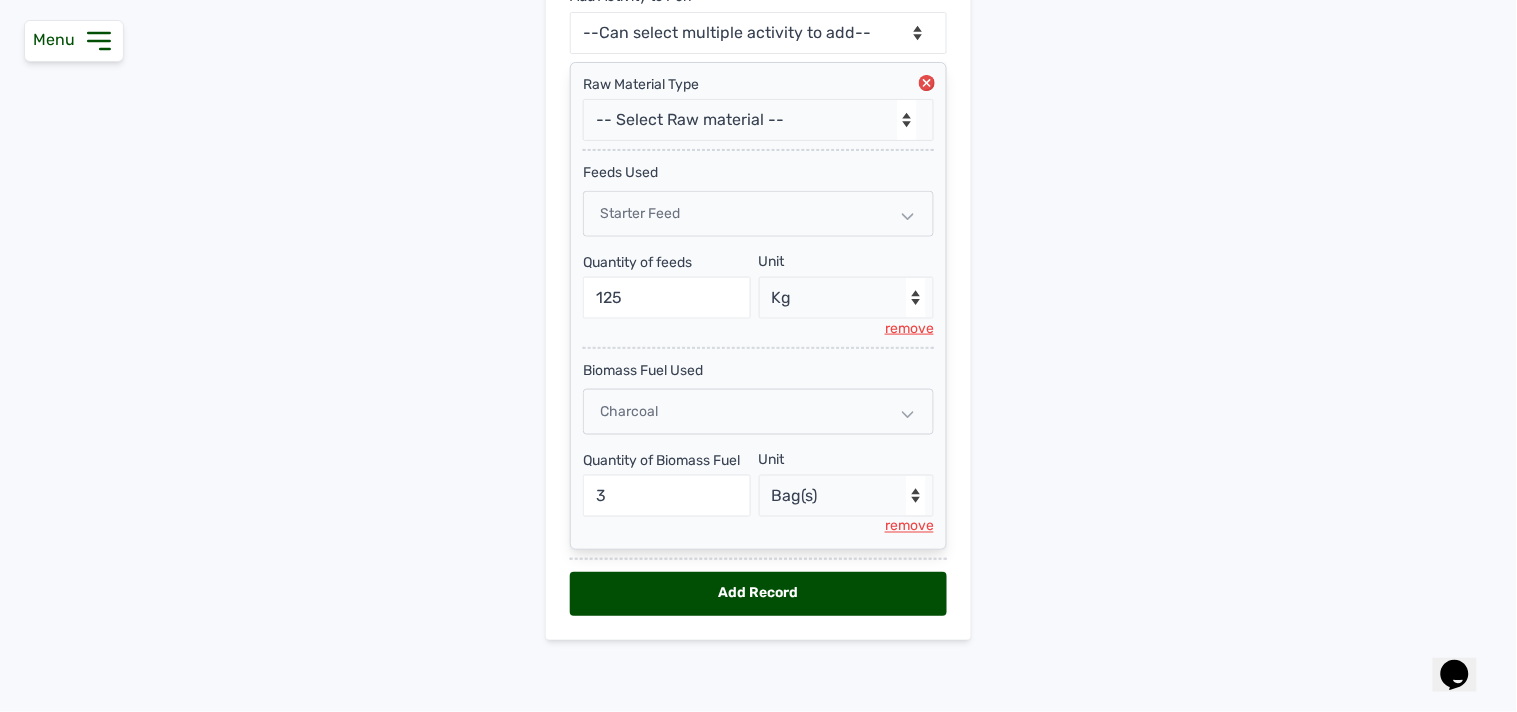 click on "Add Pen & Activities New Pen Pen Activities Pen -- Select pen -- Pen A (Broilers) Date [DATE] 09:50:20 [DATE] [DATE] Feb Mar Apr May Jun [DATE] Aug Sep Oct Nov [DATE] 2026 2027 2028 2029 2030 2031 2032 2033 2034 2035 2036 Sun Mon Tue Wed Thu Fri Sat 29 30 1 2 3 4 5 6 7 8 9 10 11 12 13 14 15 16 17 18 19 20 21 22 23 24 25 26 27 28 29 30 31 1 2 3 4 5 6 7 8 9 Cancel Add Activity to Pen --Can select multiple activity to add-- Raw Material Losses Weight Raw Material Type -- Select Raw material -- feeds medications vaccines Biomass Fuel feeds Used Starter Feed Quantity of feeds 125 Unit --Select unit-- Bag(s) Kg remove Biomass Fuel Used Charcoal Quantity of Biomass Fuel 3 Unit --Select unit-- Bag(s) remove  Add Record" at bounding box center (758, 165) 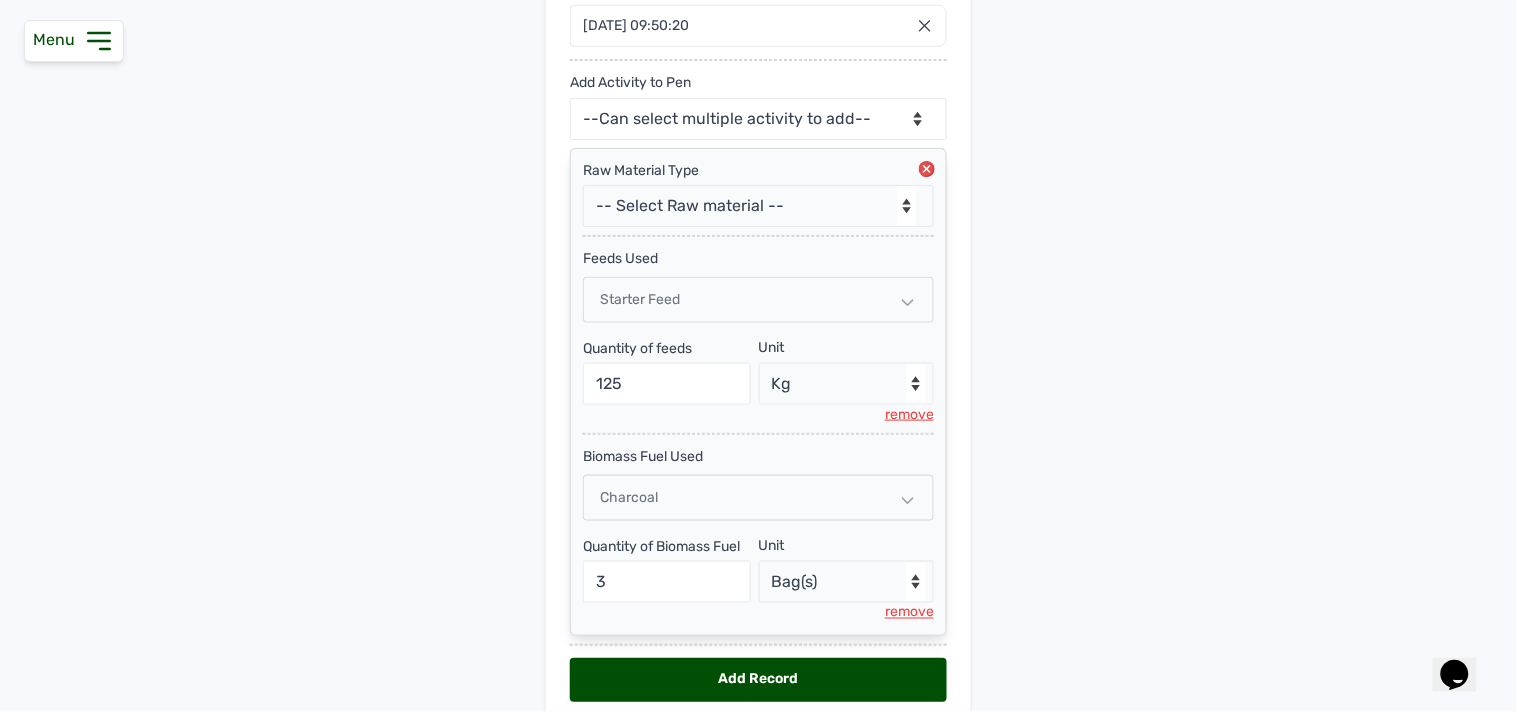 scroll, scrollTop: 331, scrollLeft: 0, axis: vertical 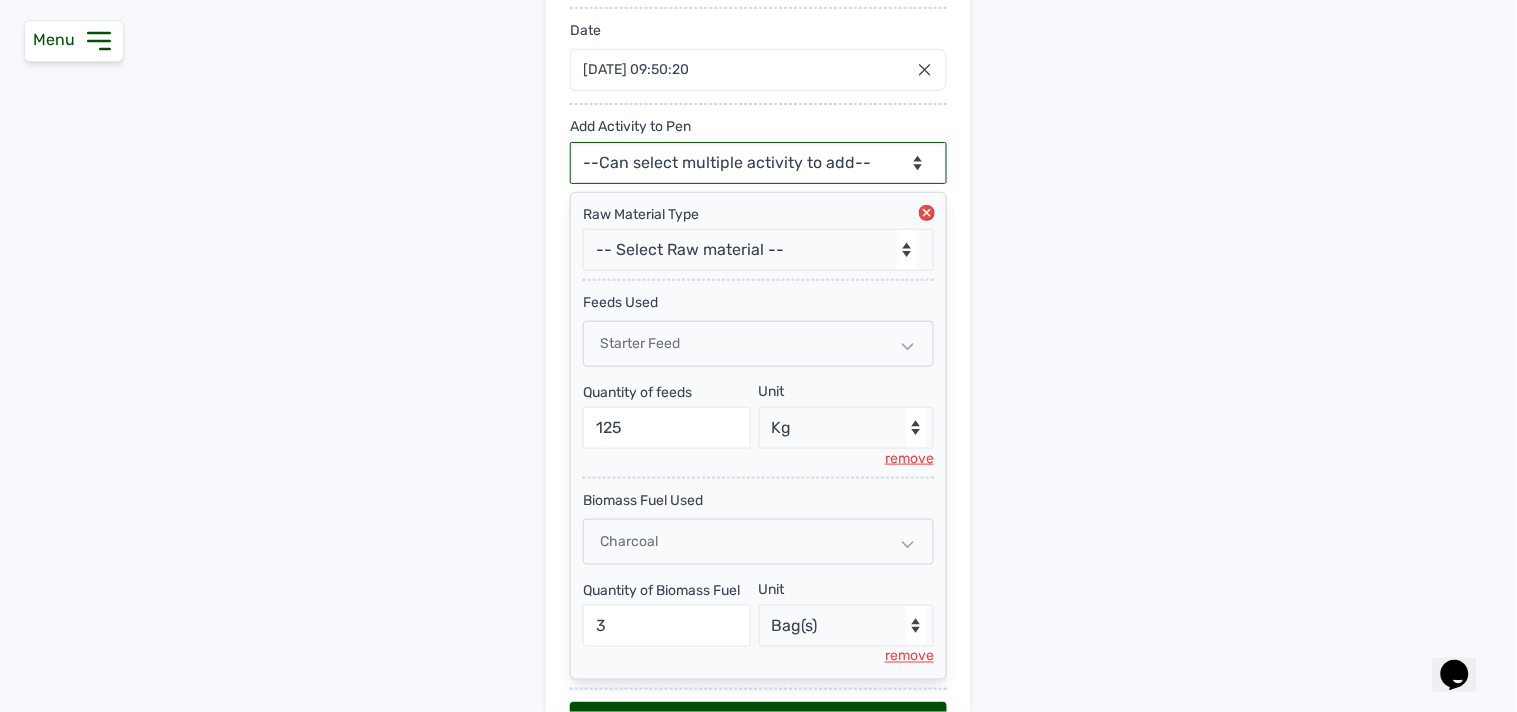 click on "--Can select multiple activity to add-- Raw Material Losses Weight" at bounding box center (758, 163) 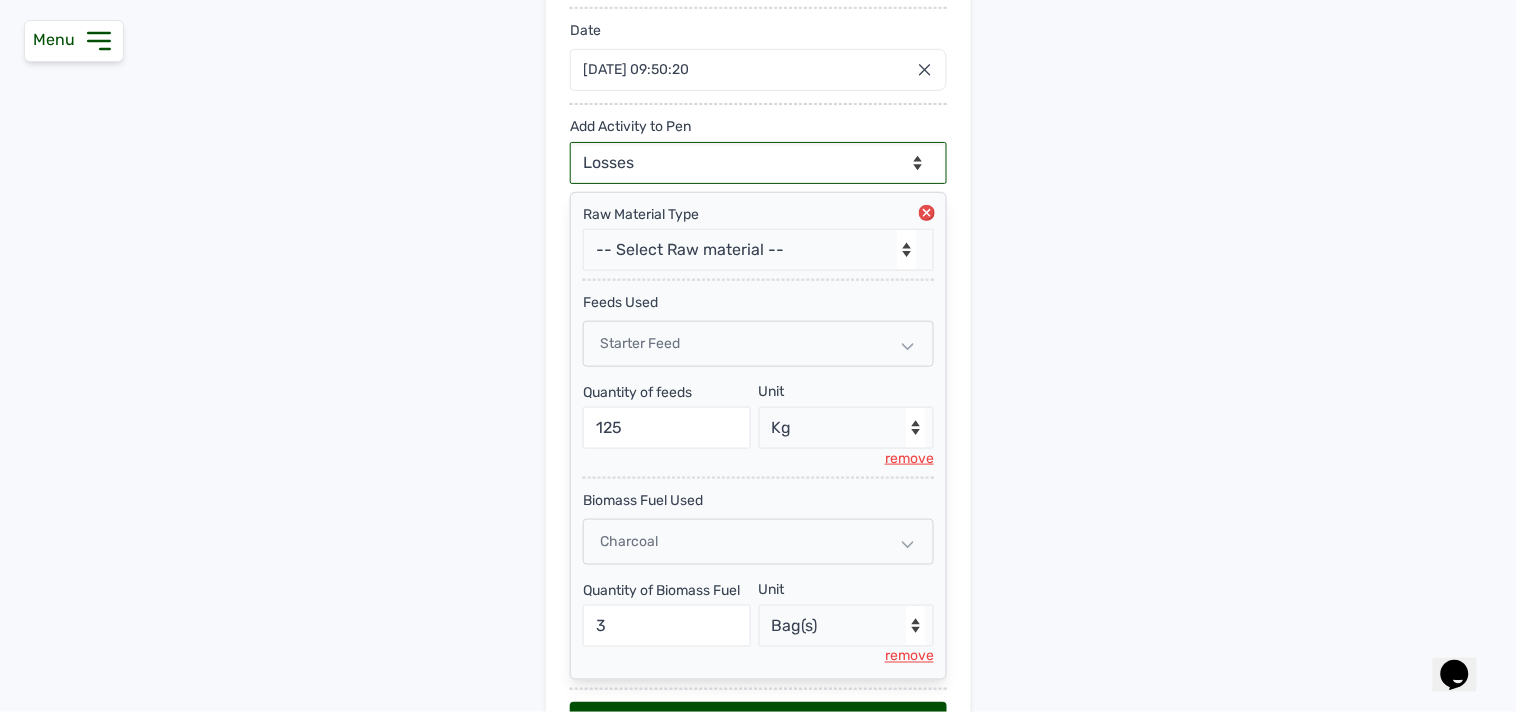 click on "--Can select multiple activity to add-- Raw Material Losses Weight" at bounding box center [758, 163] 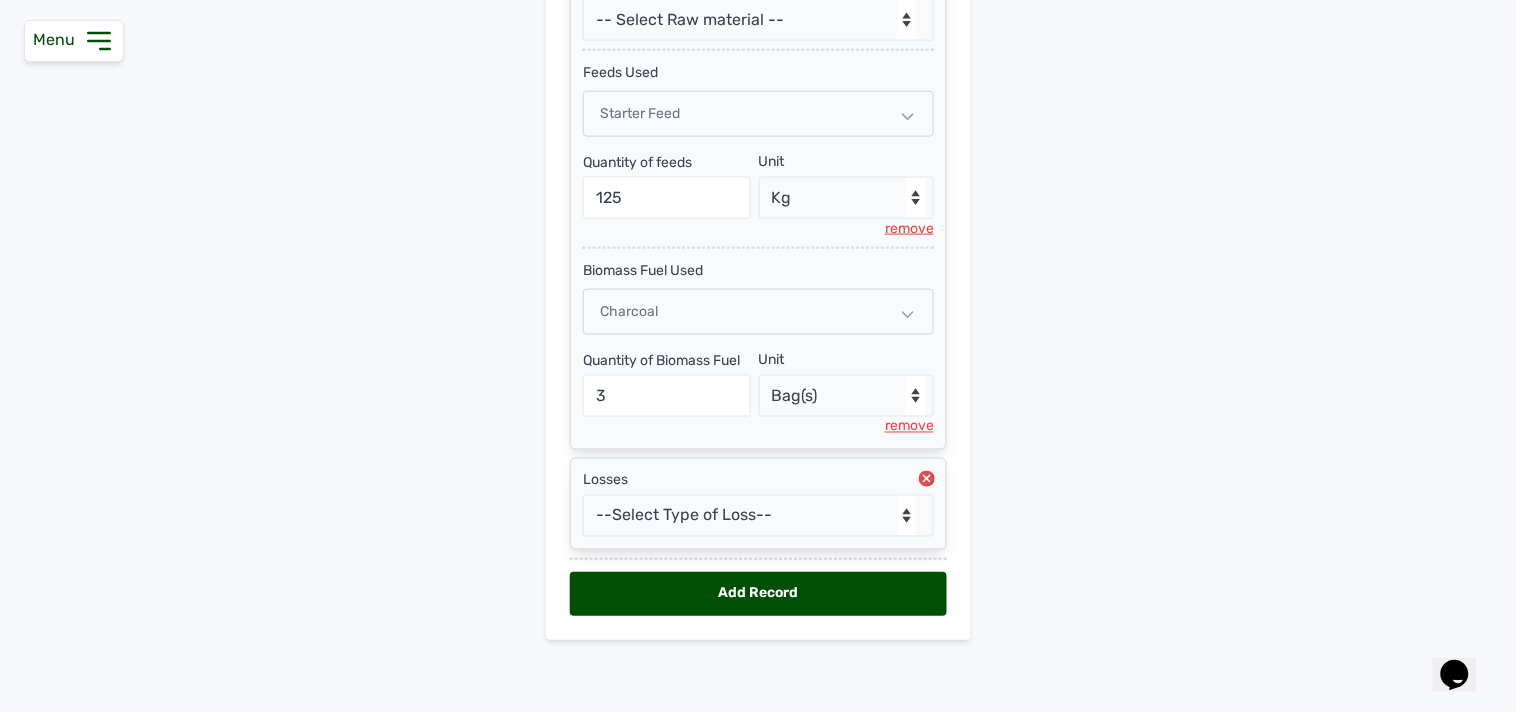 scroll, scrollTop: 564, scrollLeft: 0, axis: vertical 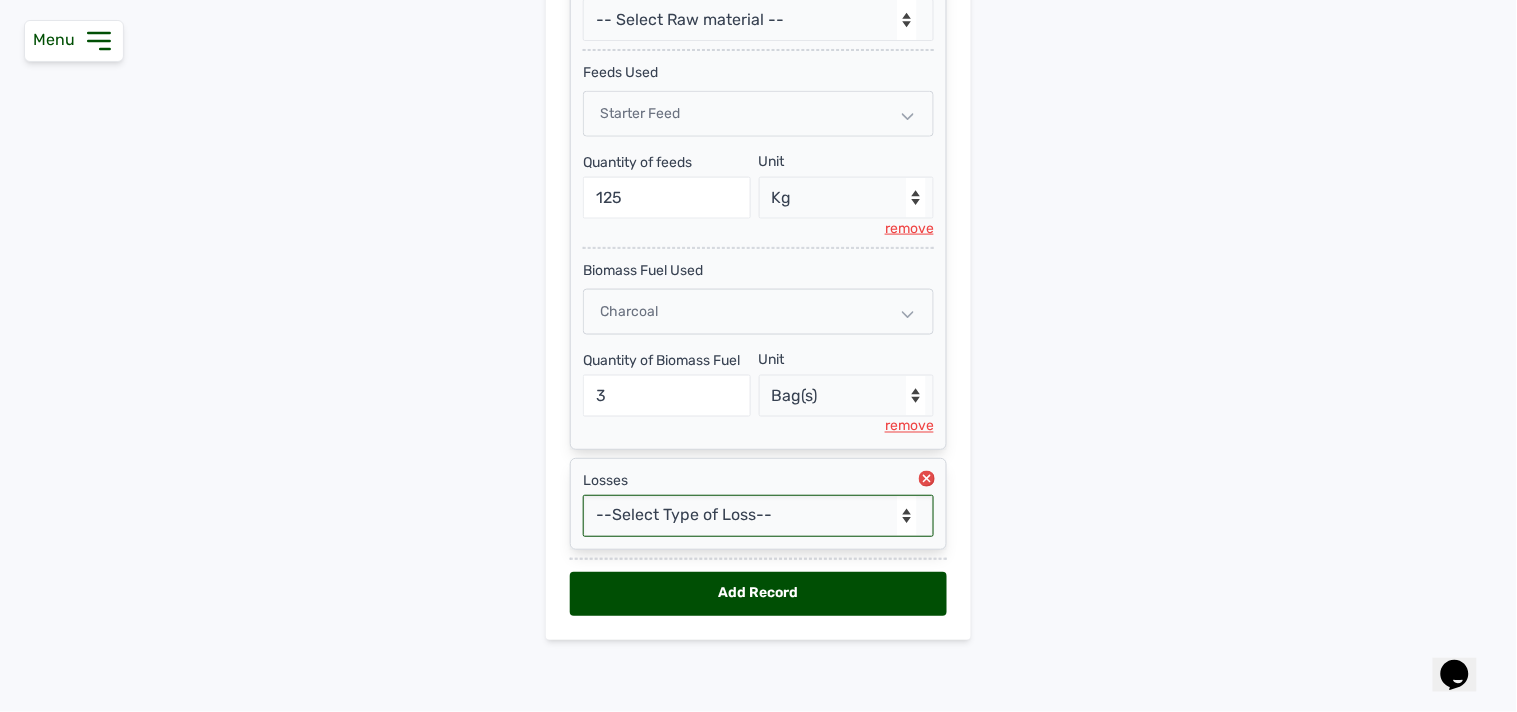 click on "--Select Type of Loss-- Mortality Culled Theft" at bounding box center (758, 516) 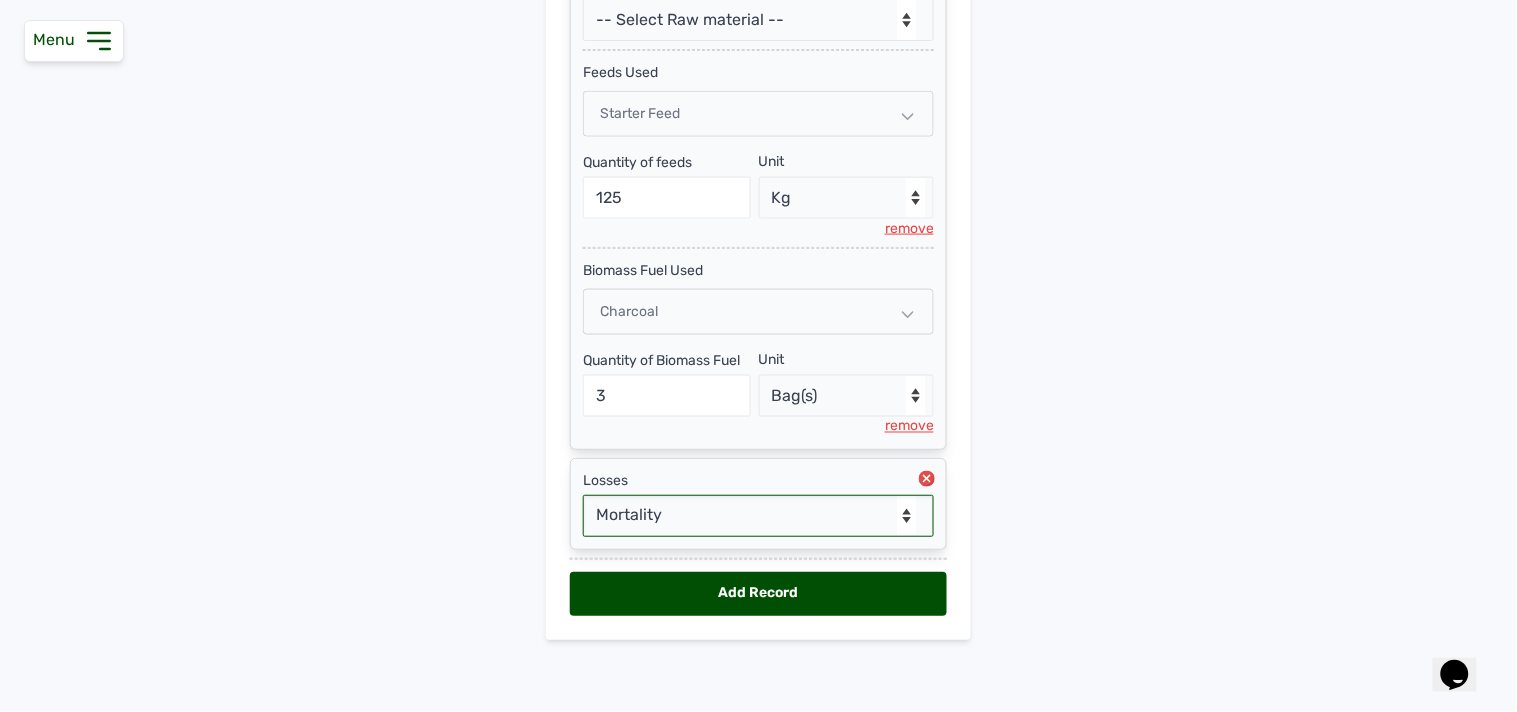 click on "--Select Type of Loss-- Mortality Culled Theft" at bounding box center (758, 516) 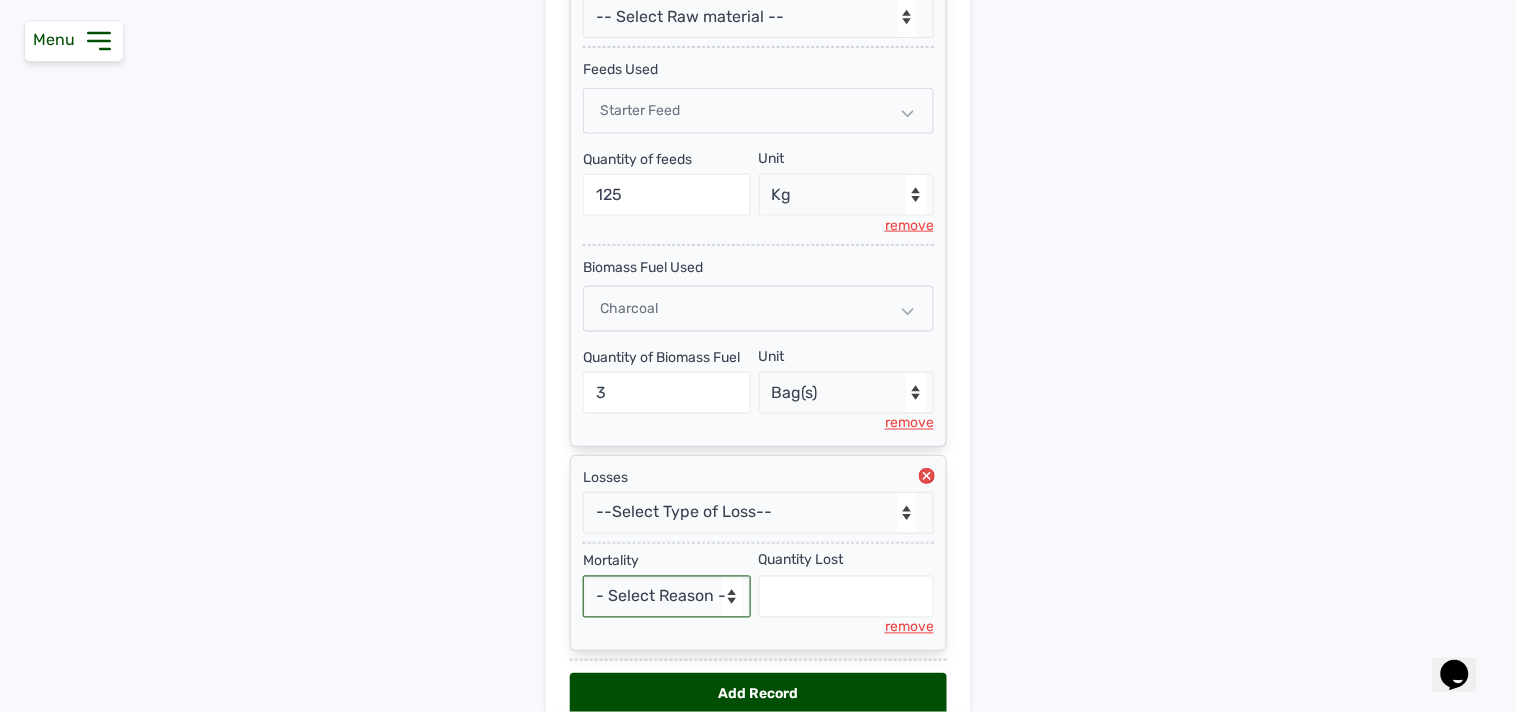 click on "- Select Reason - Disease Late Vaccination Wrong Vaccination Heat [MEDICAL_DATA] Others" at bounding box center (667, 597) 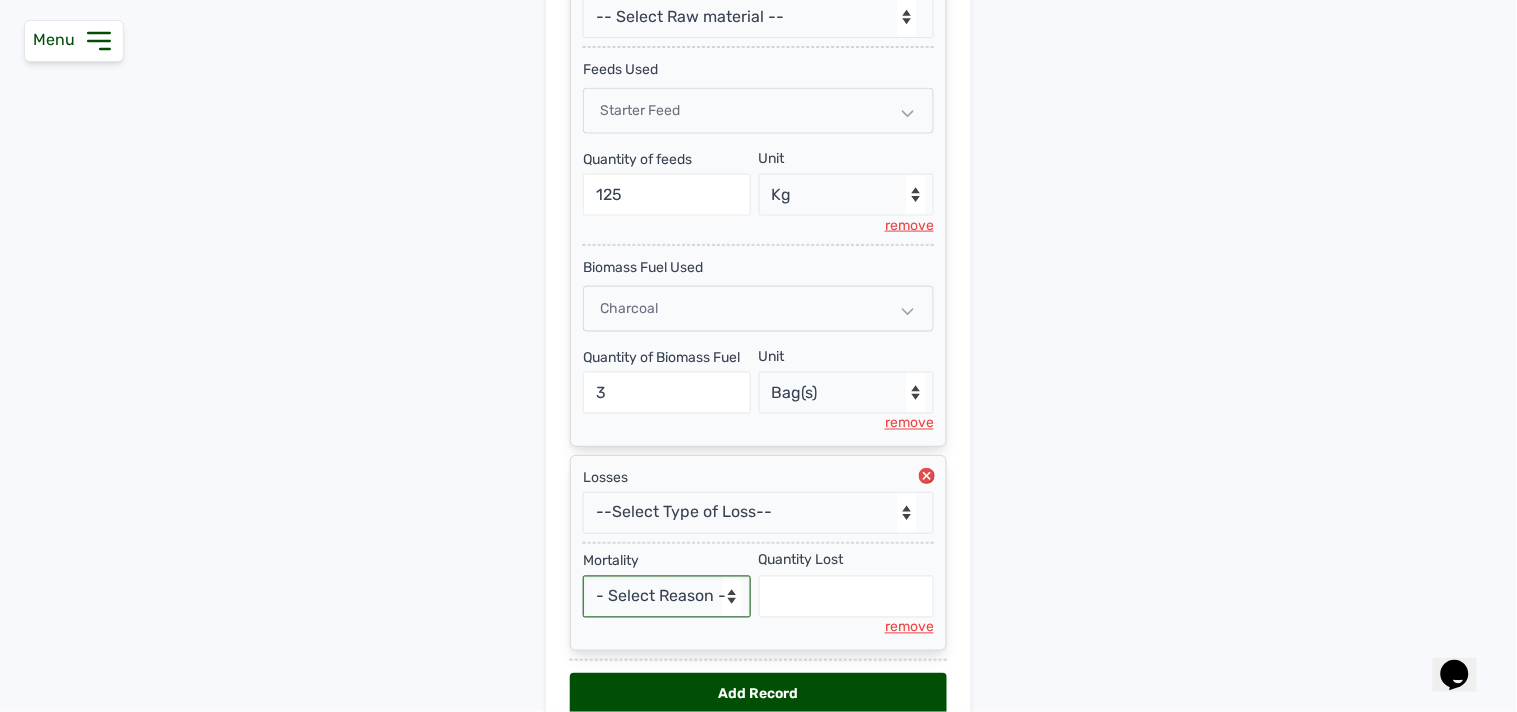 select on "Others" 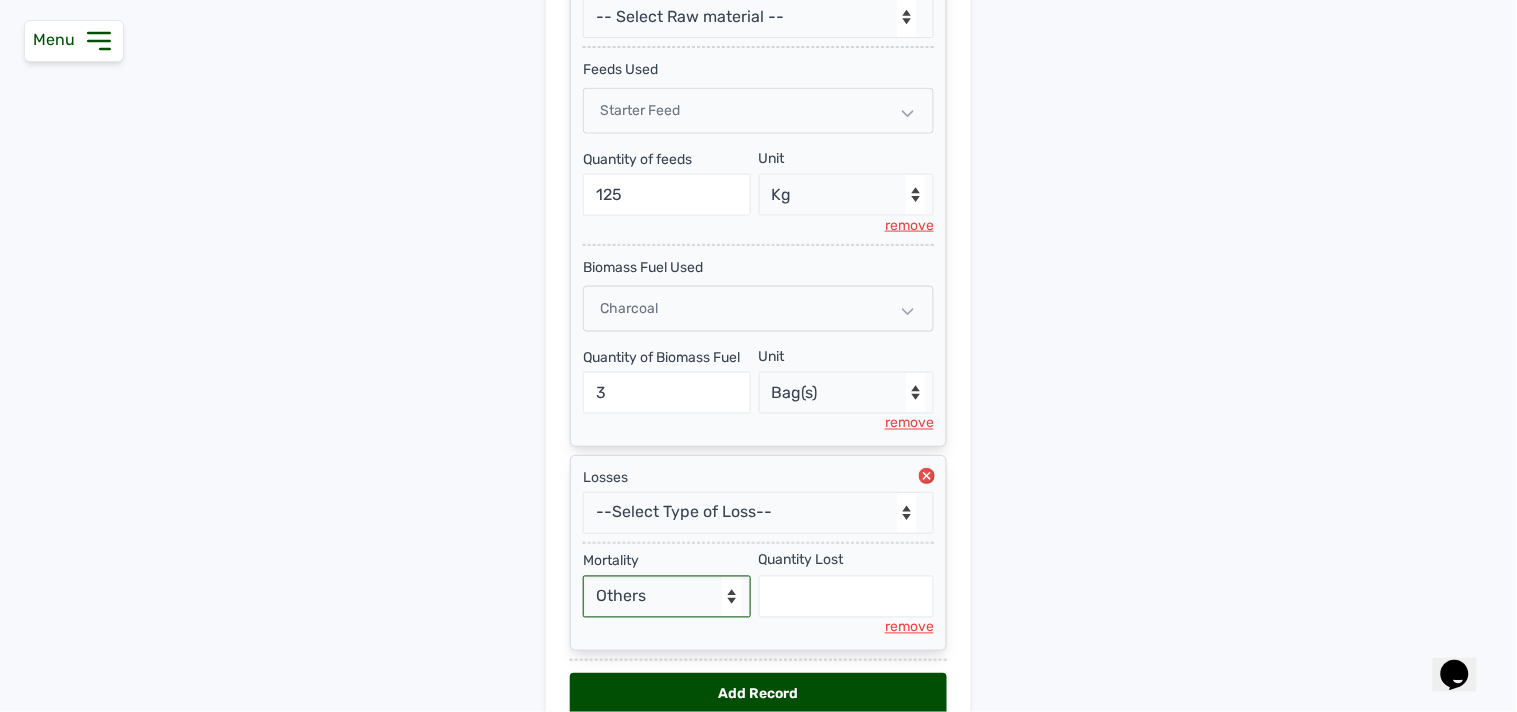 click on "- Select Reason - Disease Late Vaccination Wrong Vaccination Heat [MEDICAL_DATA] Others" at bounding box center (667, 597) 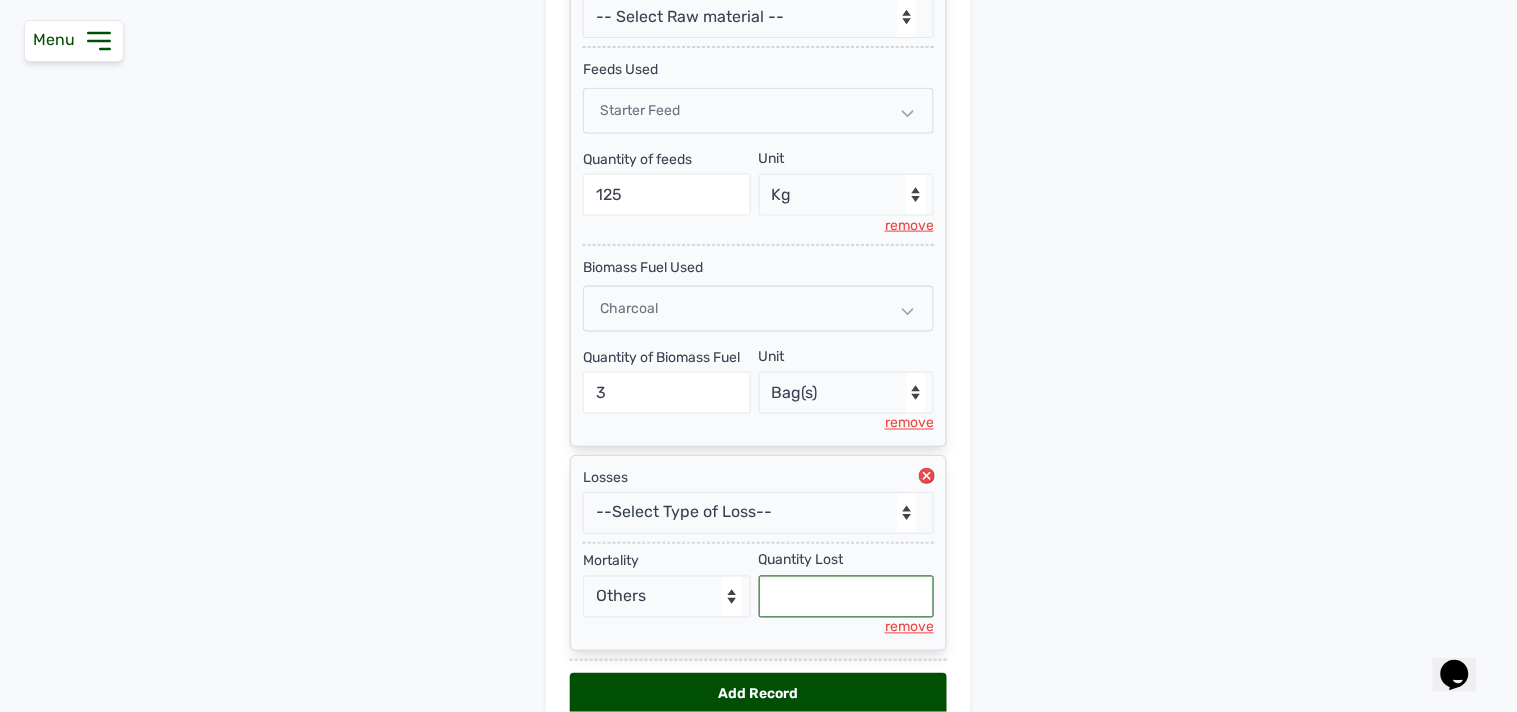 click at bounding box center (847, 597) 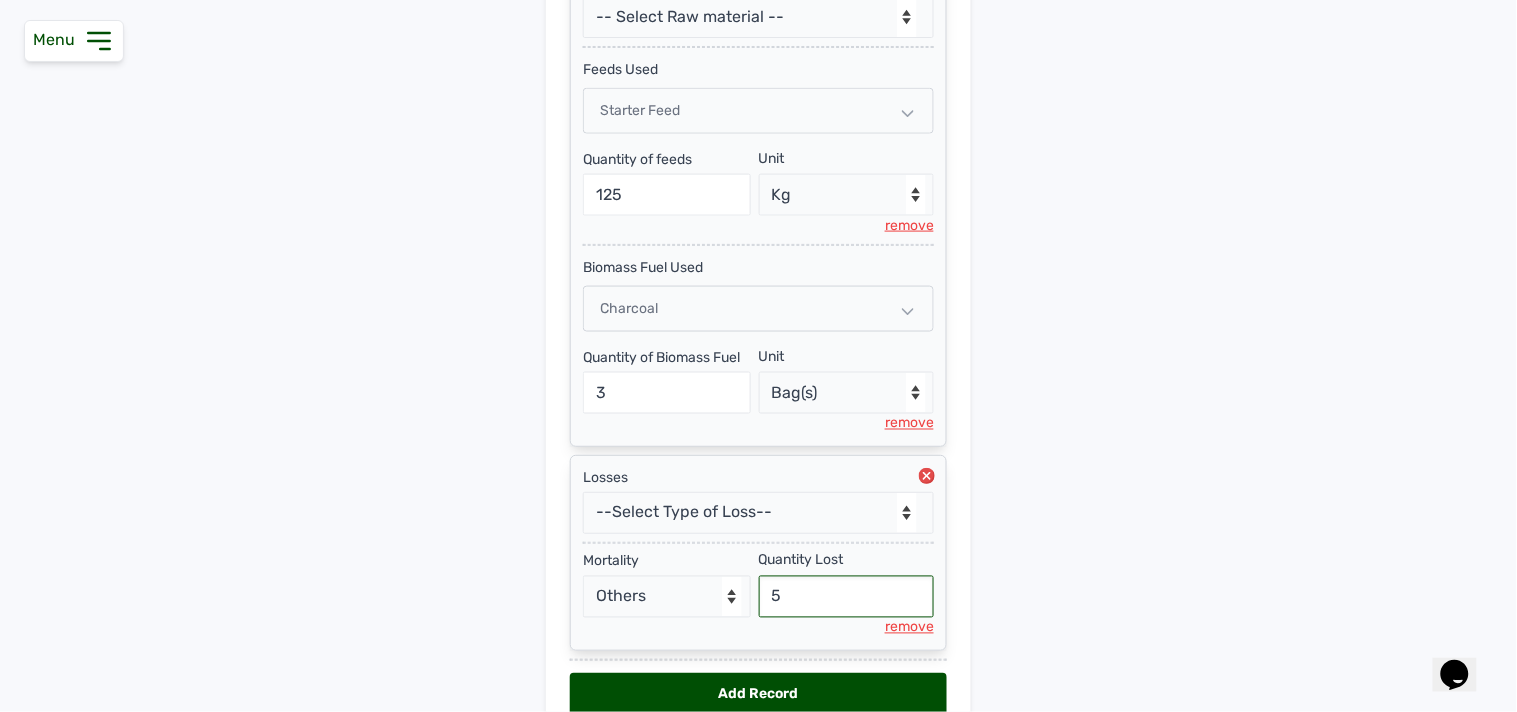 type on "5" 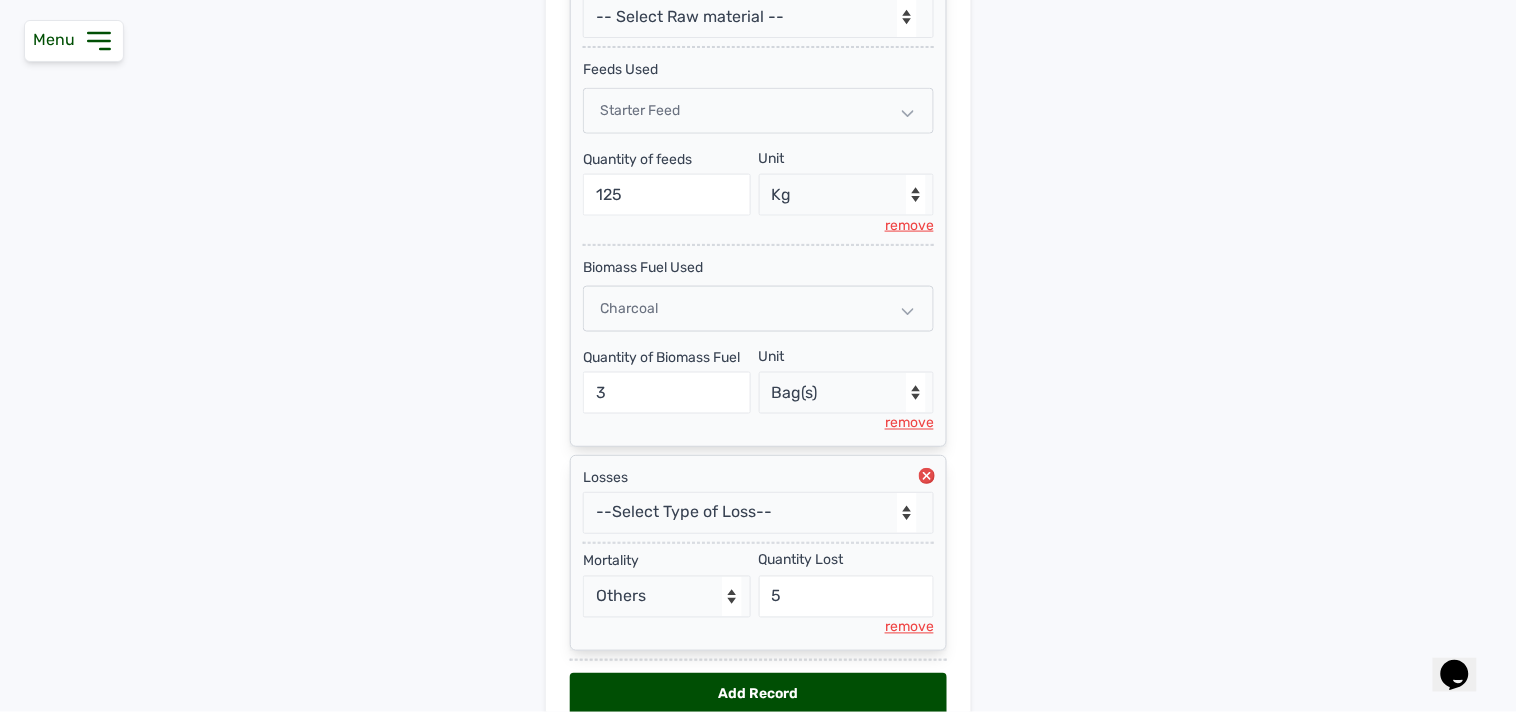 click on "Add Pen & Activities New Pen Pen Activities Pen -- Select pen -- Pen A (Broilers) Date [DATE] 09:50:20 [DATE] [DATE] Feb Mar Apr May Jun [DATE] Aug Sep Oct Nov [DATE] 2026 2027 2028 2029 2030 2031 2032 2033 2034 2035 2036 Sun Mon Tue Wed Thu Fri Sat 29 30 1 2 3 4 5 6 7 8 9 10 11 12 13 14 15 16 17 18 19 20 21 22 23 24 25 26 27 28 29 30 31 1 2 3 4 5 6 7 8 9 Cancel Add Activity to Pen --Can select multiple activity to add-- Raw Material Losses Weight Raw Material Type -- Select Raw material -- feeds medications vaccines Biomass Fuel feeds Used Starter Feed Quantity of feeds 125 Unit --Select unit-- Bag(s) Kg remove Biomass Fuel Used Charcoal Quantity of Biomass Fuel 3 Unit --Select unit-- Bag(s) remove Losses --Select Type of Loss-- Mortality Culled Theft Mortality - Select Reason - Disease Late Vaccination Wrong Vaccination Heat [MEDICAL_DATA] Others Quantity Lost 5 remove  Add Record" at bounding box center [758, 164] 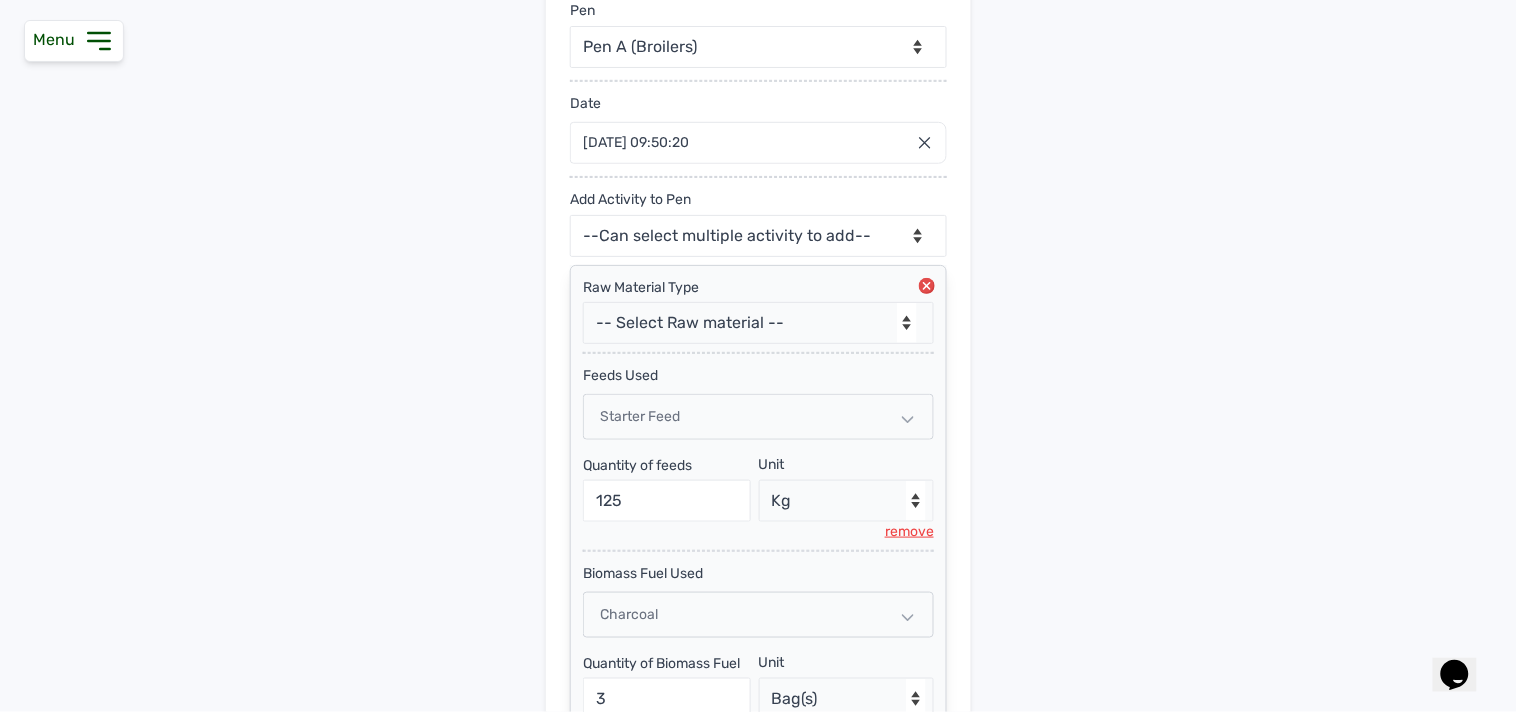 scroll, scrollTop: 75, scrollLeft: 0, axis: vertical 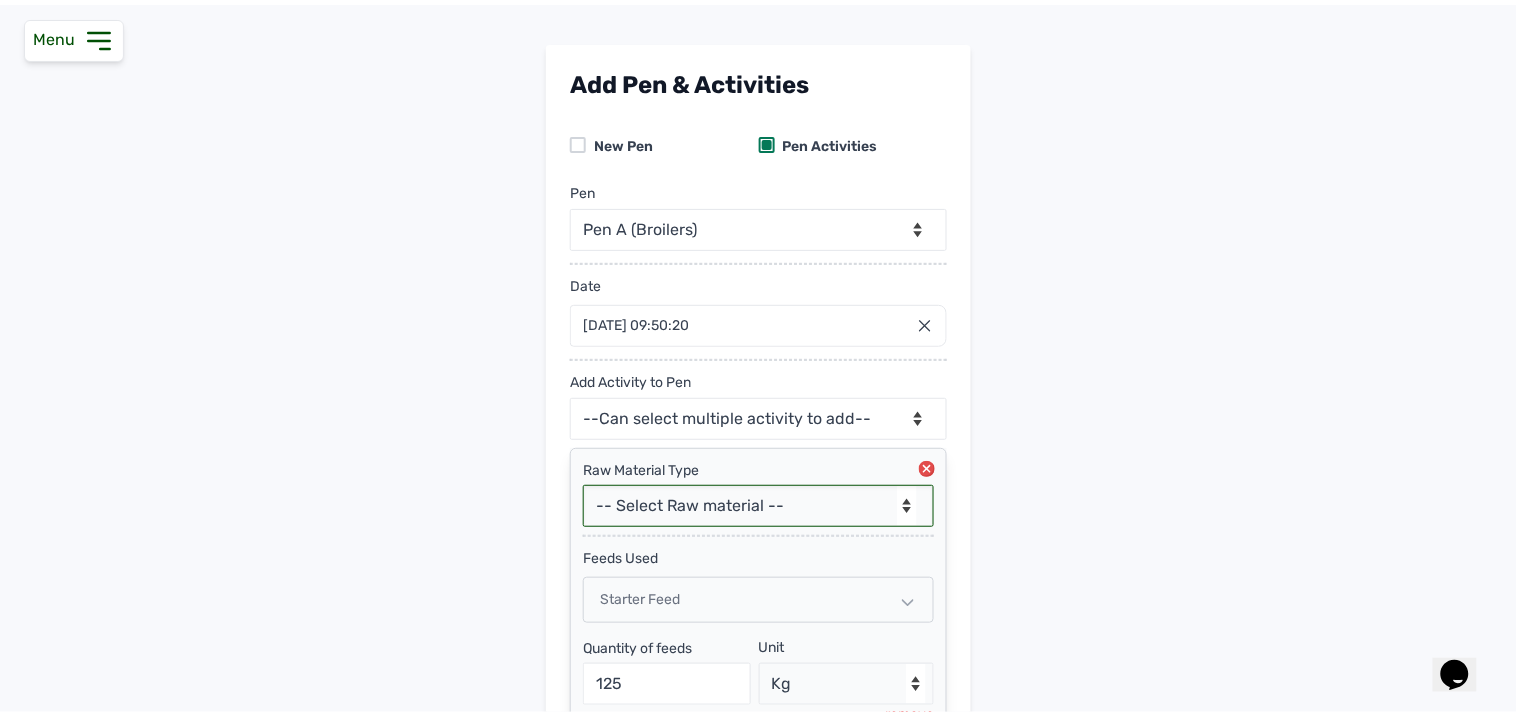 click on "-- Select Raw material -- feeds medications vaccines Biomass Fuel" at bounding box center [758, 506] 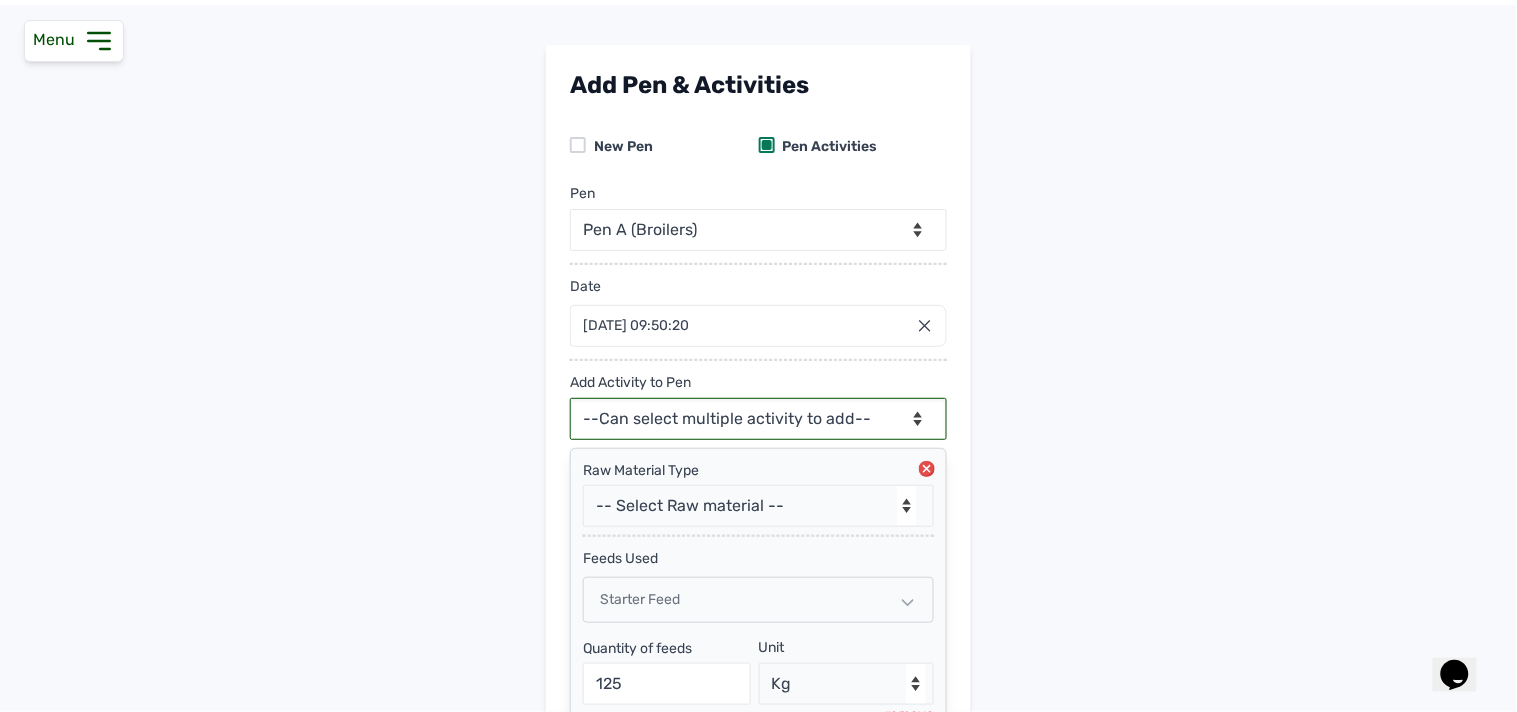 click on "--Can select multiple activity to add-- Raw Material Losses Weight" at bounding box center (758, 419) 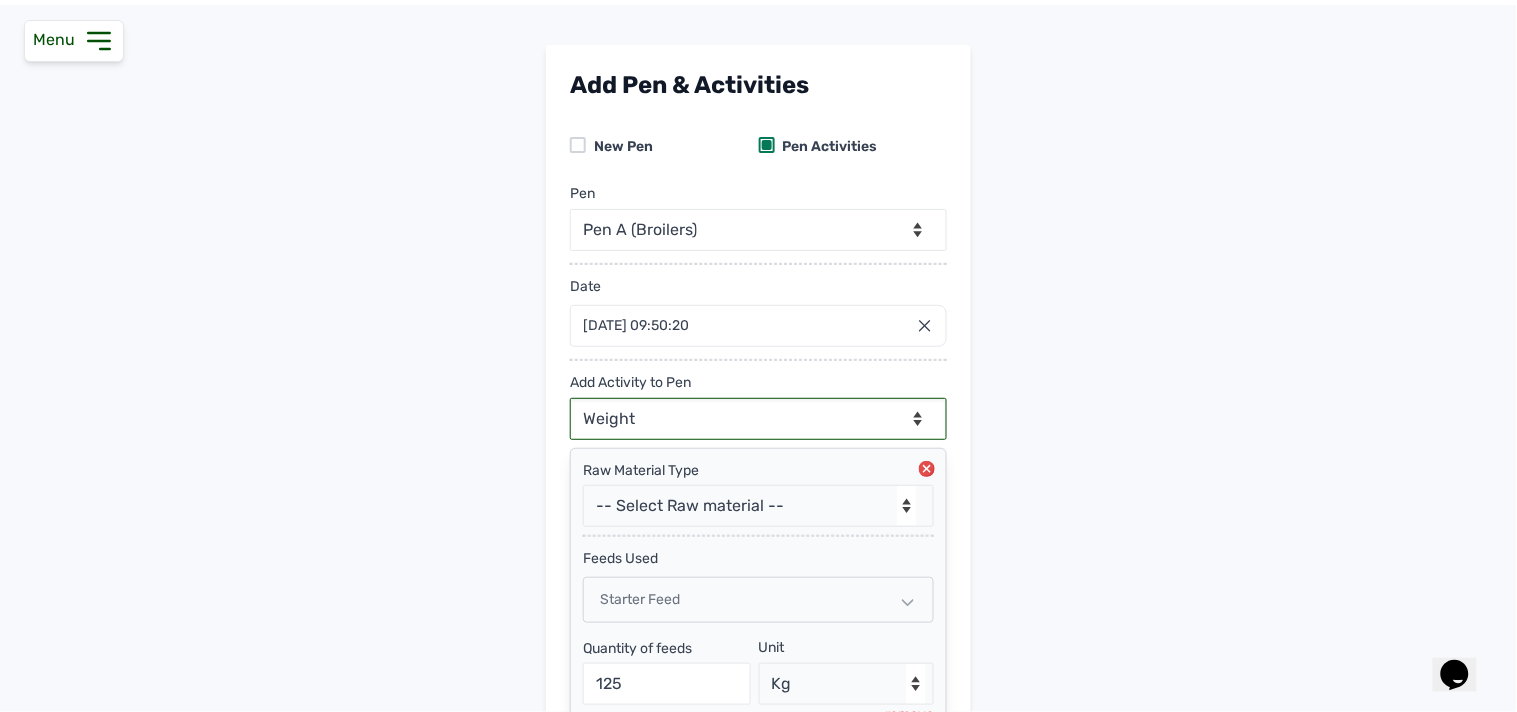 click on "--Can select multiple activity to add-- Raw Material Losses Weight" at bounding box center [758, 419] 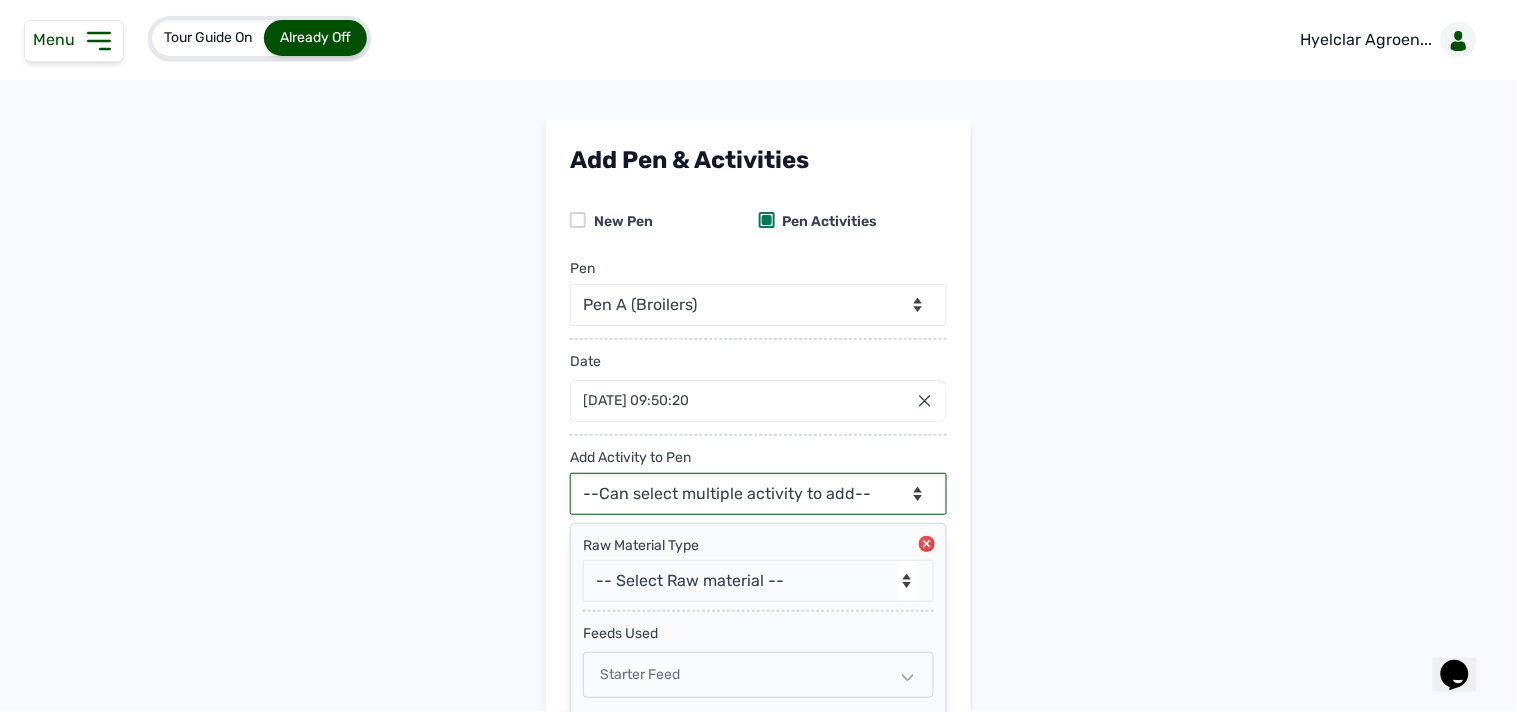 scroll, scrollTop: 770, scrollLeft: 0, axis: vertical 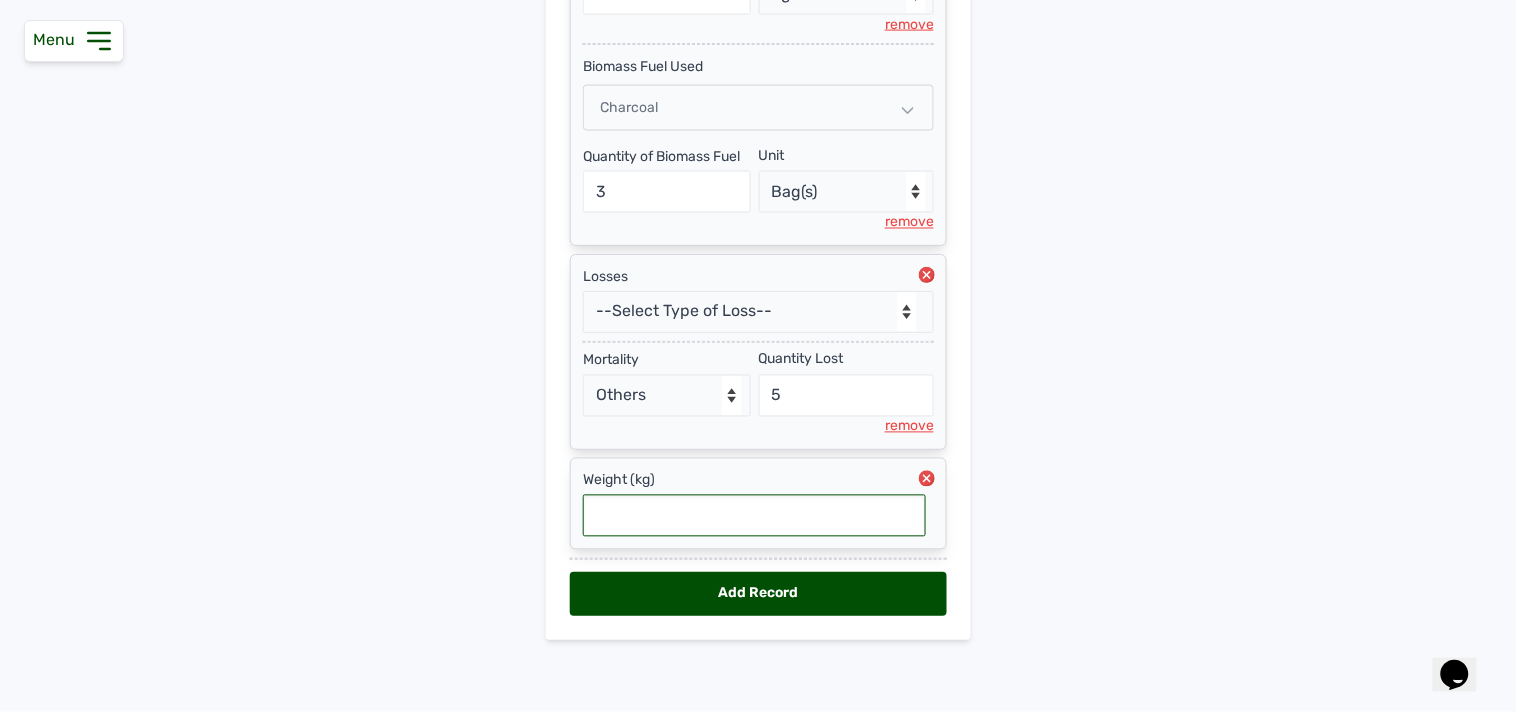 click at bounding box center (754, 516) 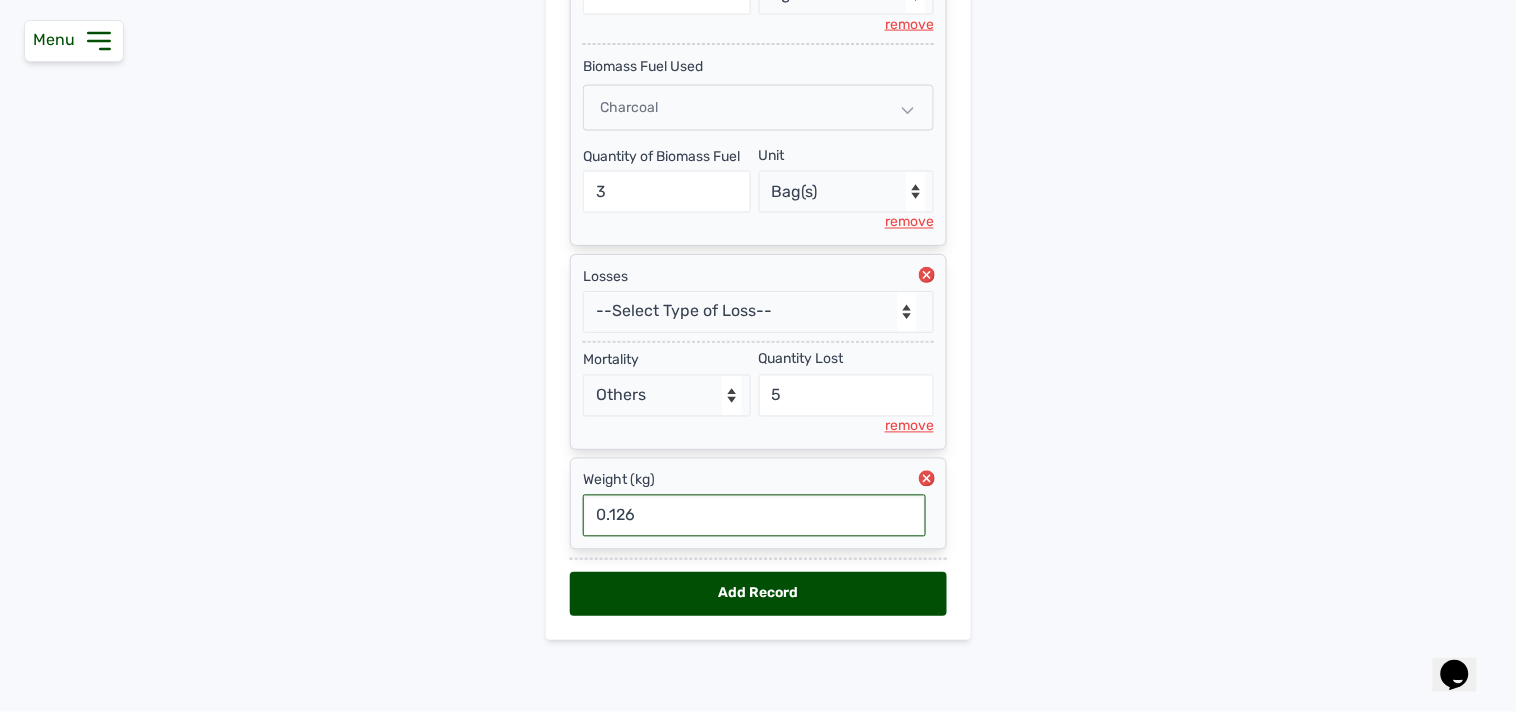 type on "0.126" 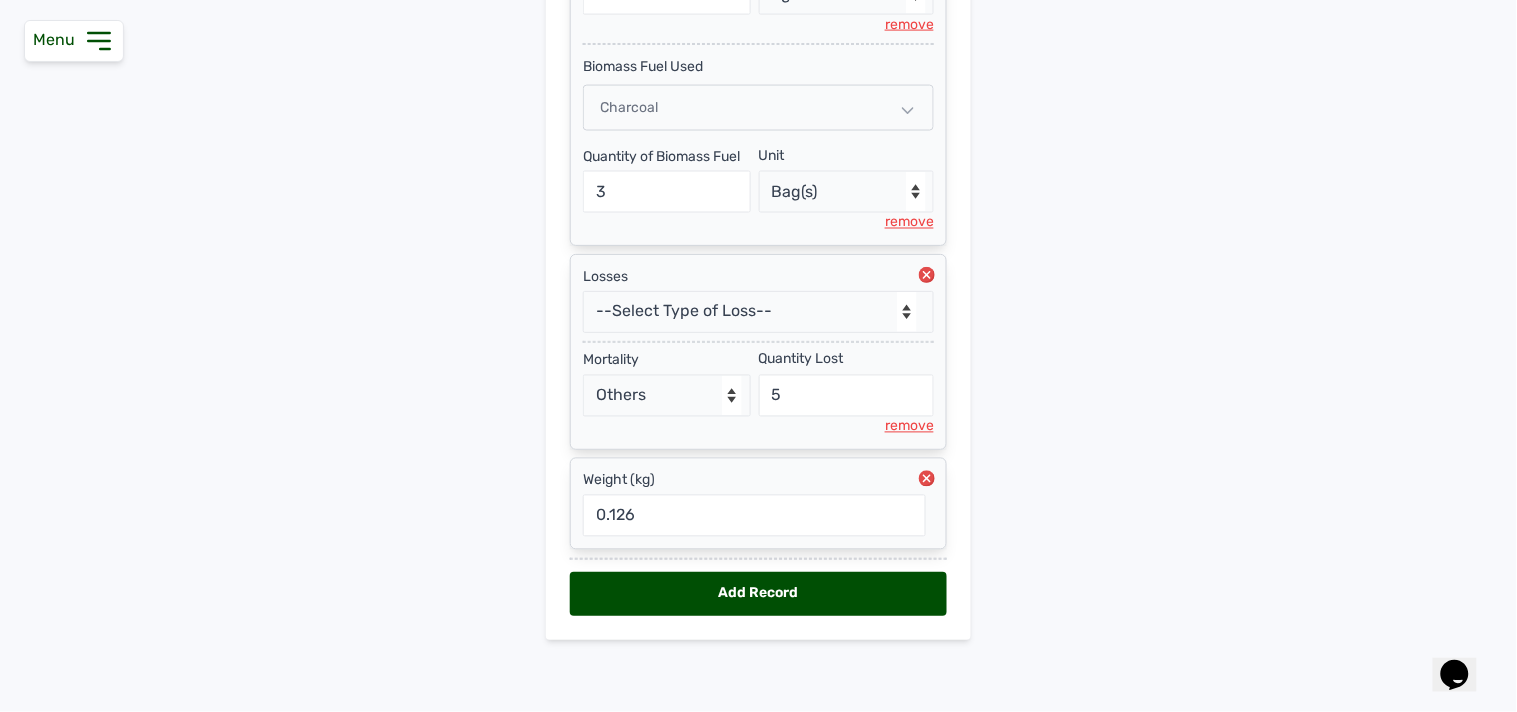 click on "Add Pen & Activities New Pen Pen Activities Pen -- Select pen -- Pen A (Broilers) Date [DATE] 09:50:20 [DATE] [DATE] Feb Mar Apr May Jun [DATE] Aug Sep Oct Nov [DATE] 2026 2027 2028 2029 2030 2031 2032 2033 2034 2035 2036 Sun Mon Tue Wed Thu Fri Sat 29 30 1 2 3 4 5 6 7 8 9 10 11 12 13 14 15 16 17 18 19 20 21 22 23 24 25 26 27 28 29 30 31 1 2 3 4 5 6 7 8 9 Cancel Add Activity to Pen --Can select multiple activity to add-- Raw Material Losses Weight Raw Material Type -- Select Raw material -- feeds medications vaccines Biomass Fuel feeds Used Starter Feed Quantity of feeds 125 Unit --Select unit-- Bag(s) Kg remove Biomass Fuel Used Charcoal Quantity of Biomass Fuel 3 Unit --Select unit-- Bag(s) remove Losses --Select Type of Loss-- Mortality Culled Theft Mortality - Select Reason - Disease Late Vaccination Wrong Vaccination Heat [MEDICAL_DATA] Others Quantity Lost 5 remove Weight (kg) 0.126  Add Record" at bounding box center (758, 13) 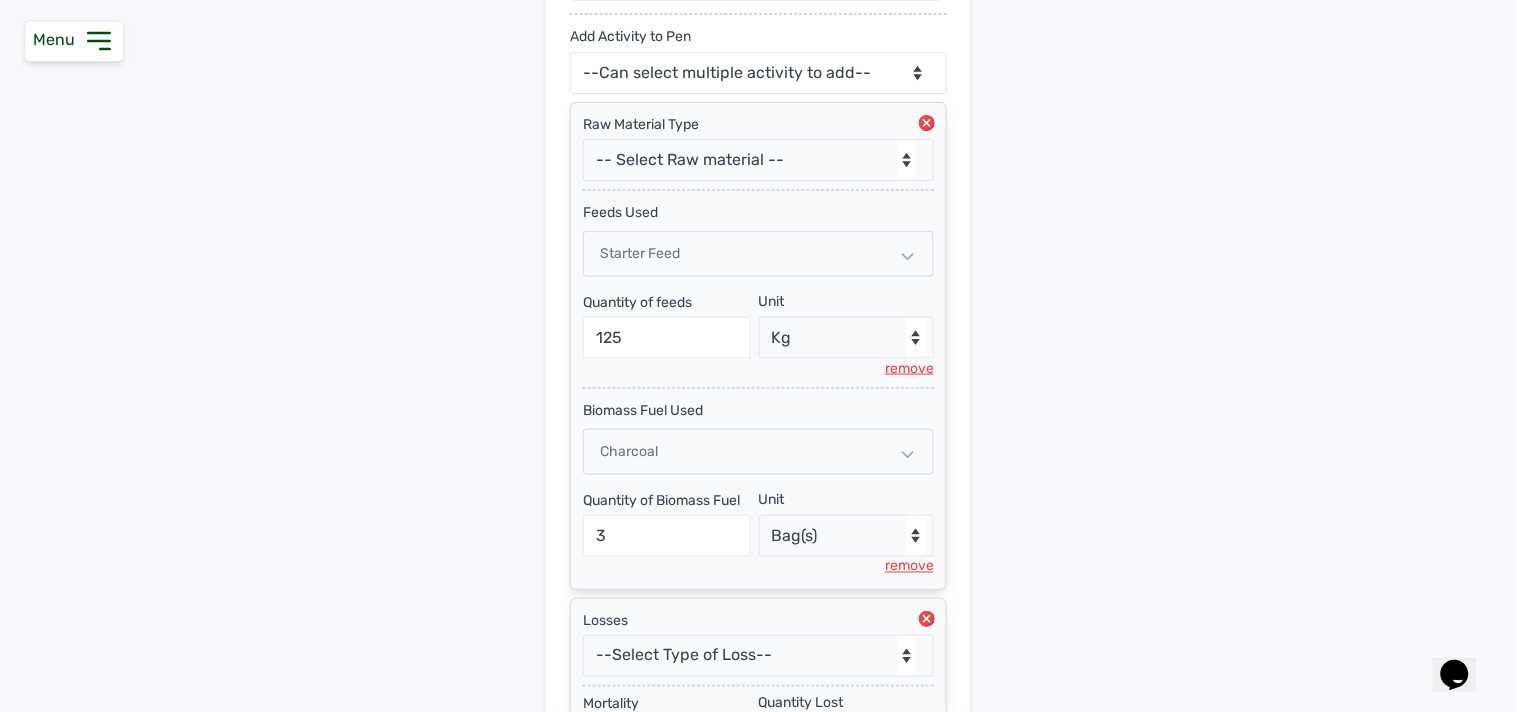scroll, scrollTop: 245, scrollLeft: 0, axis: vertical 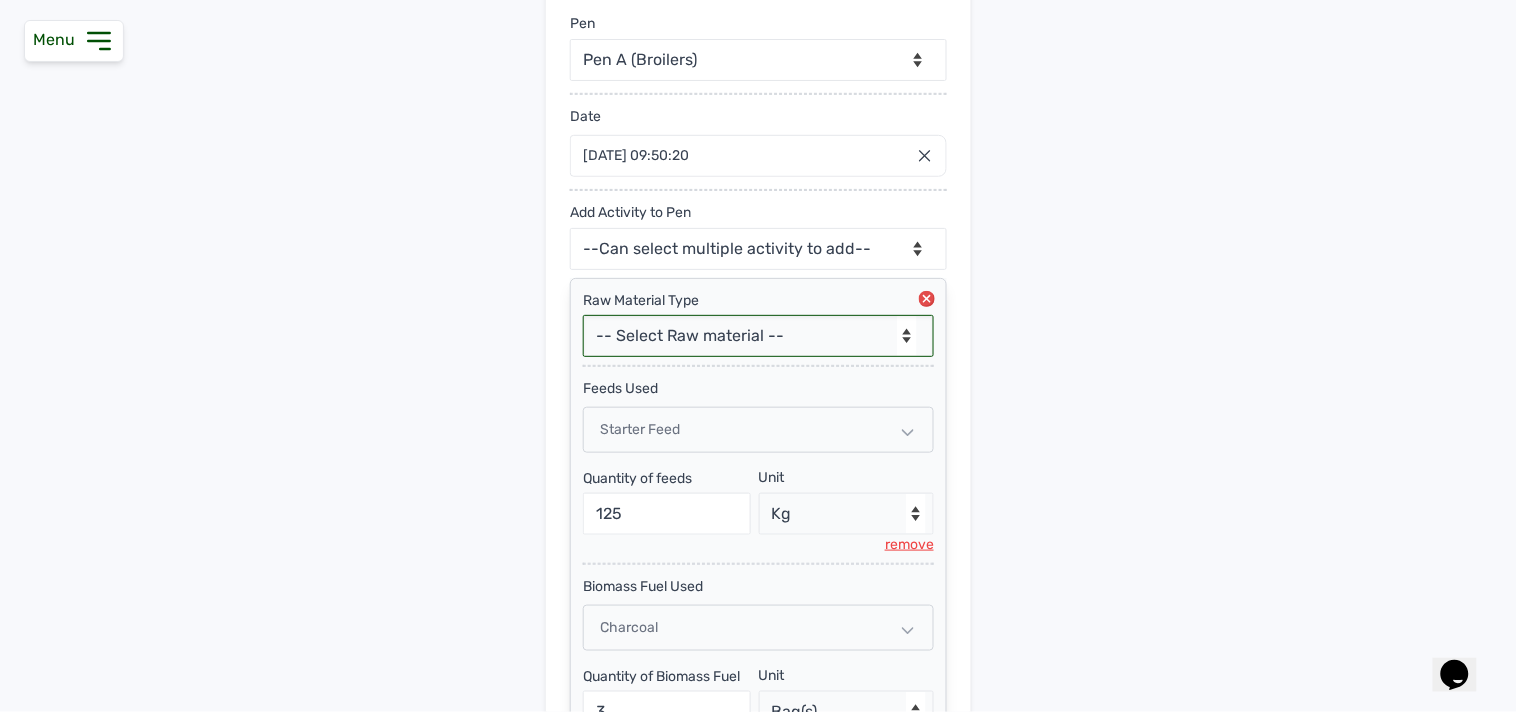 click on "-- Select Raw material -- feeds medications vaccines Biomass Fuel" at bounding box center (758, 336) 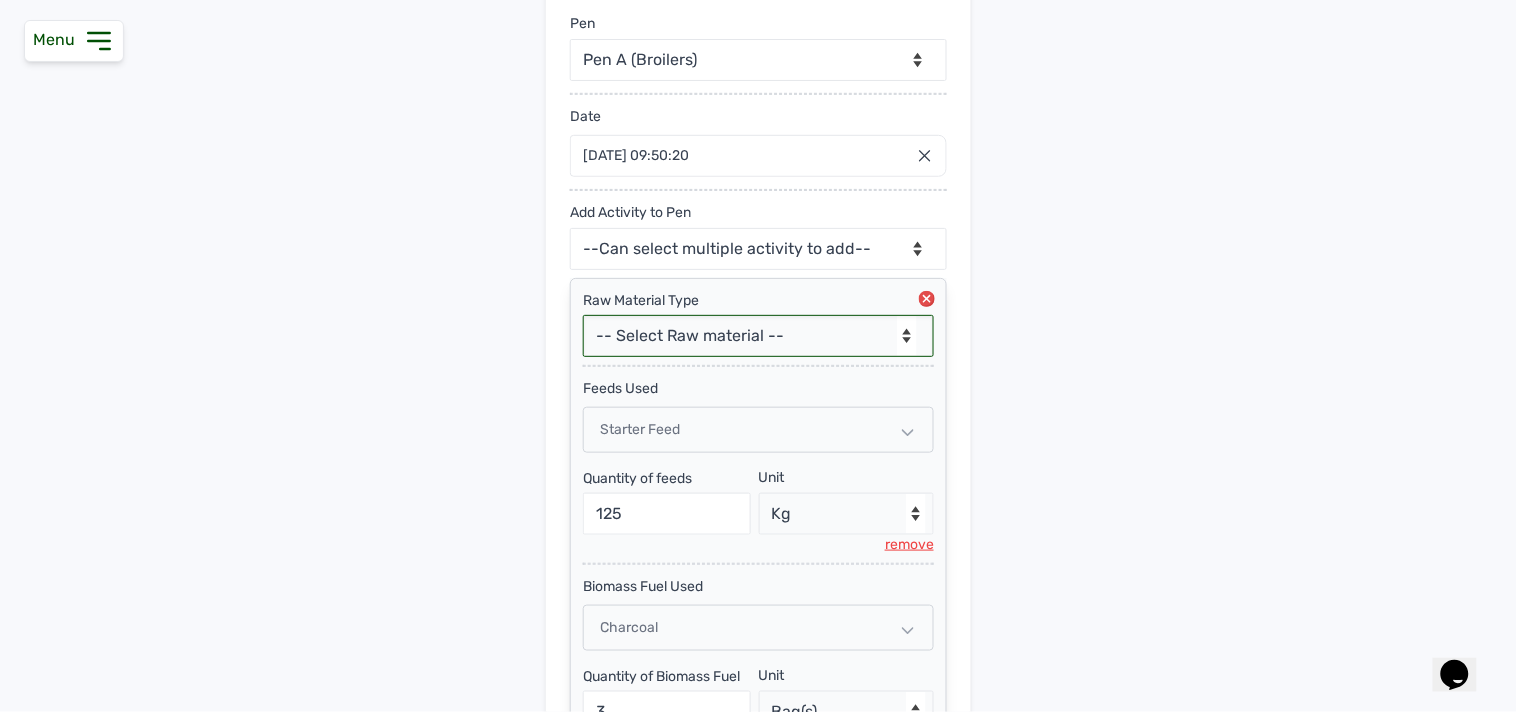 select on "medications" 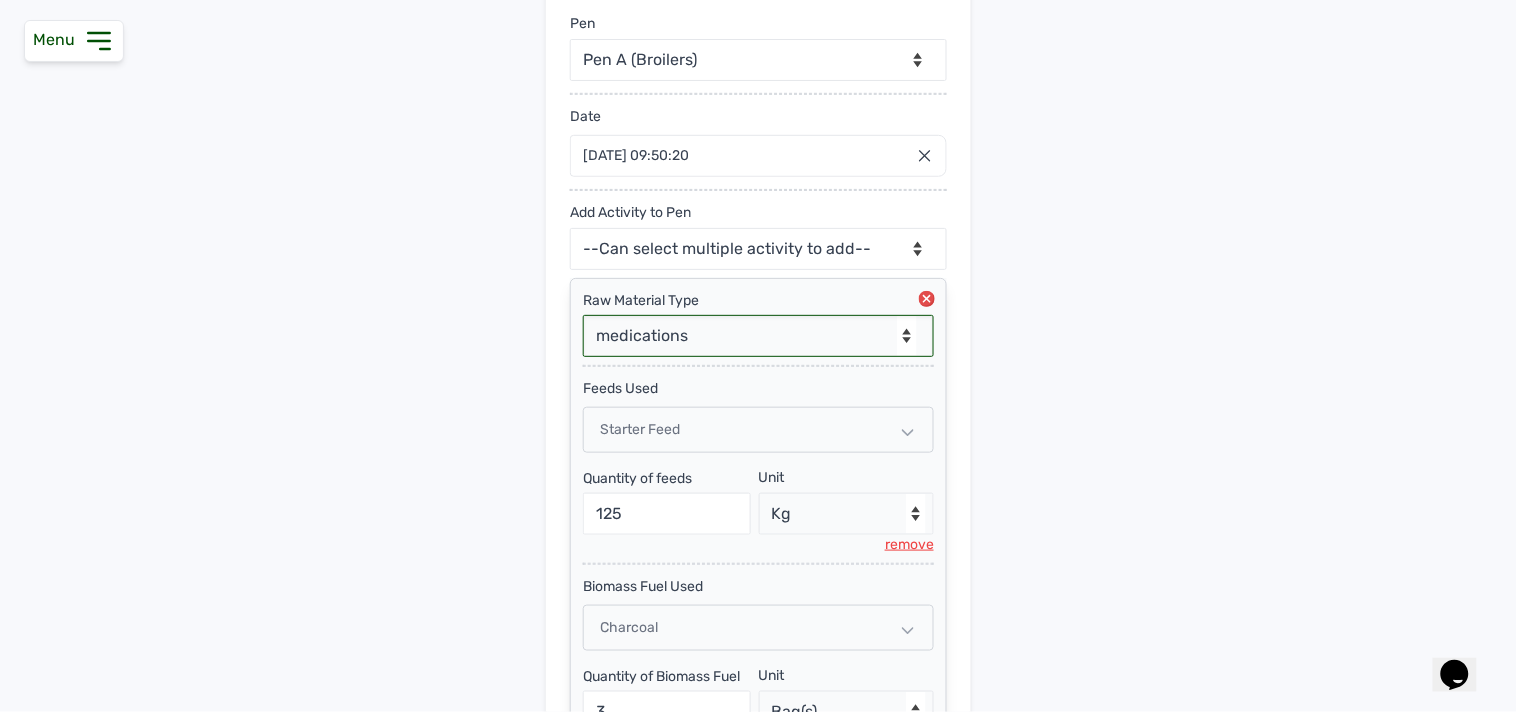 click on "-- Select Raw material -- feeds medications vaccines Biomass Fuel" at bounding box center [758, 336] 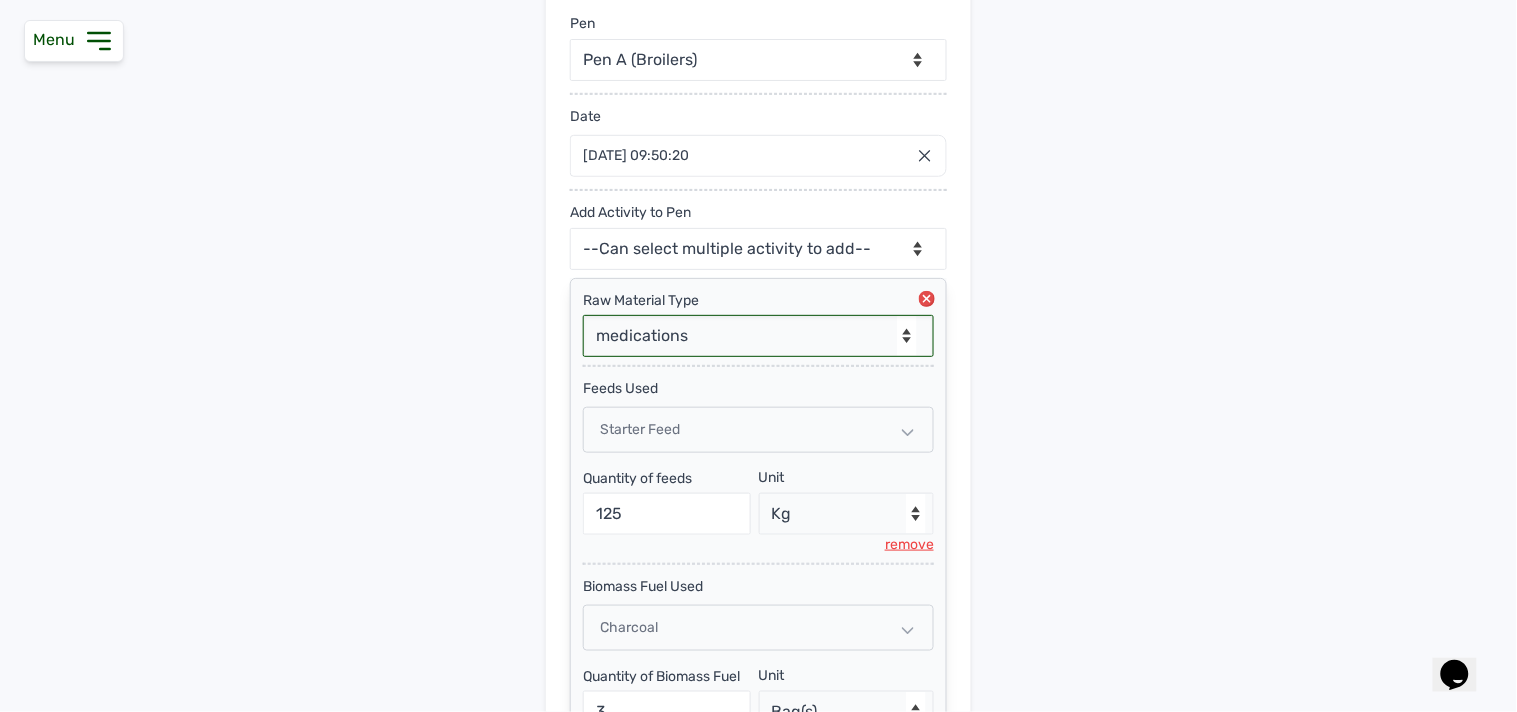 select 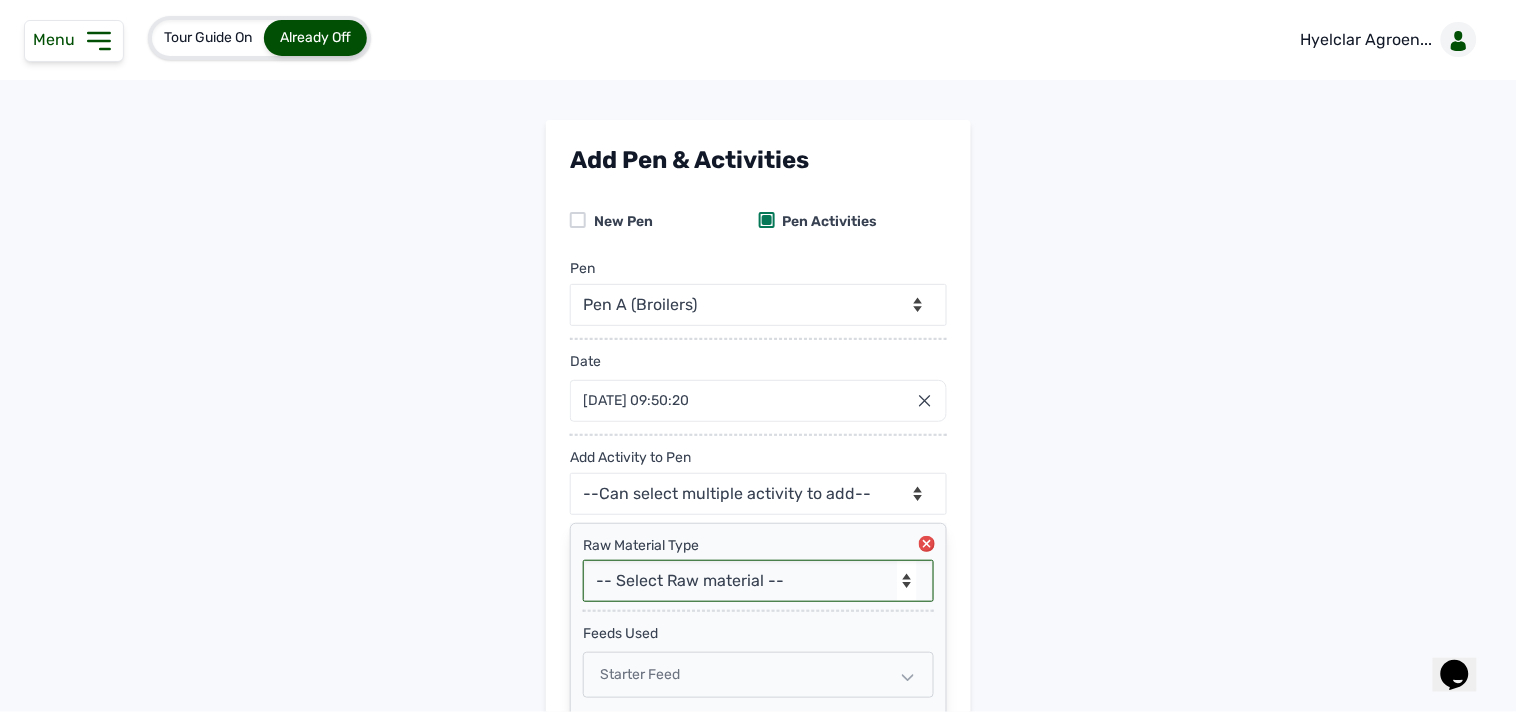 scroll, scrollTop: 885, scrollLeft: 0, axis: vertical 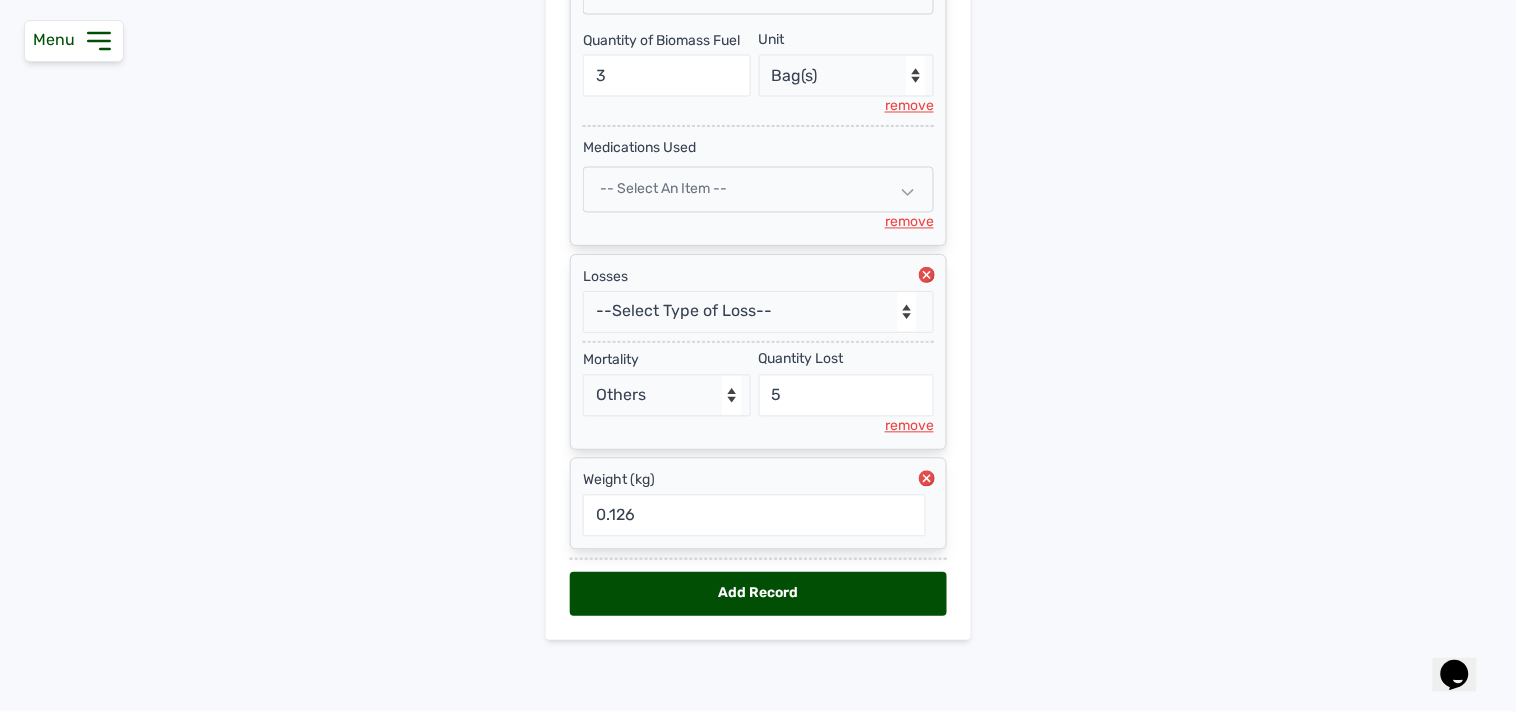 click on "-- Select an Item --" at bounding box center (758, 190) 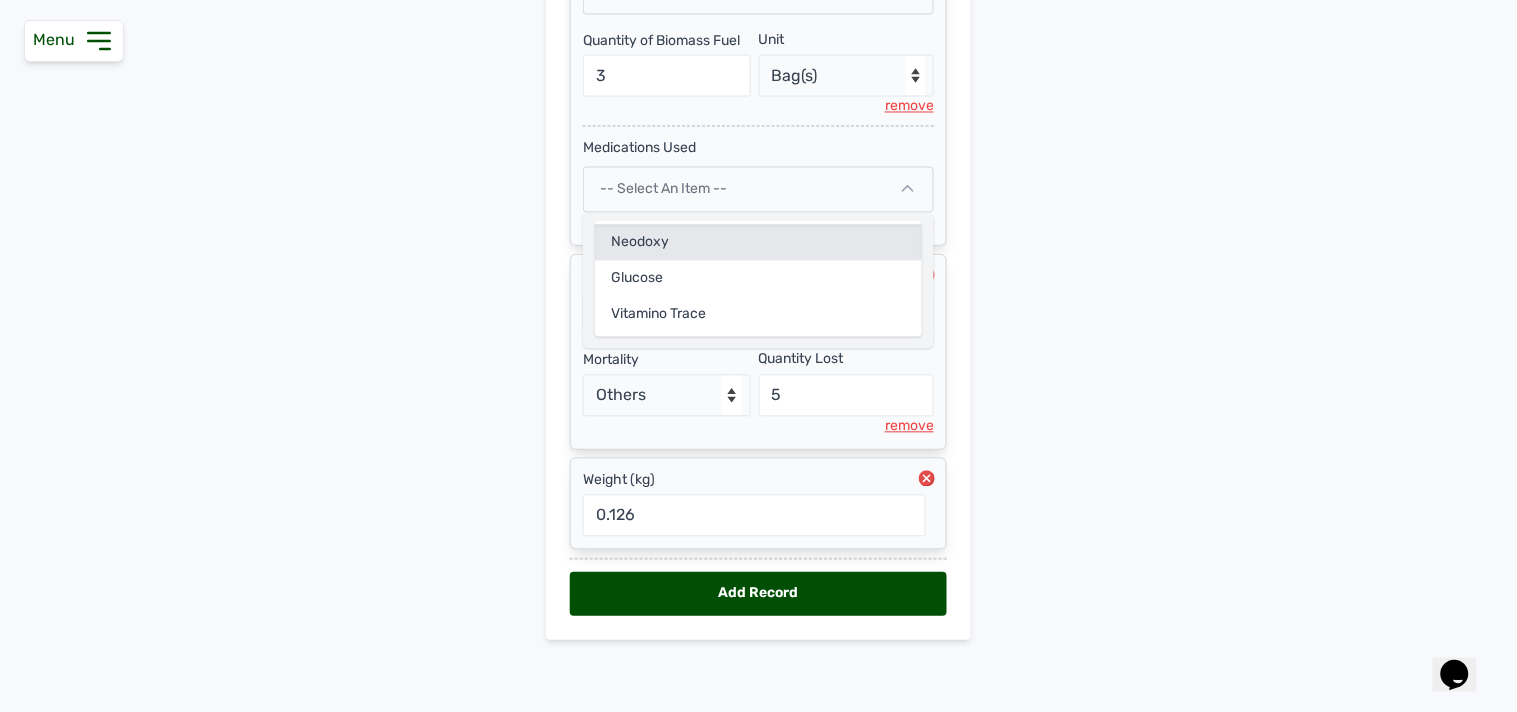 click on "Neodoxy" 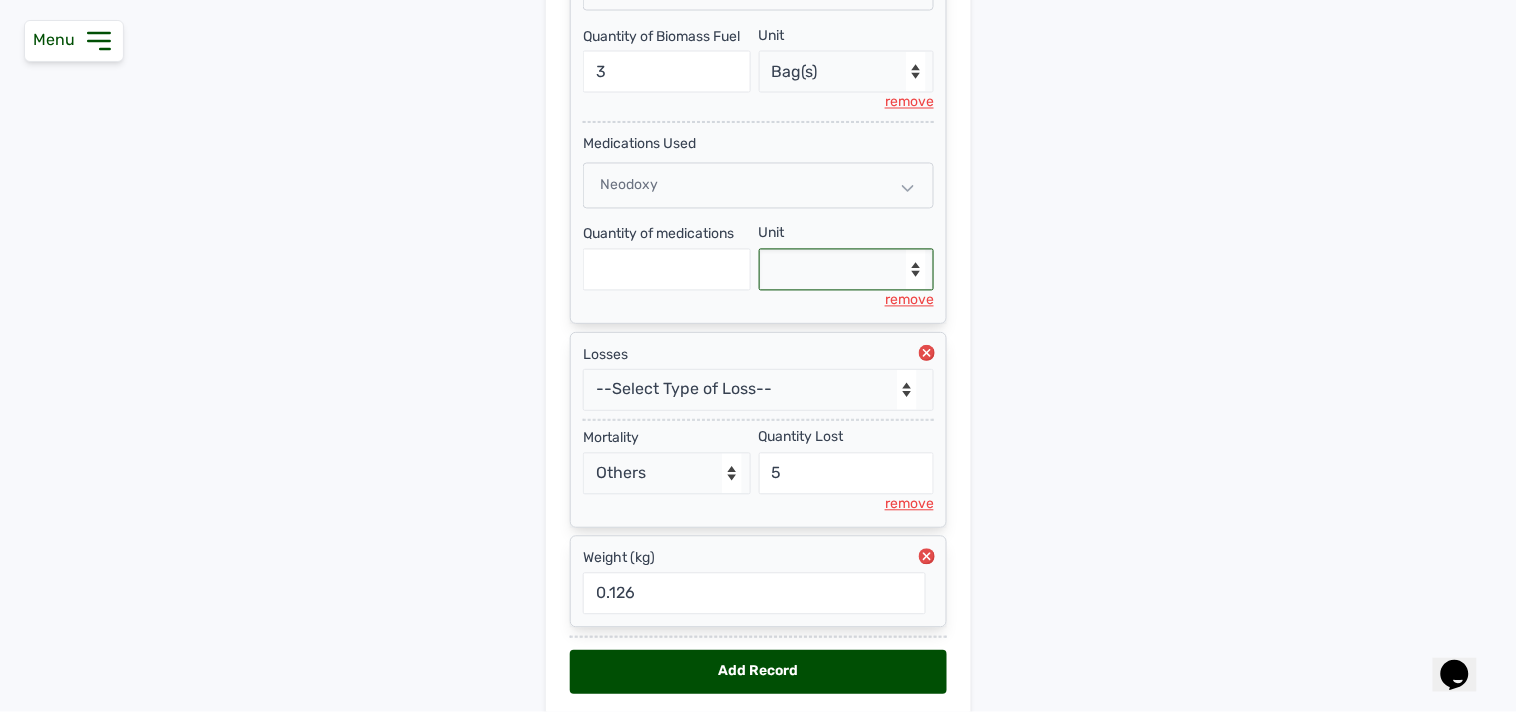 click on "--Select unit-- g" at bounding box center (847, 270) 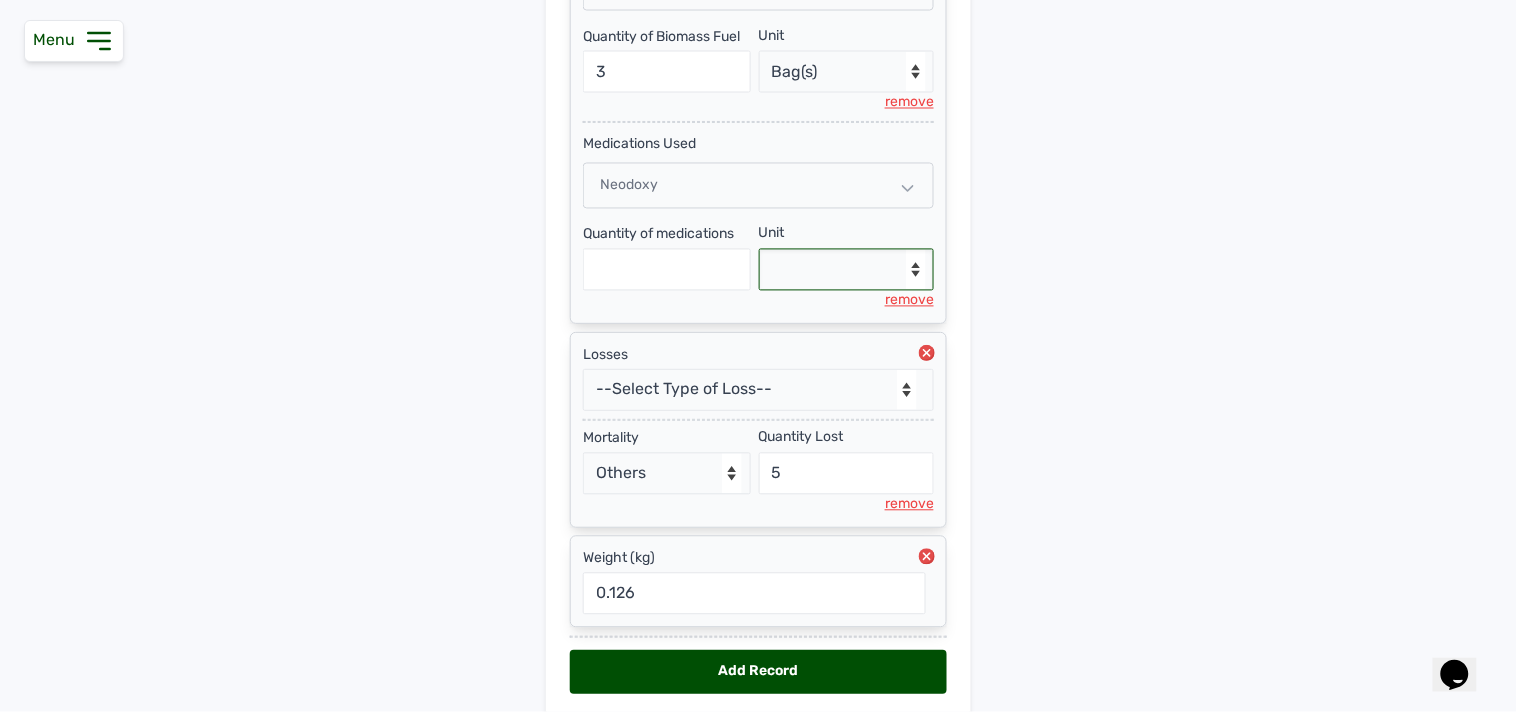 select on "g" 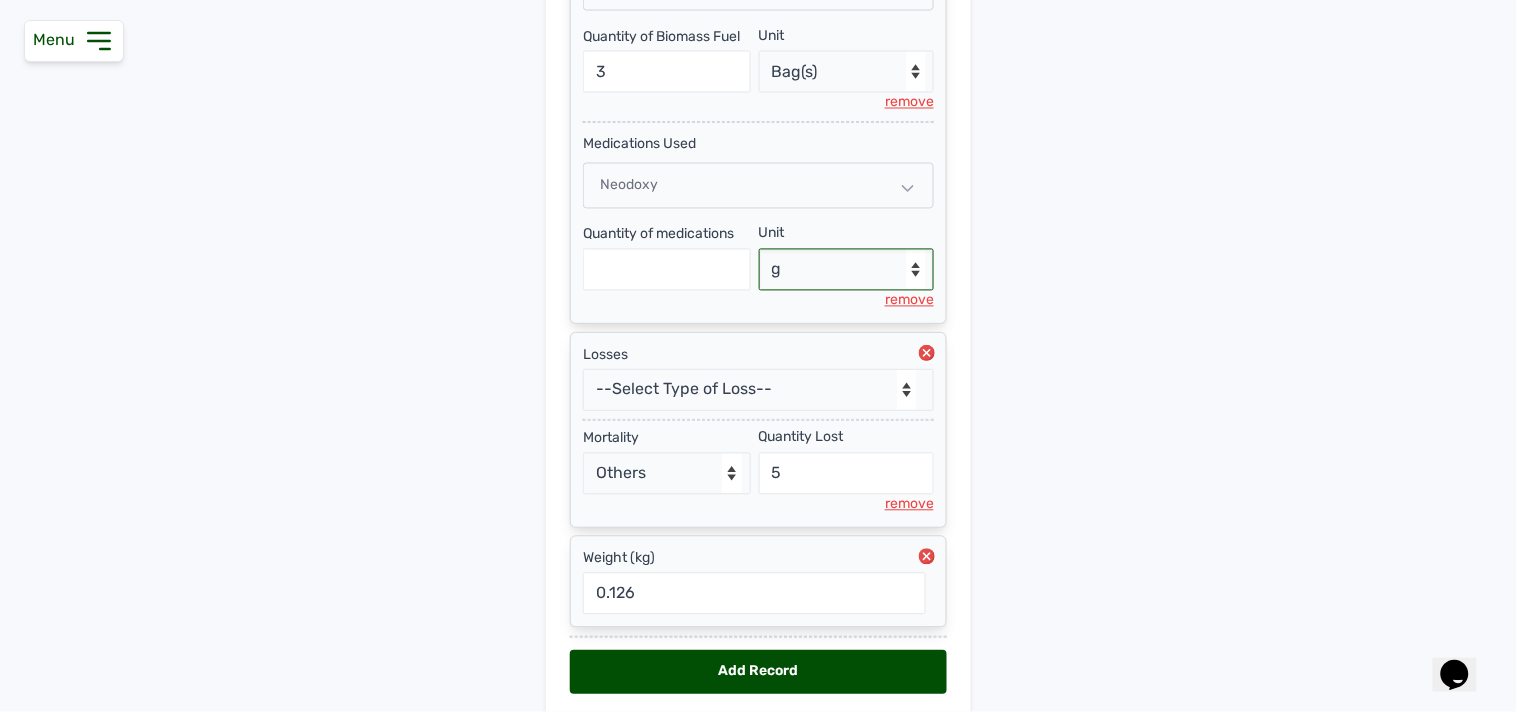 click on "--Select unit-- g" at bounding box center [847, 270] 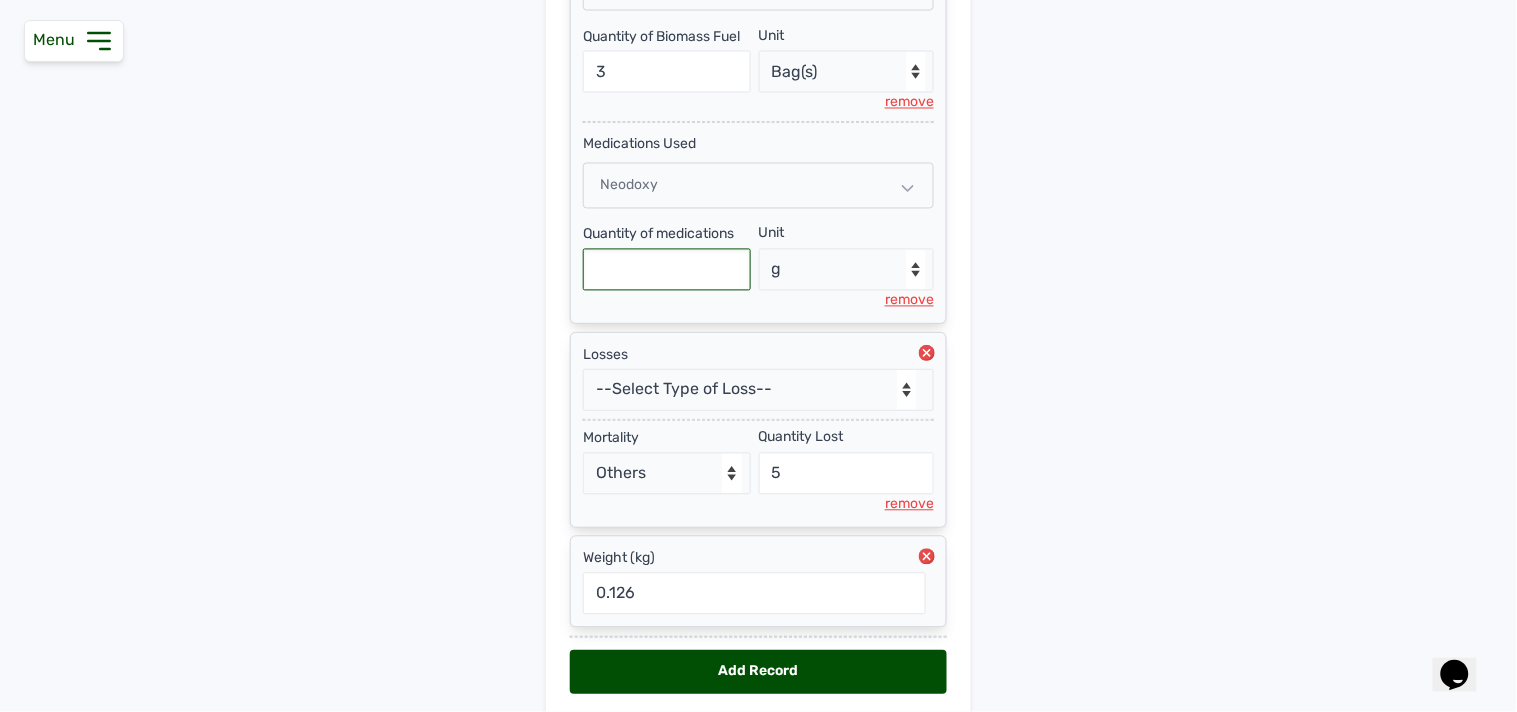 click at bounding box center [667, 270] 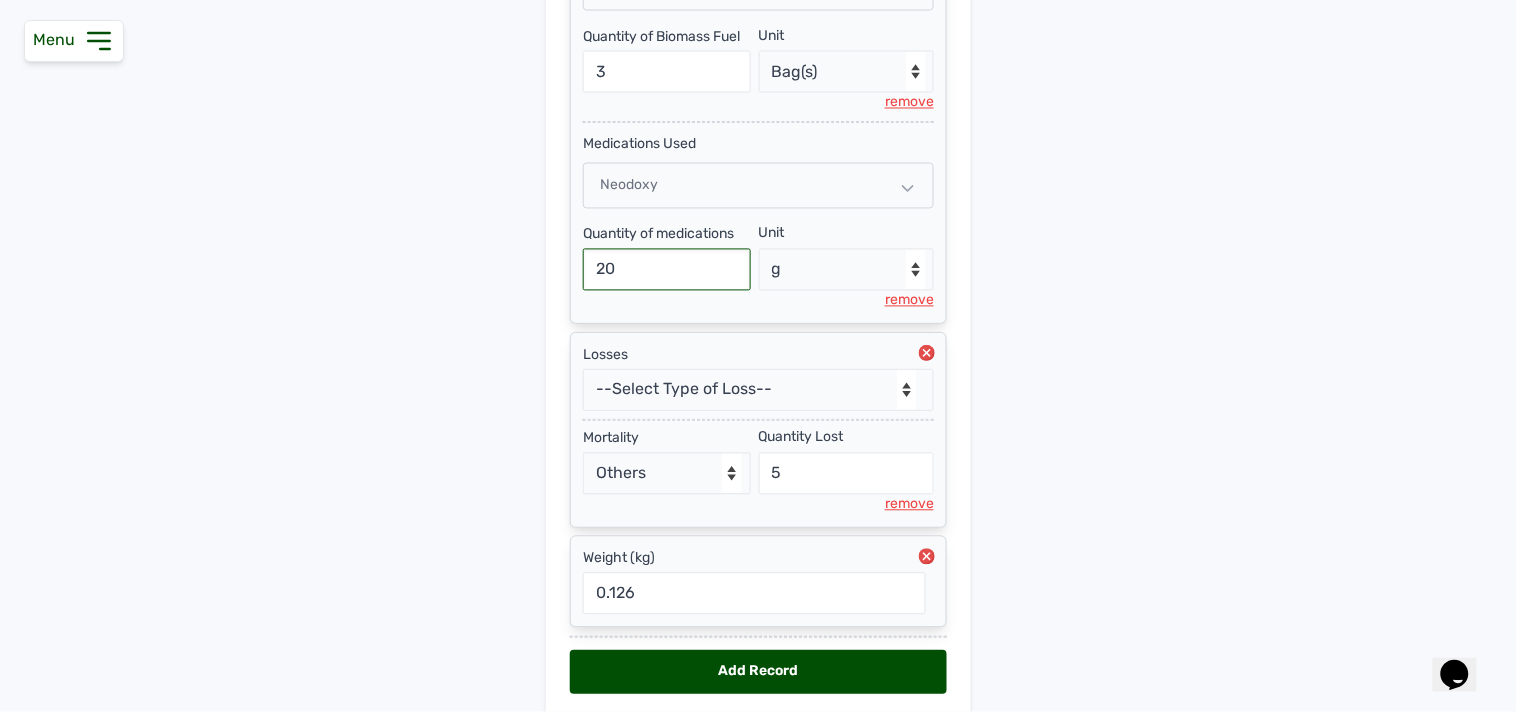 type on "200" 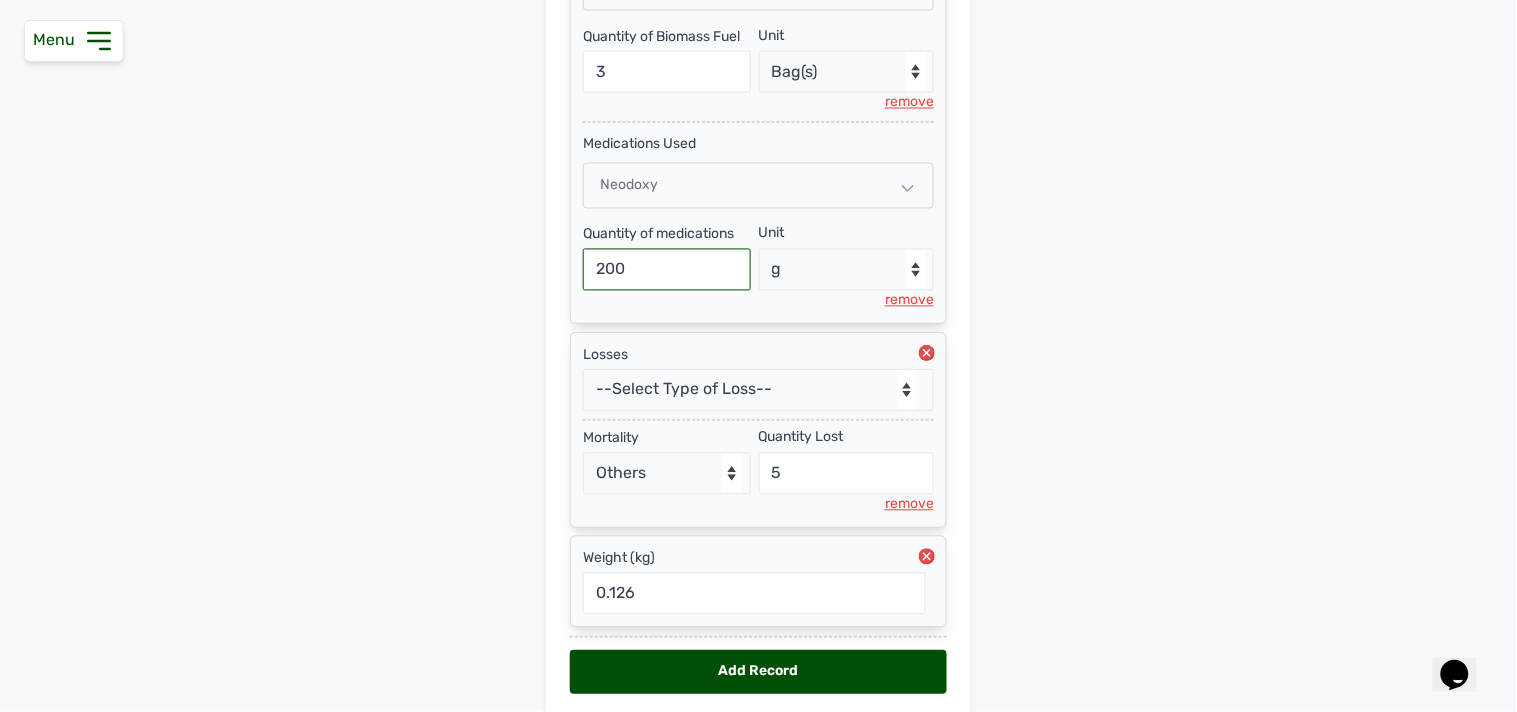 click on "Add Record" at bounding box center [758, 672] 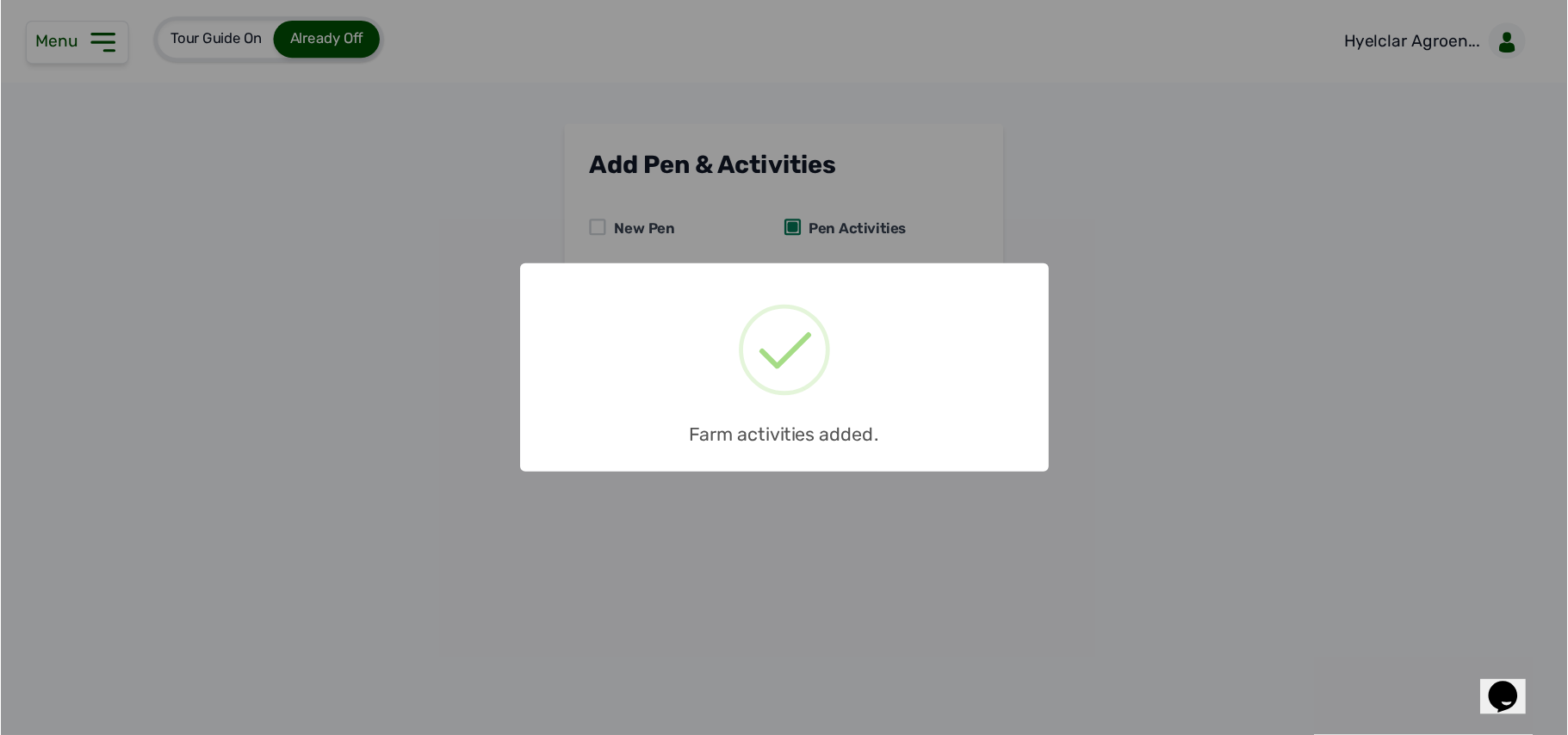 scroll, scrollTop: 0, scrollLeft: 0, axis: both 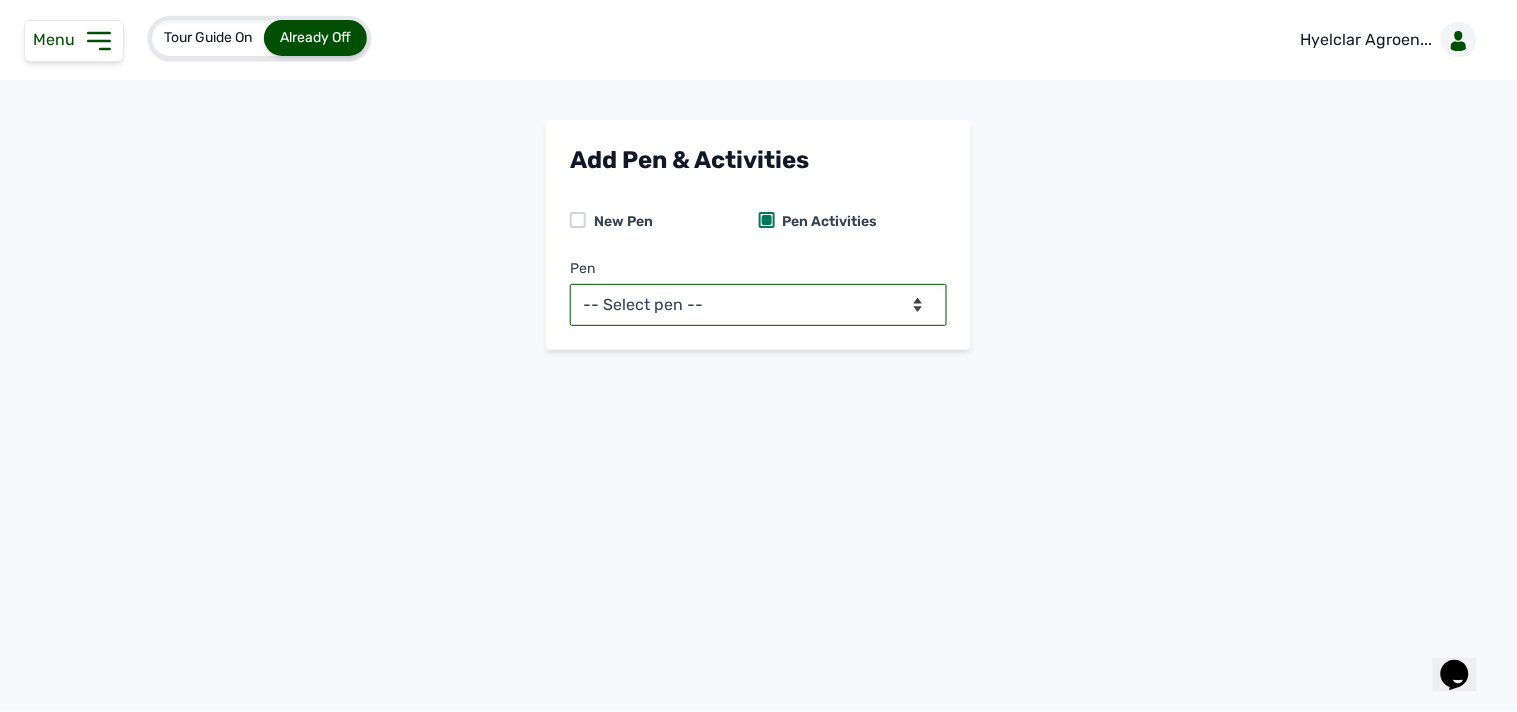 click on "-- Select pen -- Pen A (Broilers)" at bounding box center [758, 305] 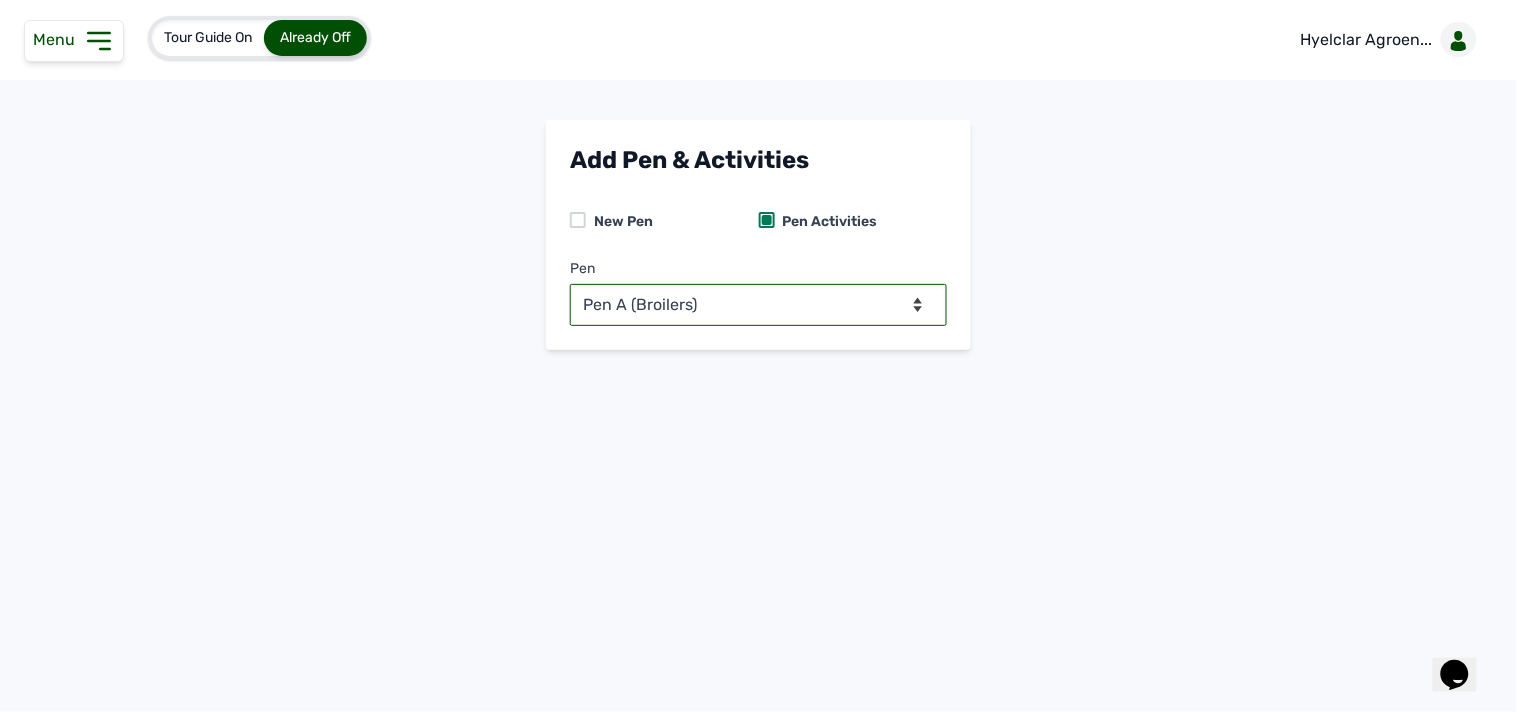 click on "-- Select pen -- Pen A (Broilers)" at bounding box center (758, 305) 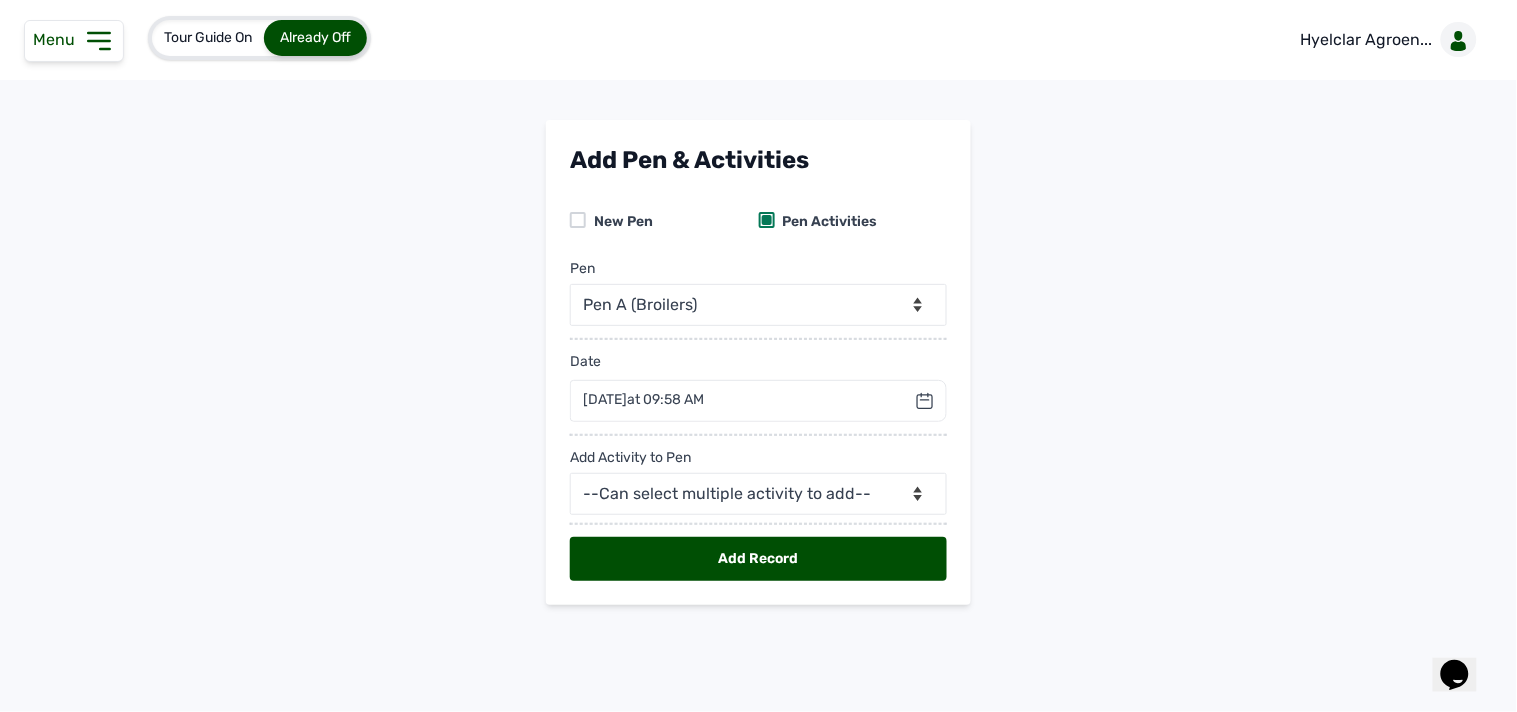 click 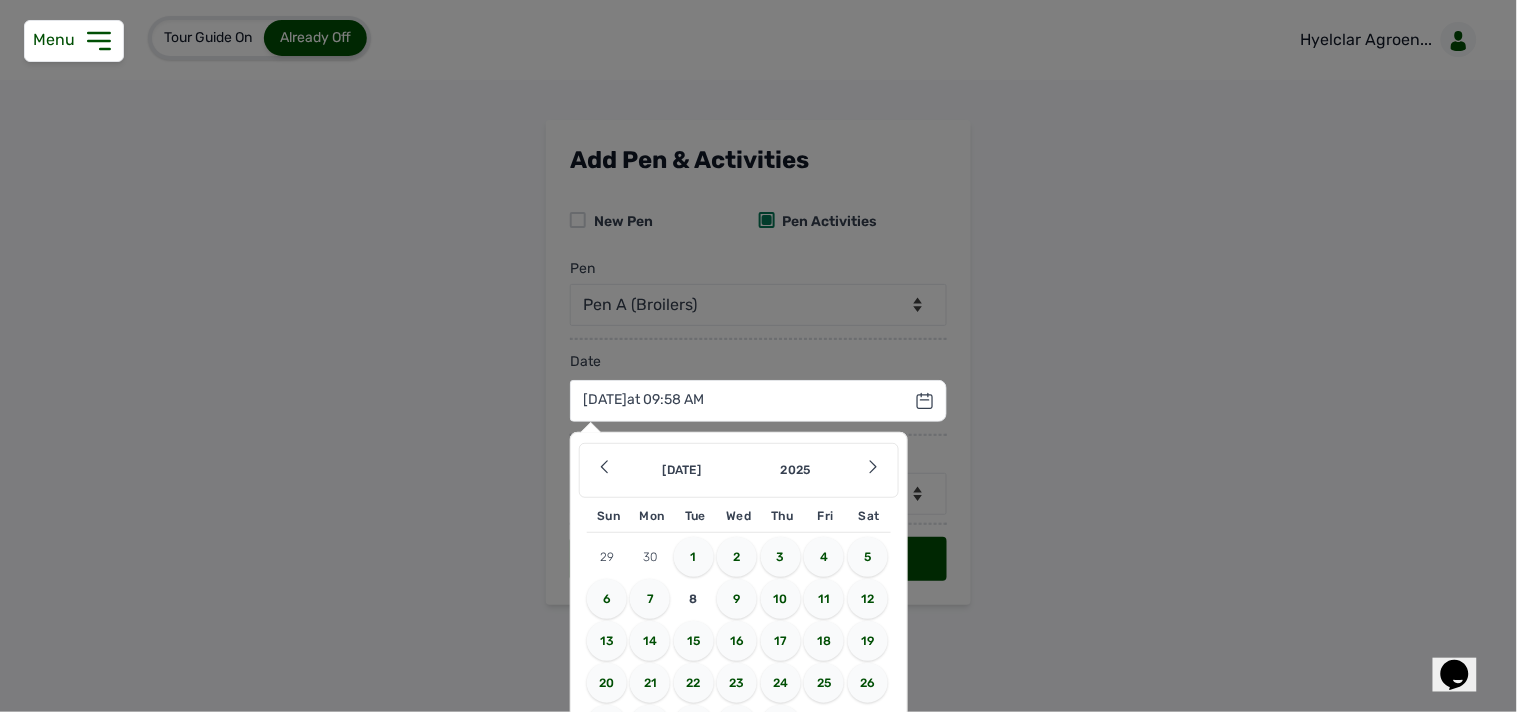 click on "7" at bounding box center [650, 599] 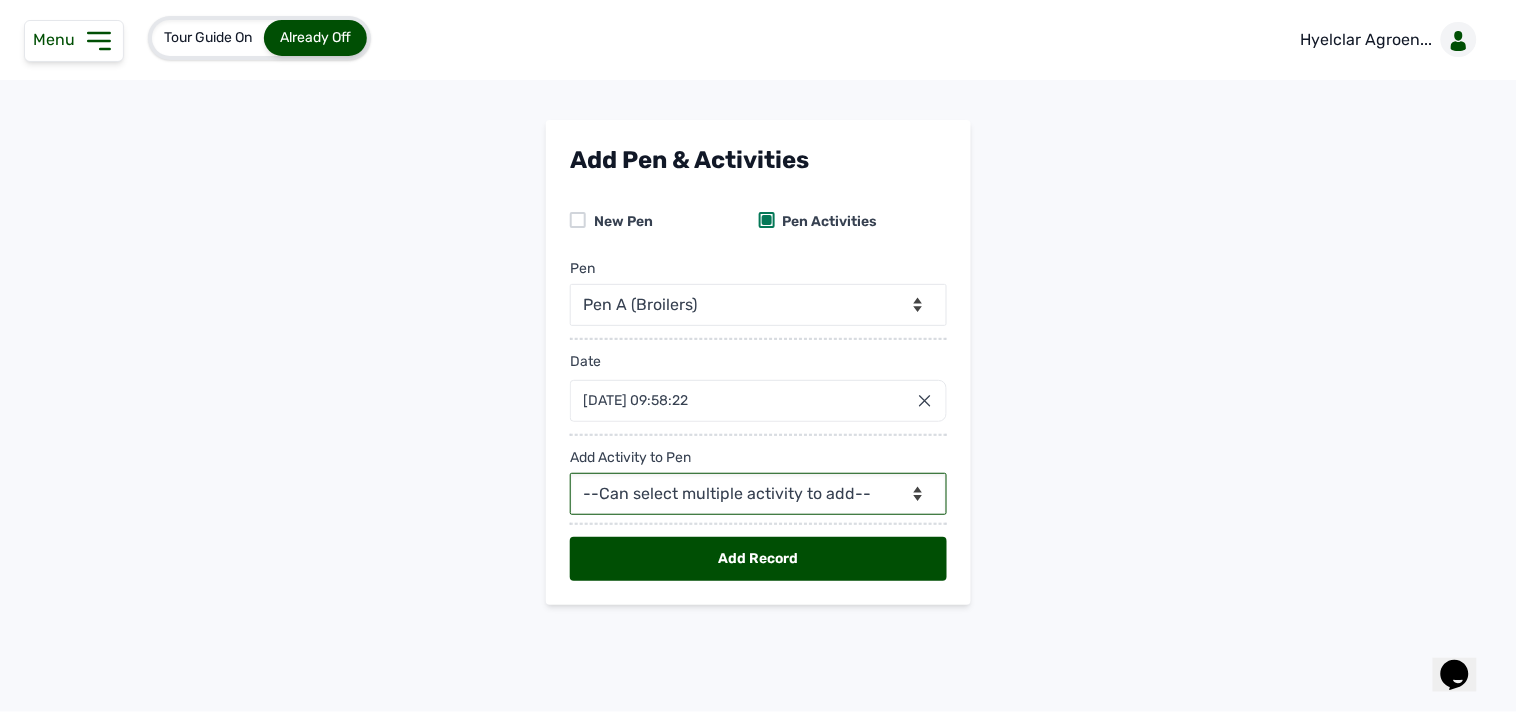 click on "--Can select multiple activity to add-- Raw Material Losses Weight" at bounding box center [758, 494] 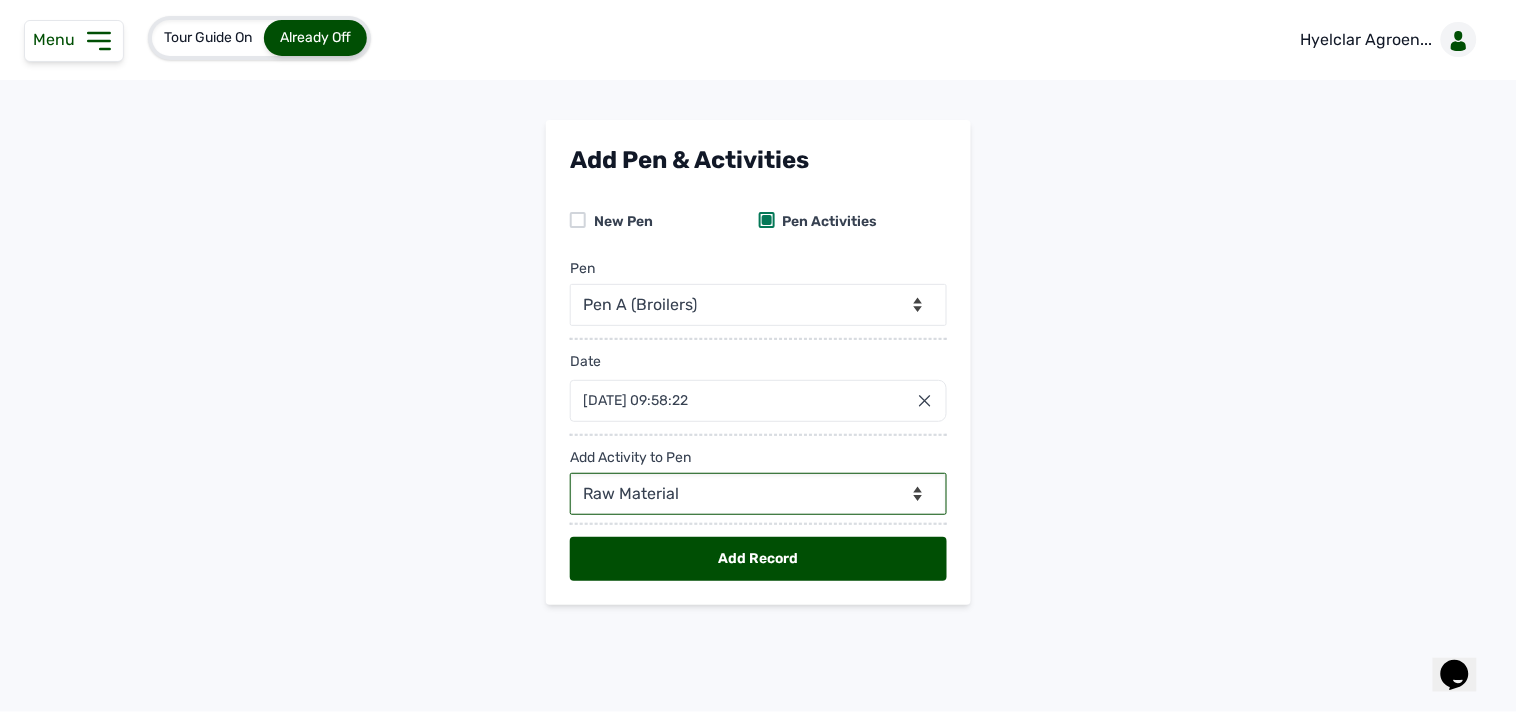 click on "--Can select multiple activity to add-- Raw Material Losses Weight" at bounding box center (758, 494) 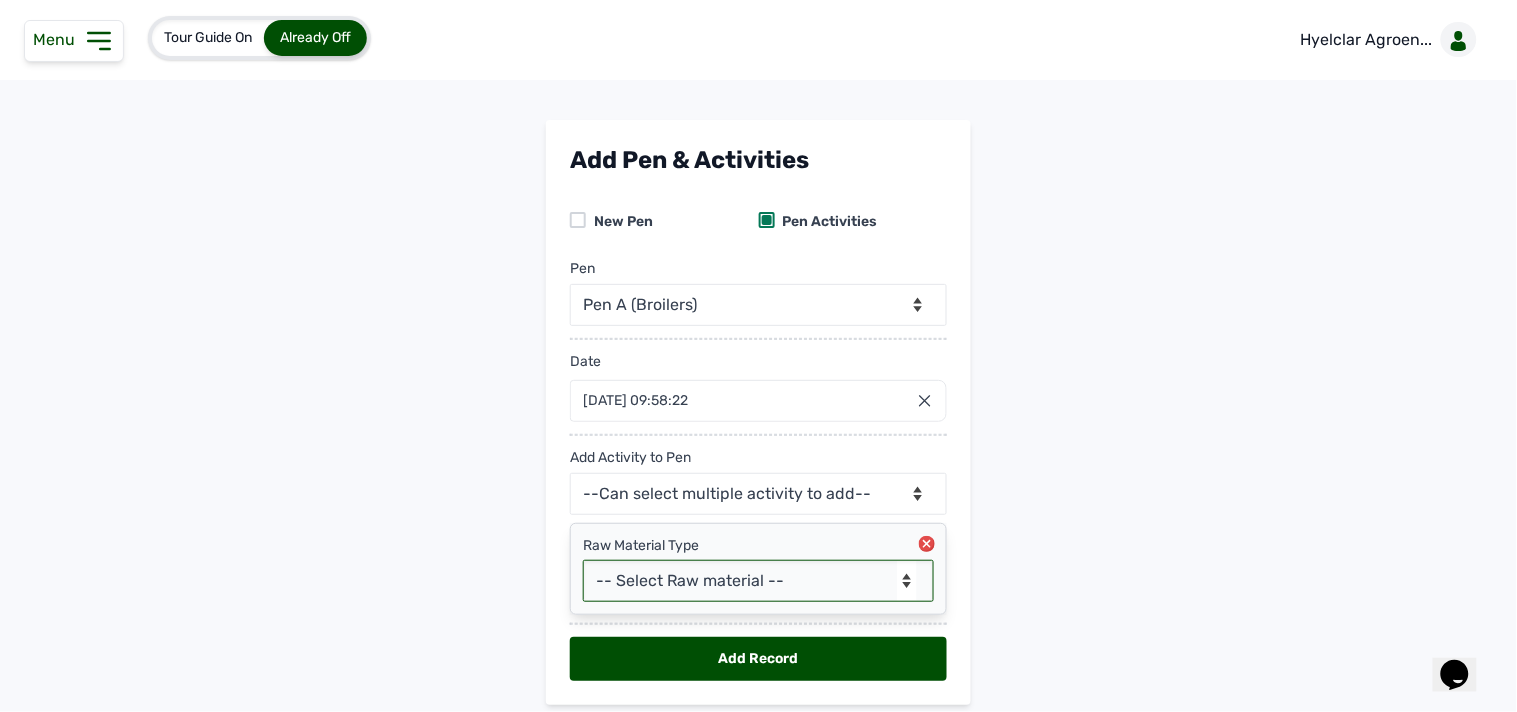 click on "-- Select Raw material -- feeds medications vaccines Biomass Fuel" at bounding box center [758, 581] 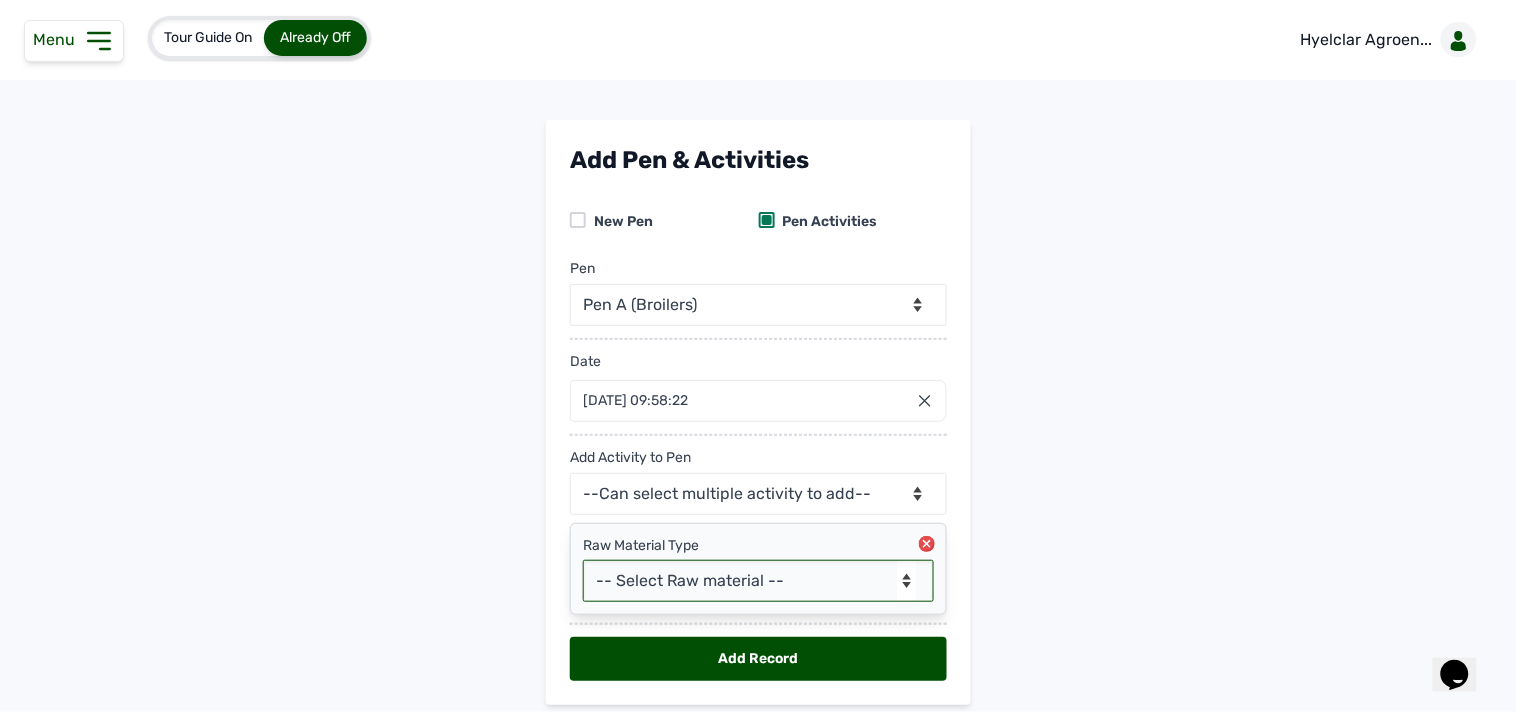 select on "medications" 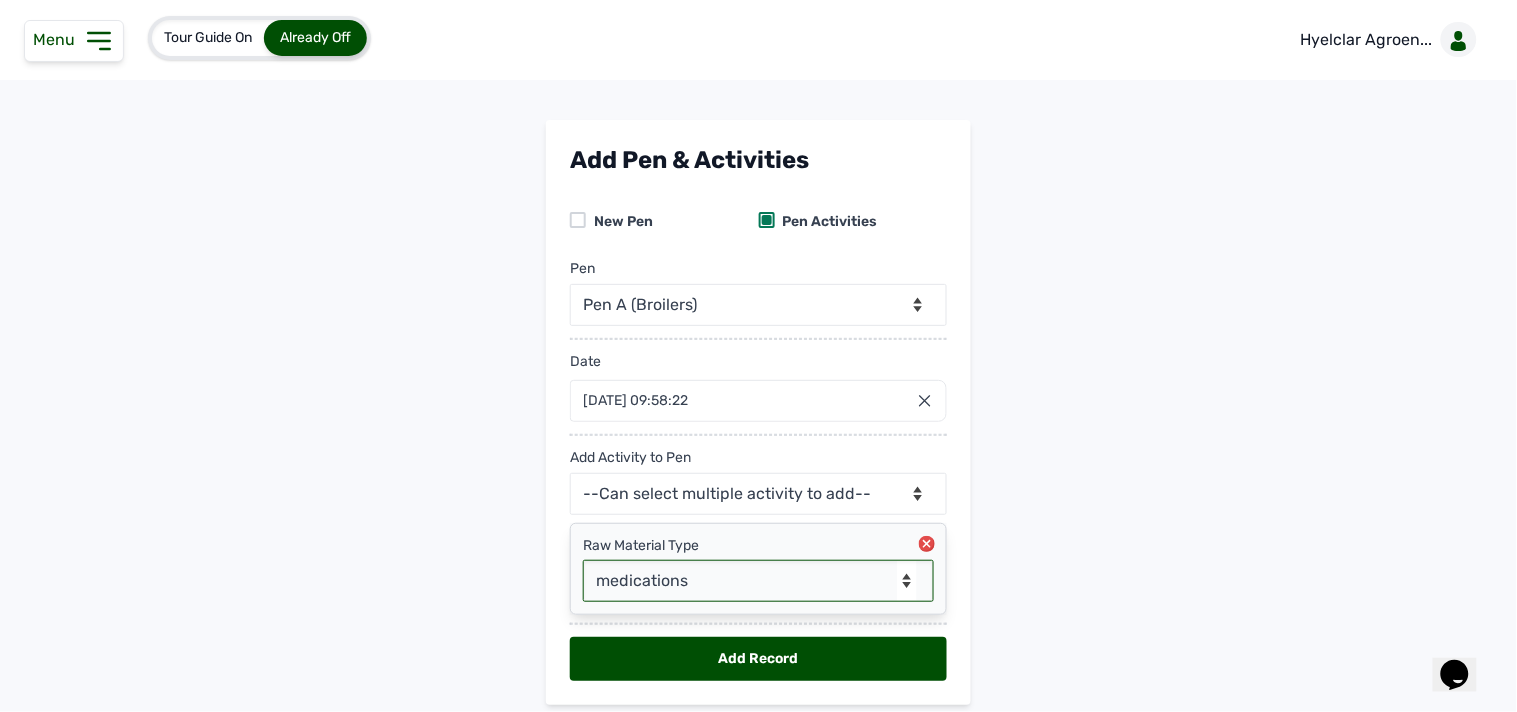 click on "-- Select Raw material -- feeds medications vaccines Biomass Fuel" at bounding box center [758, 581] 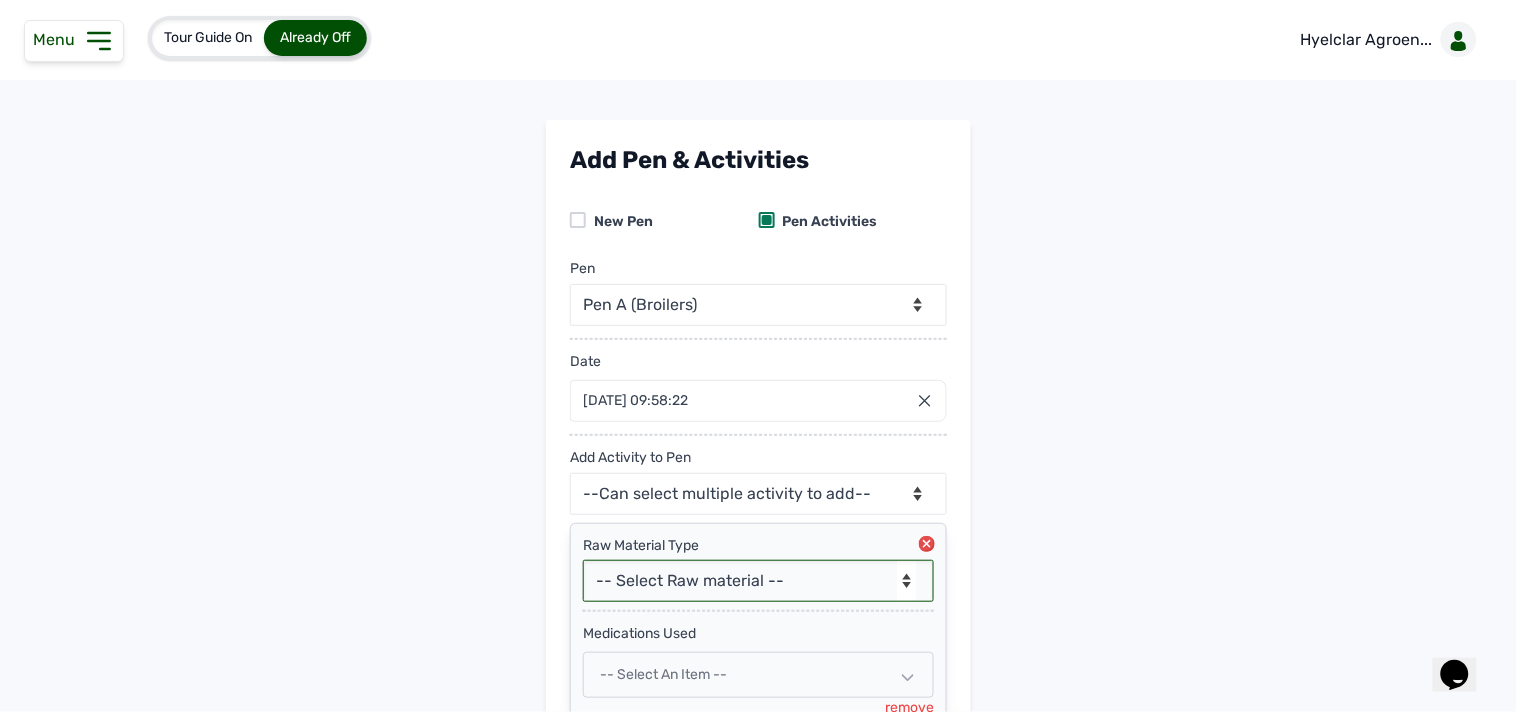 select on "feeds" 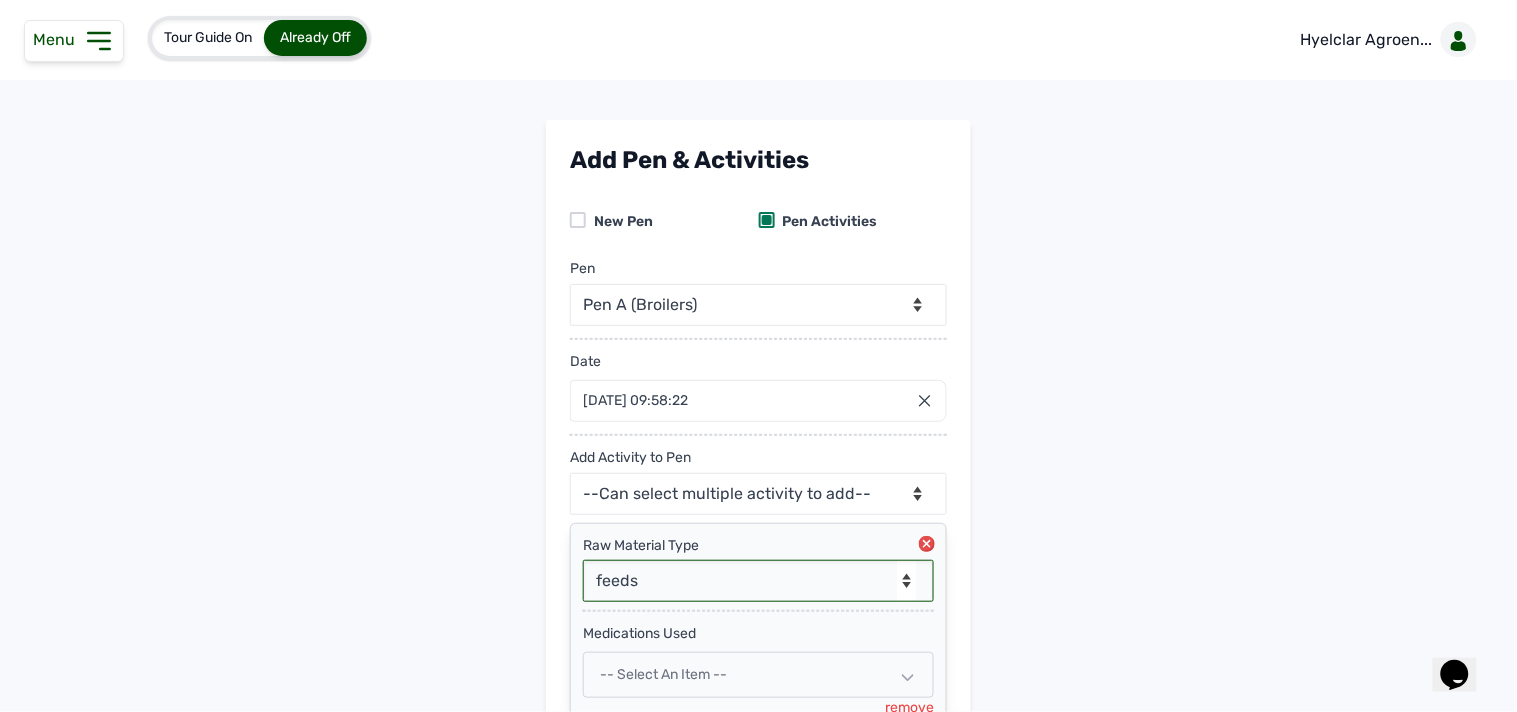 select 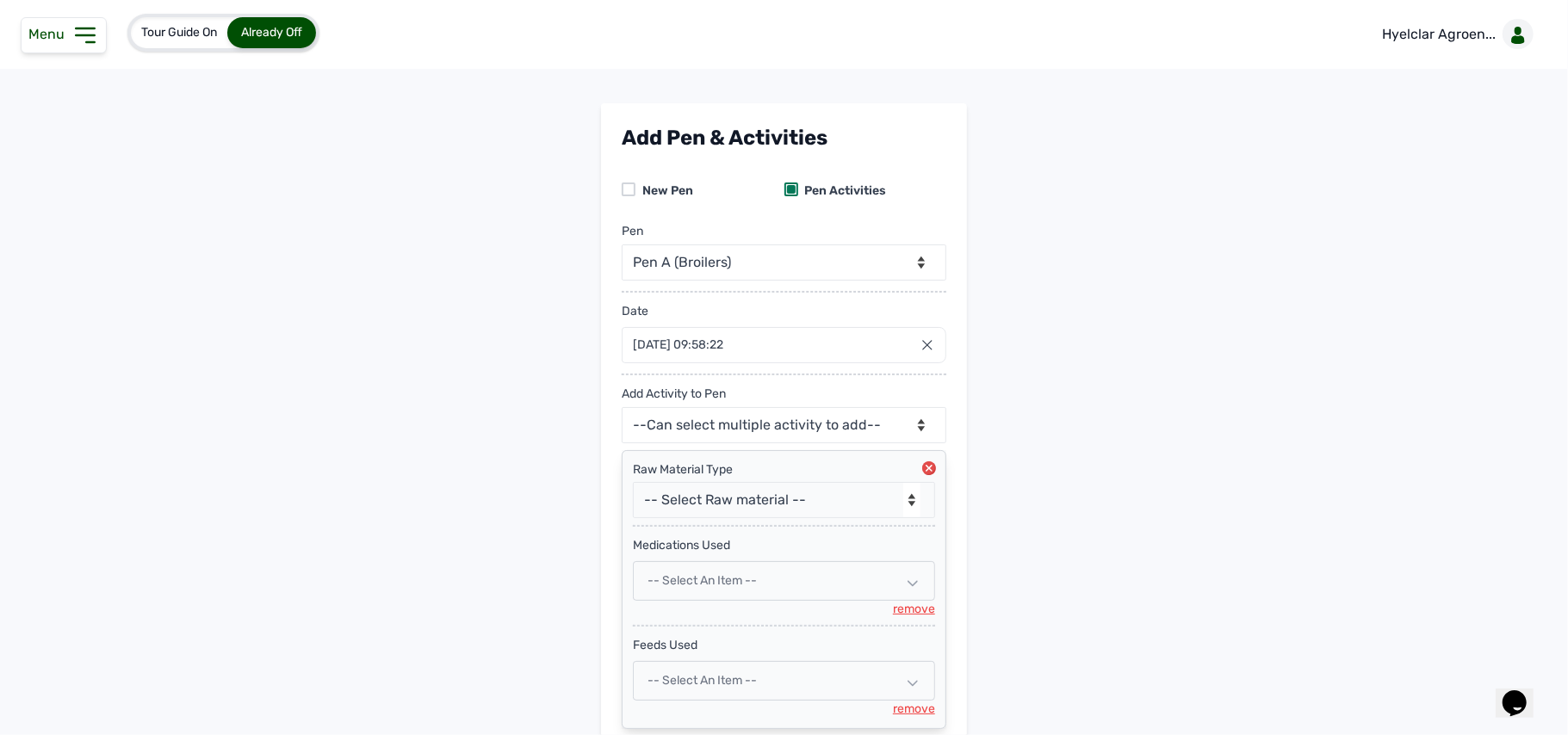 click on "-- Select an Item --" at bounding box center [784, 581] 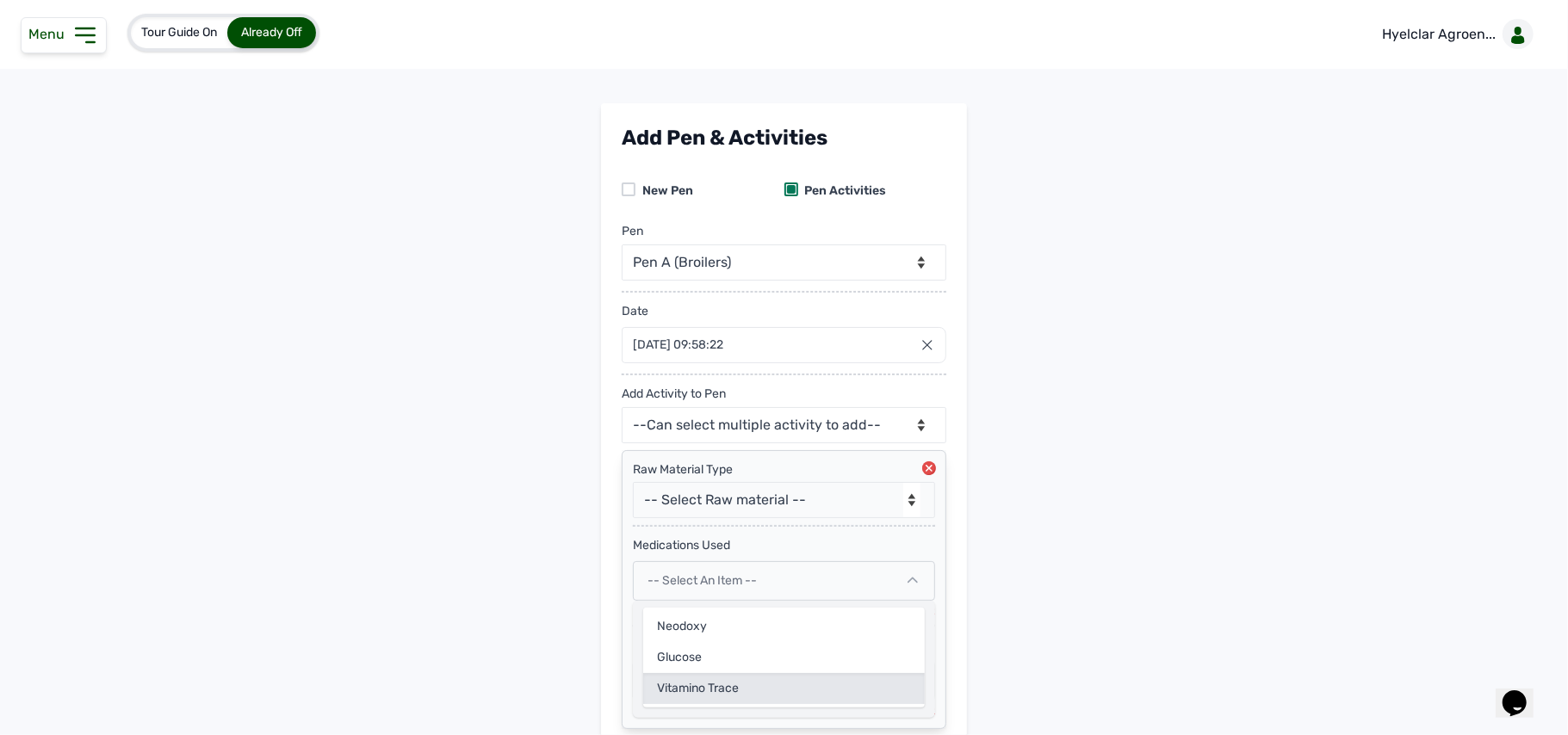 click on "Vitamino Trace" 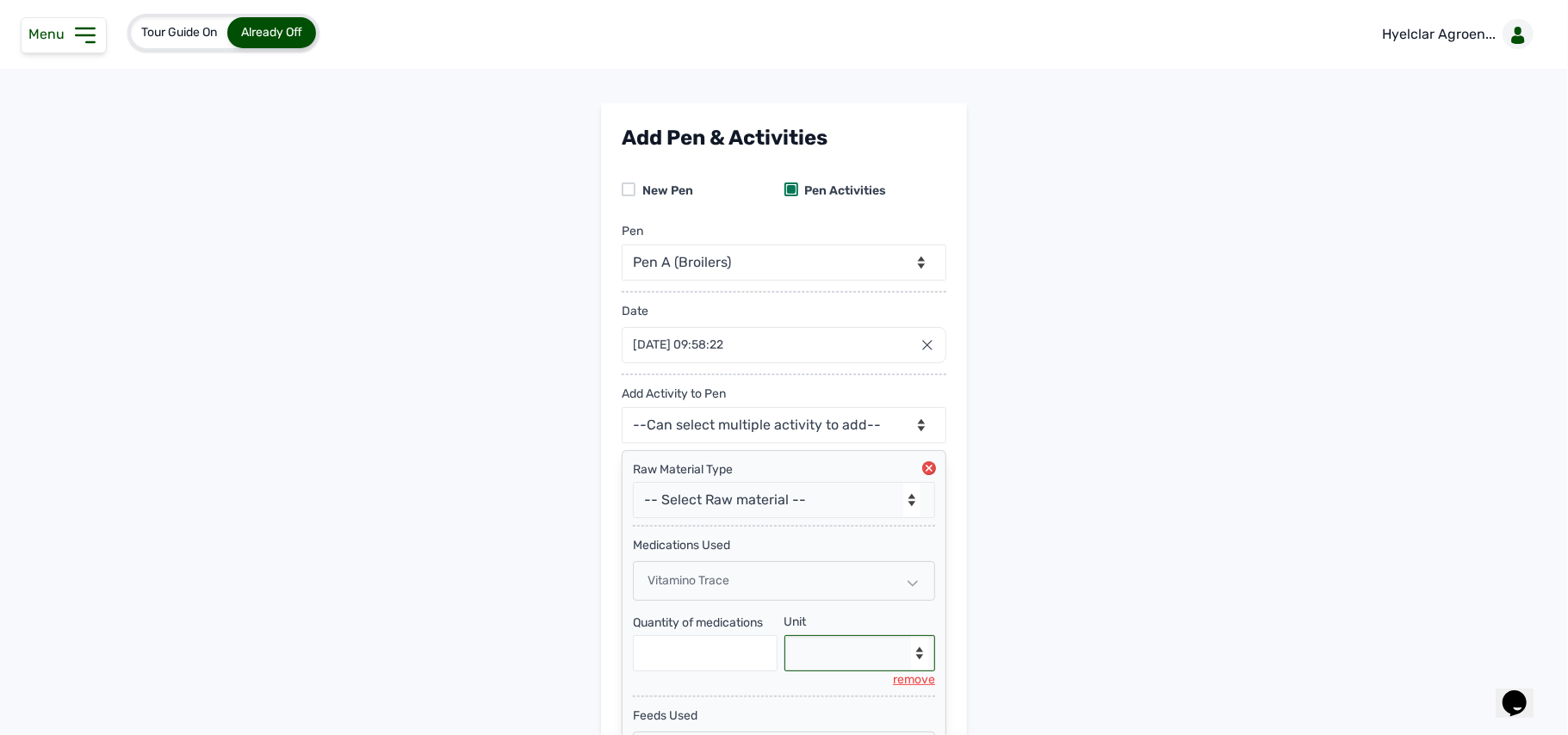 click on "--Select unit-- g" at bounding box center (860, 653) 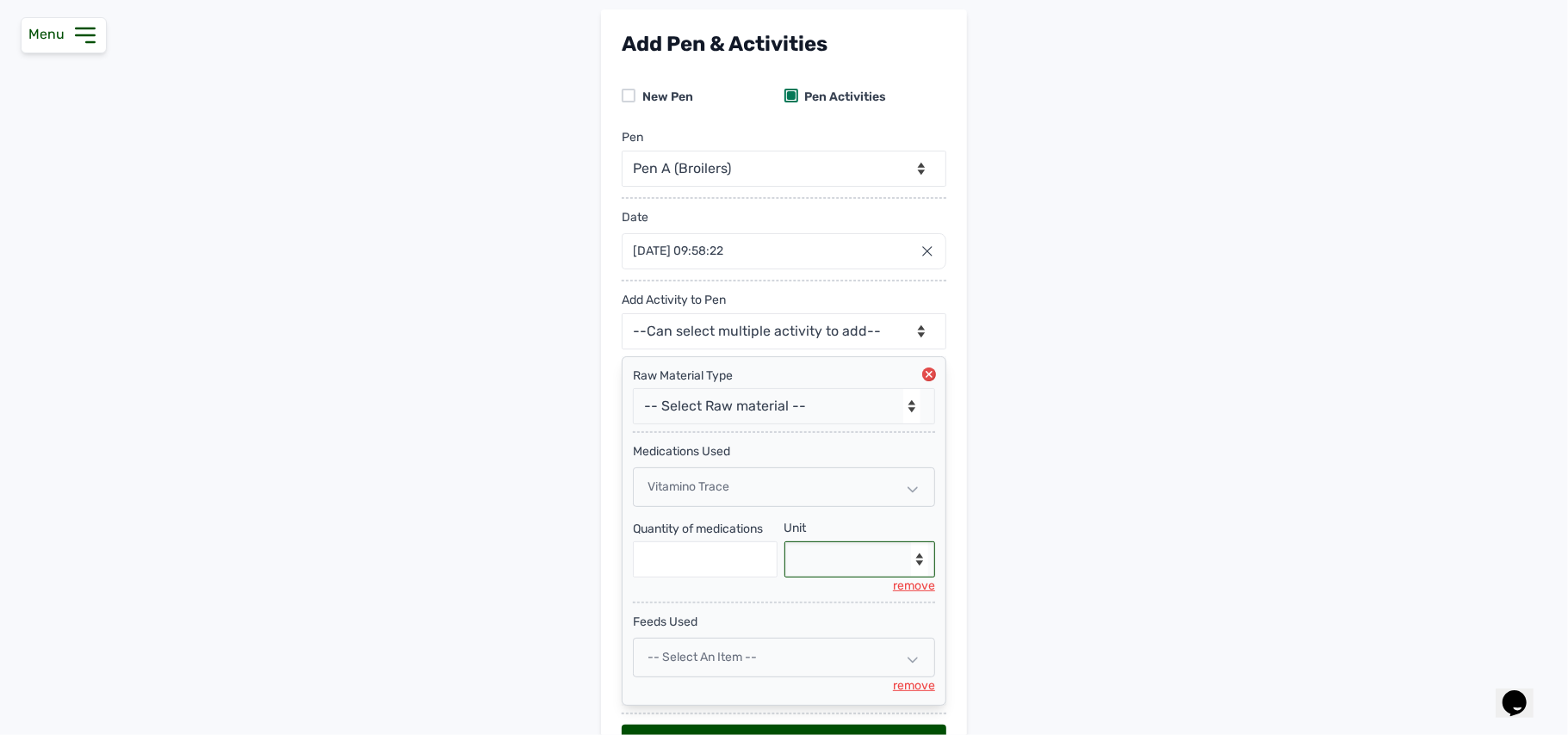 scroll, scrollTop: 125, scrollLeft: 0, axis: vertical 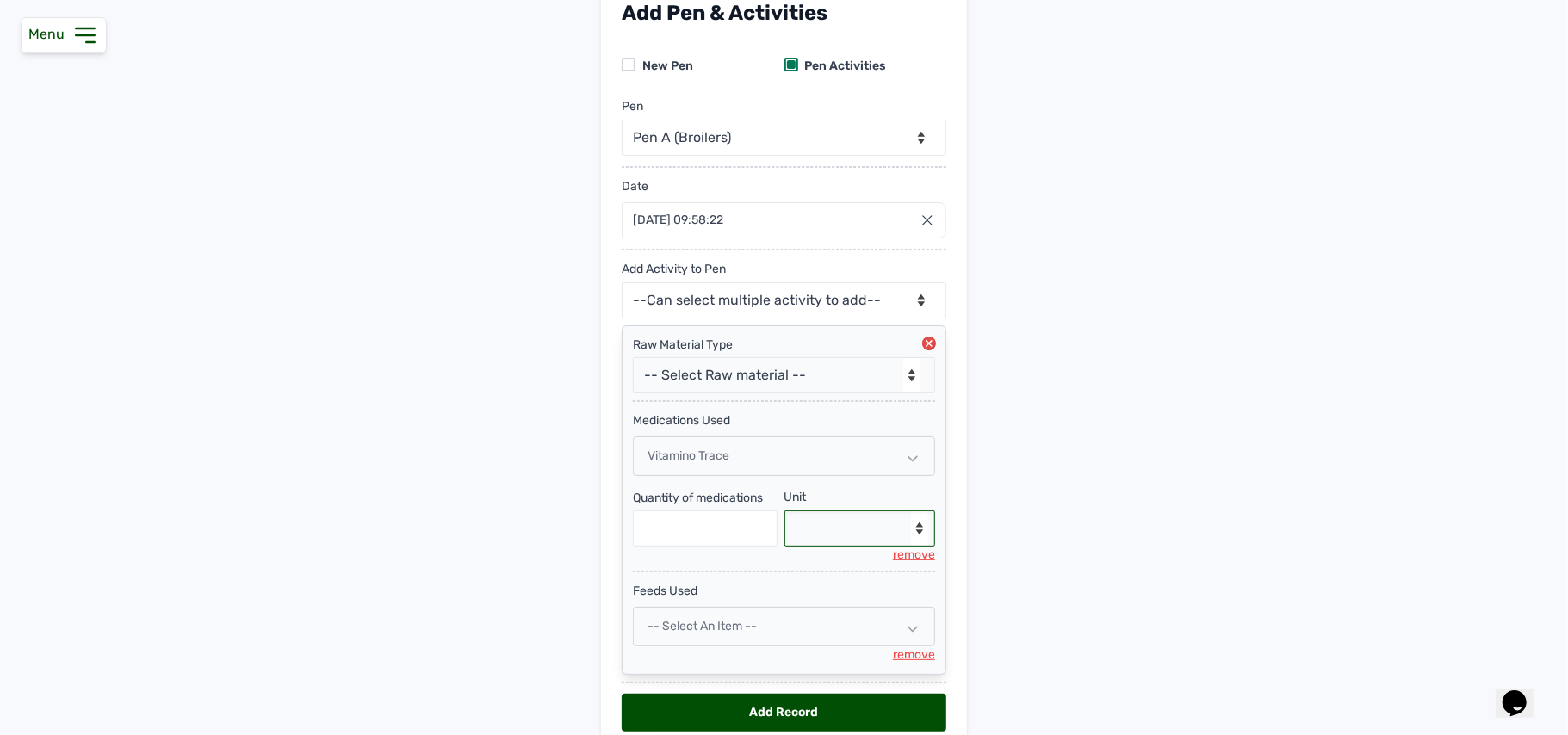 click on "--Select unit-- g" at bounding box center (860, 528) 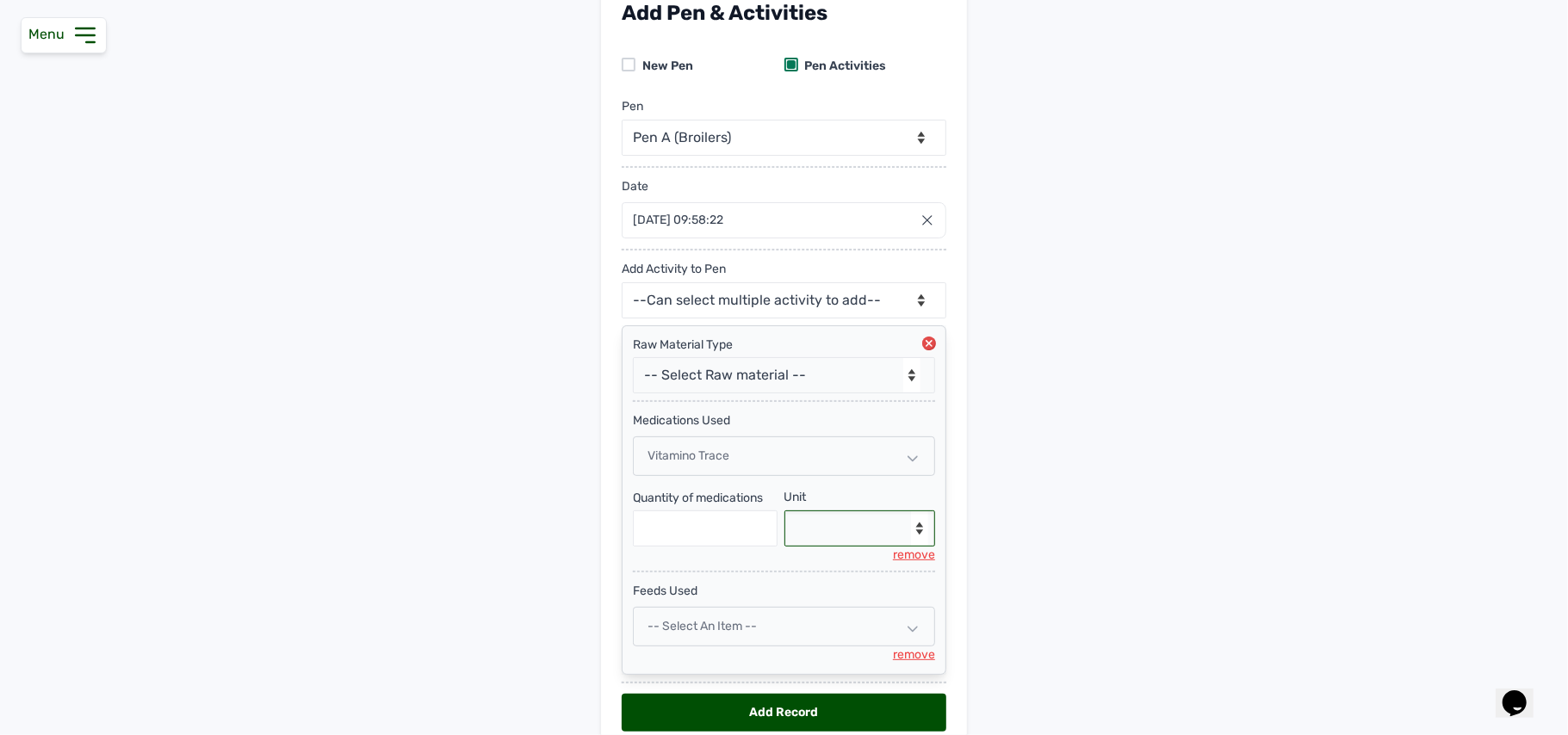 select on "g" 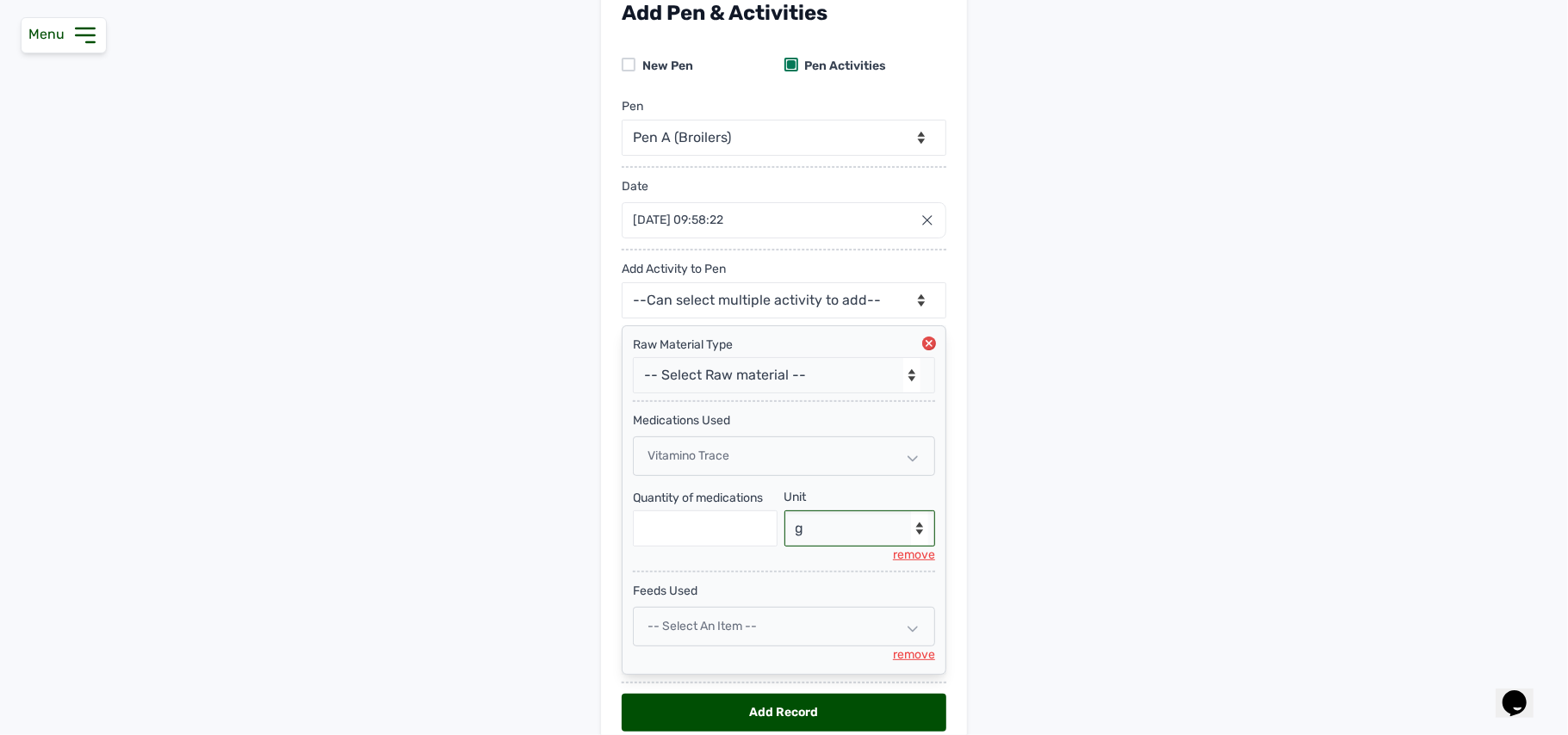 click on "--Select unit-- g" at bounding box center (860, 528) 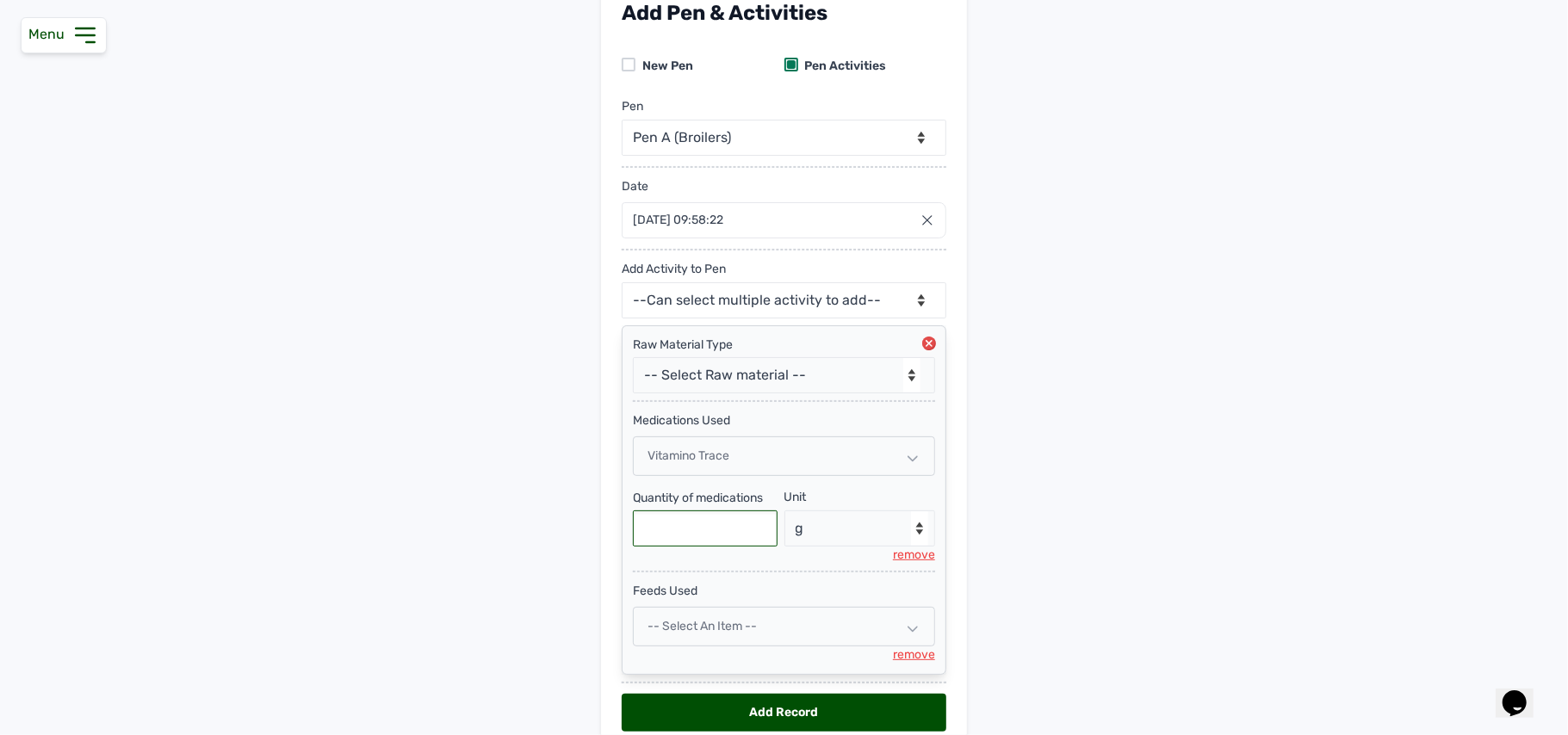 click at bounding box center [705, 528] 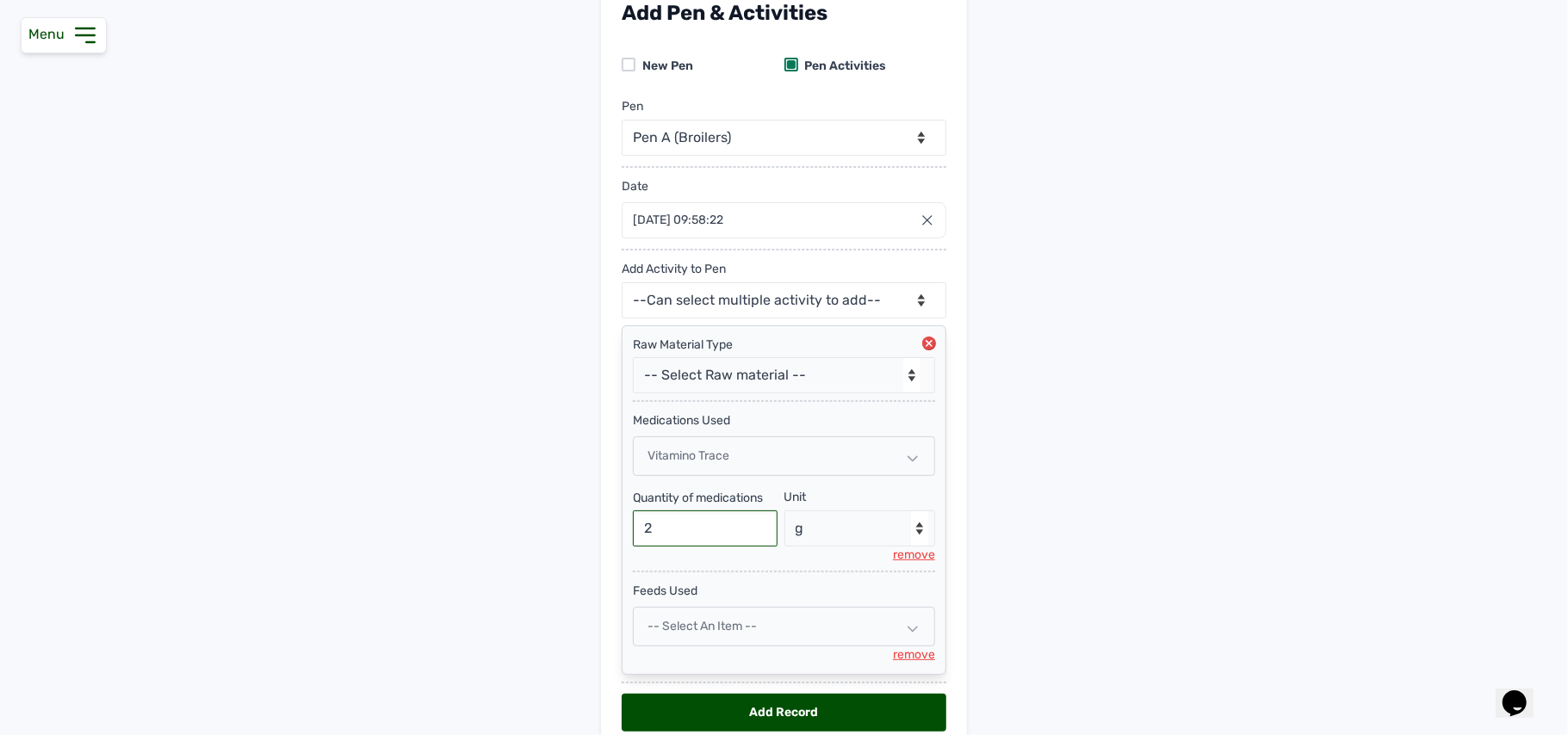 type on "24" 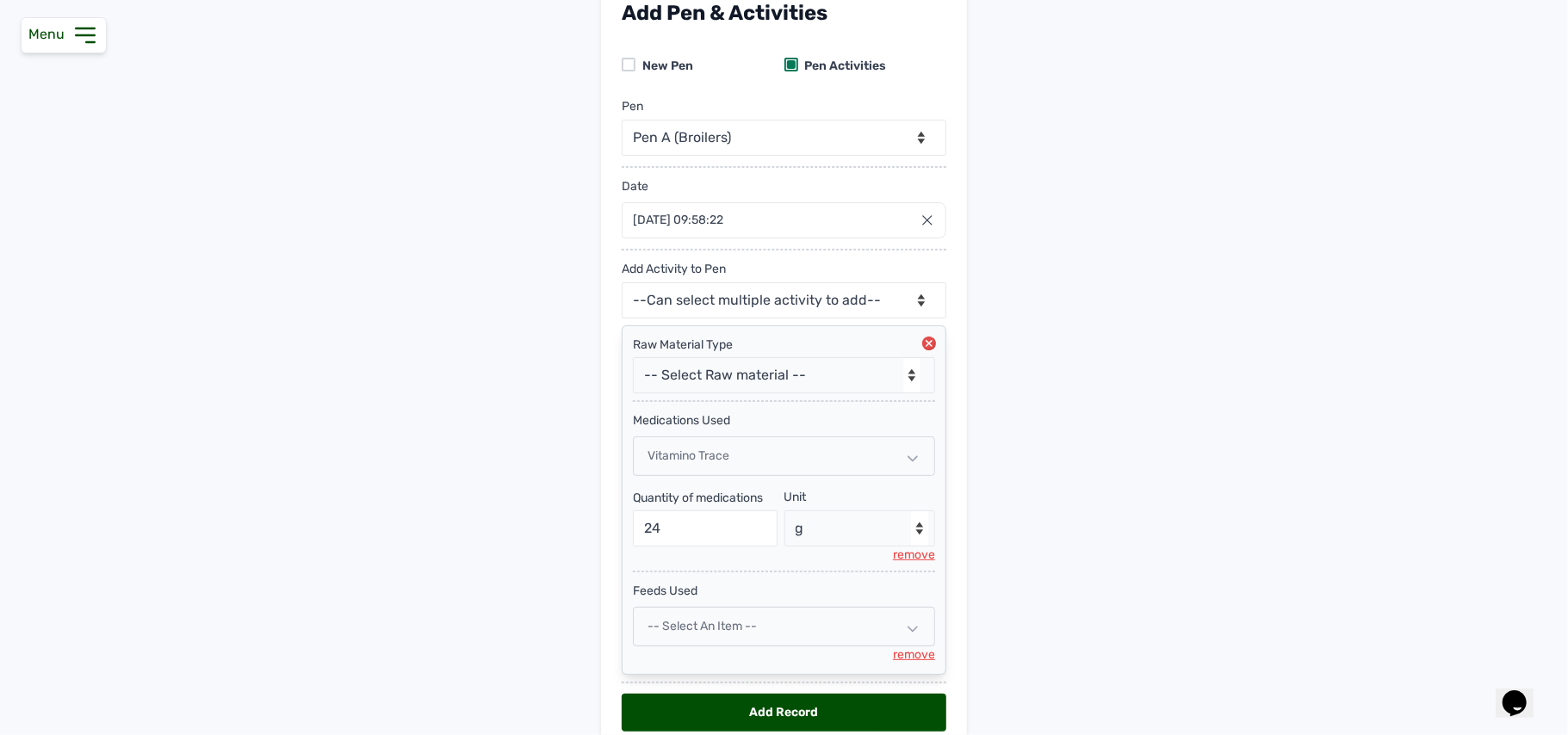 click on "Add Record" at bounding box center [784, 713] 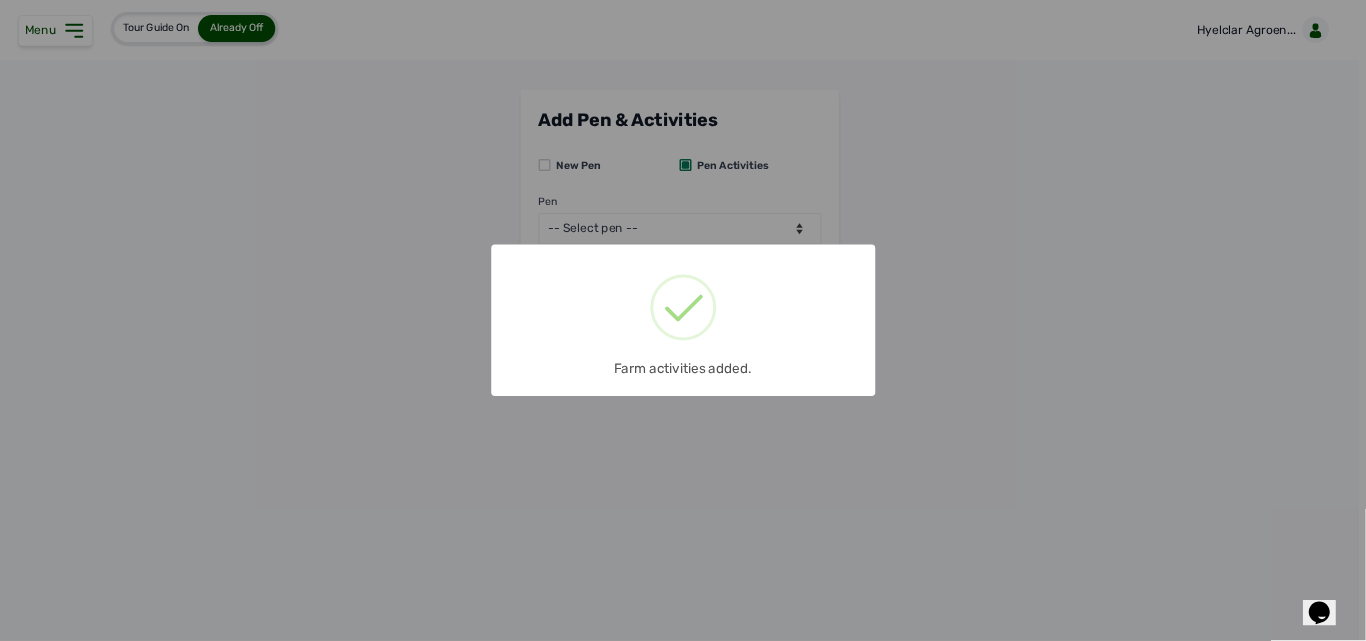 scroll, scrollTop: 0, scrollLeft: 0, axis: both 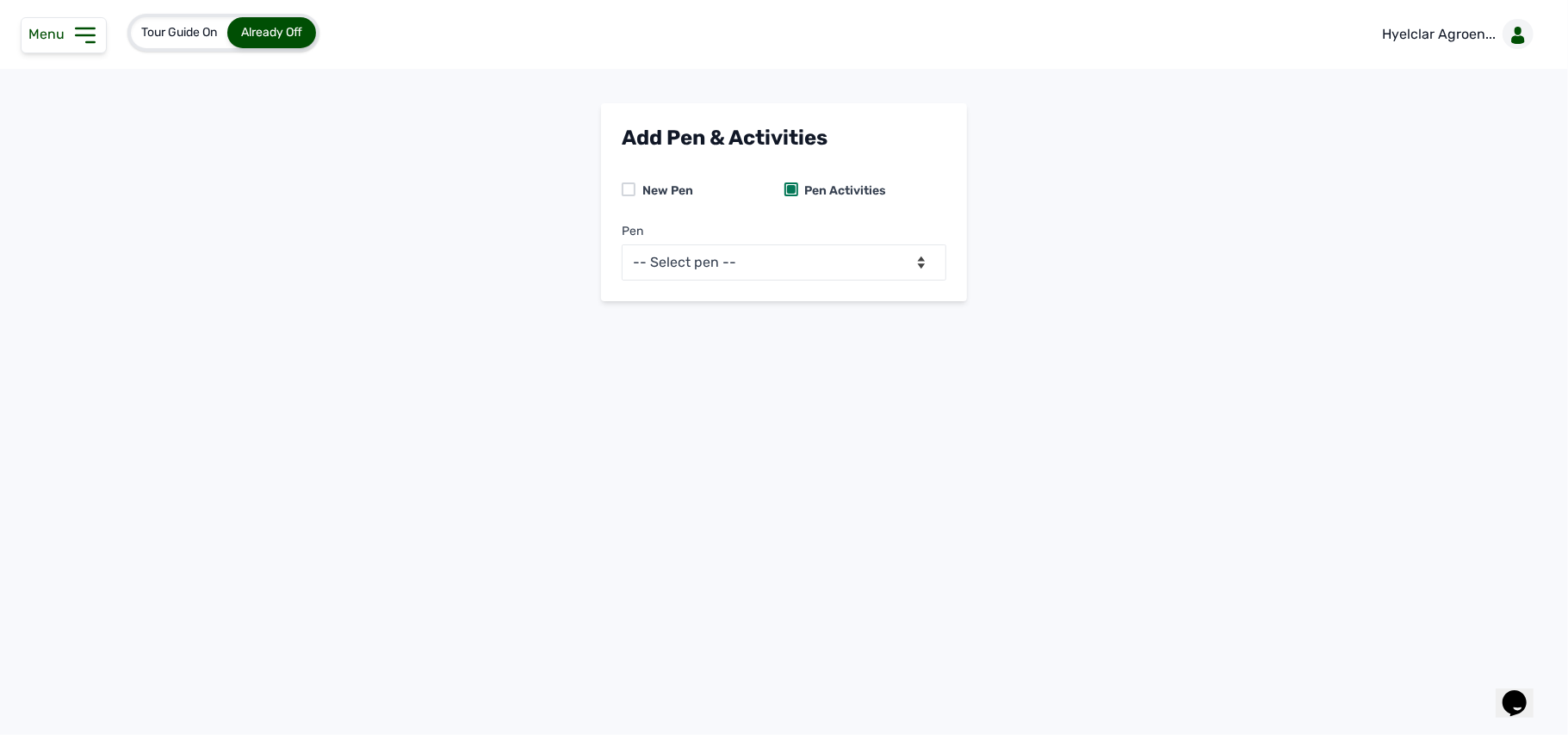 click 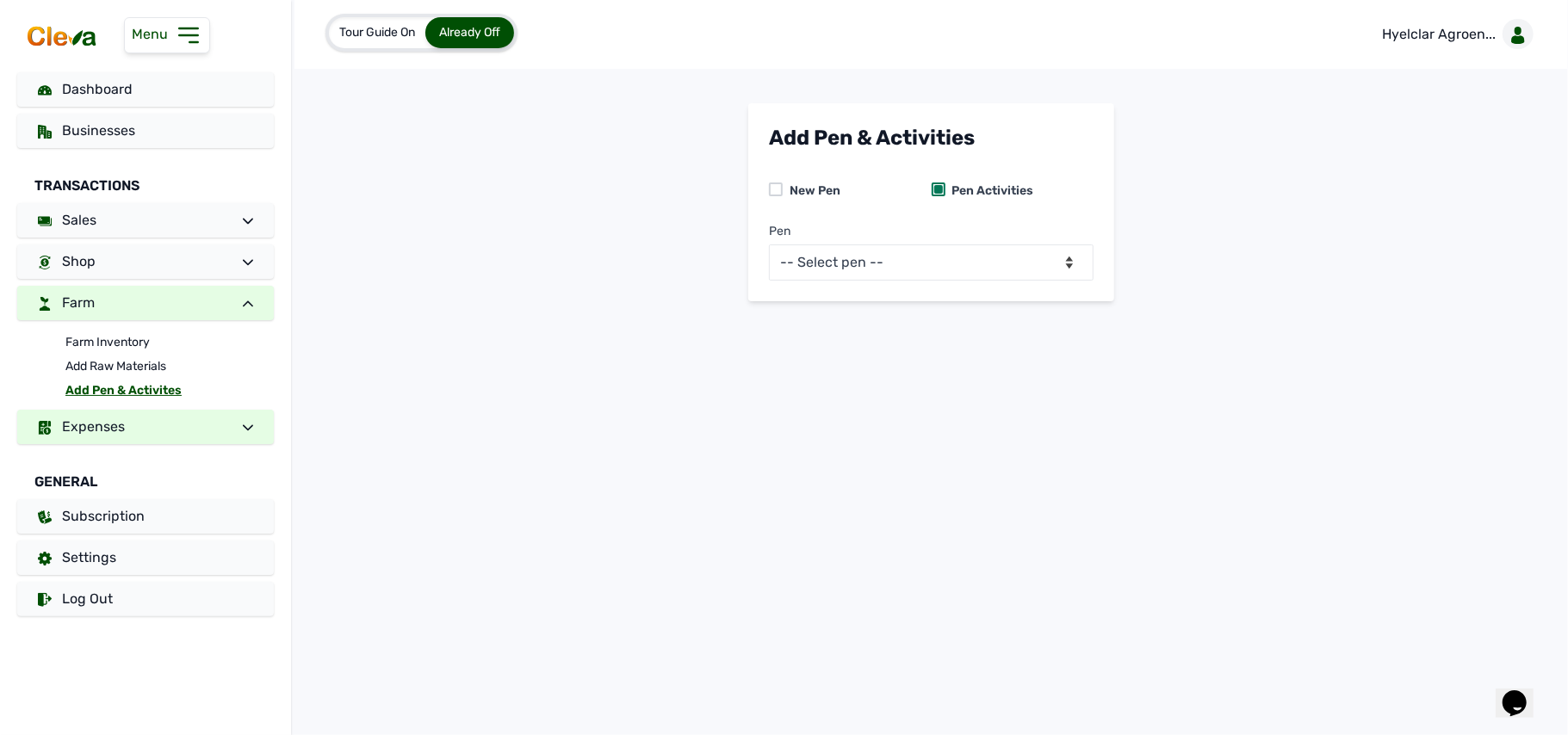 click on "Expenses" at bounding box center [93, 426] 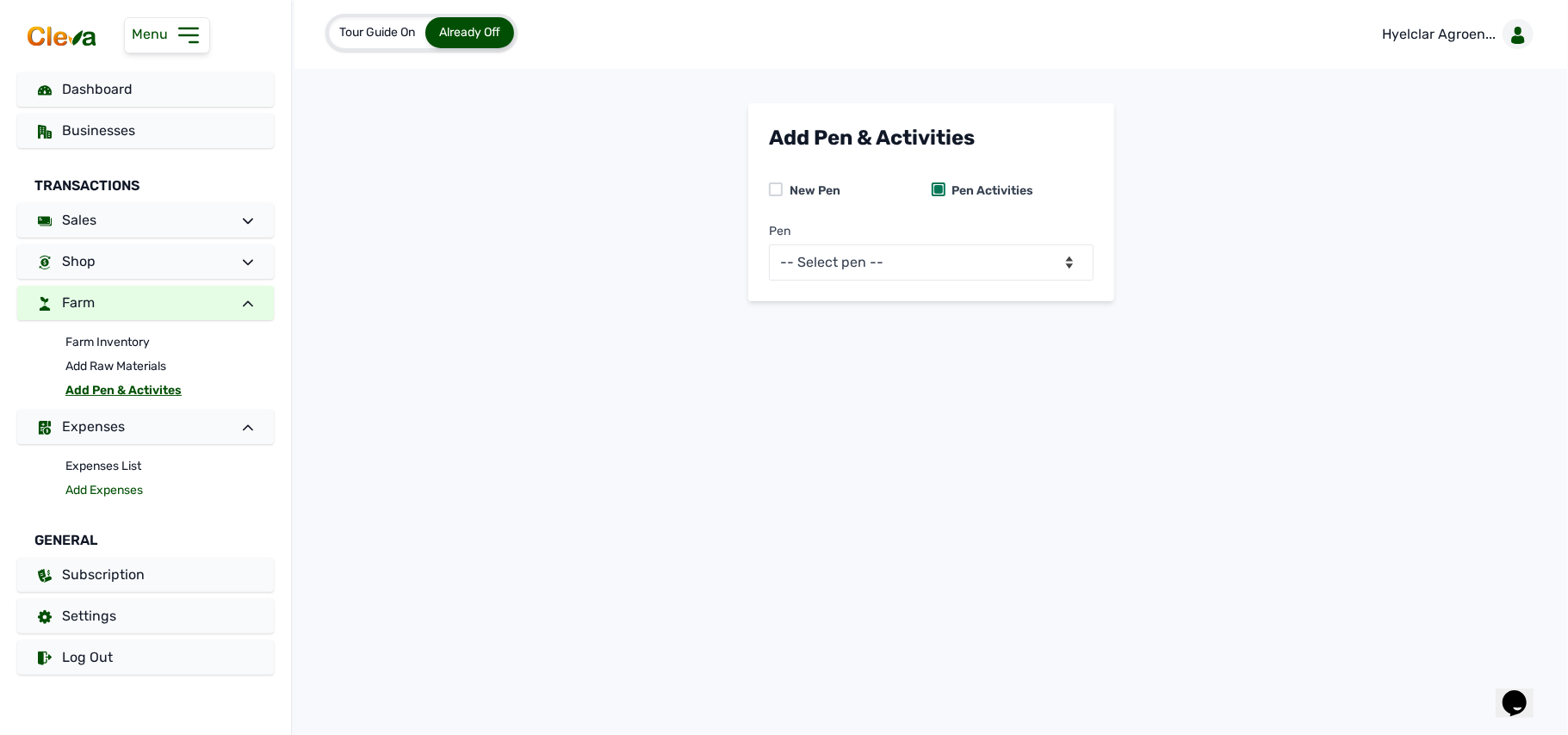 click on "Add Expenses" at bounding box center (170, 491) 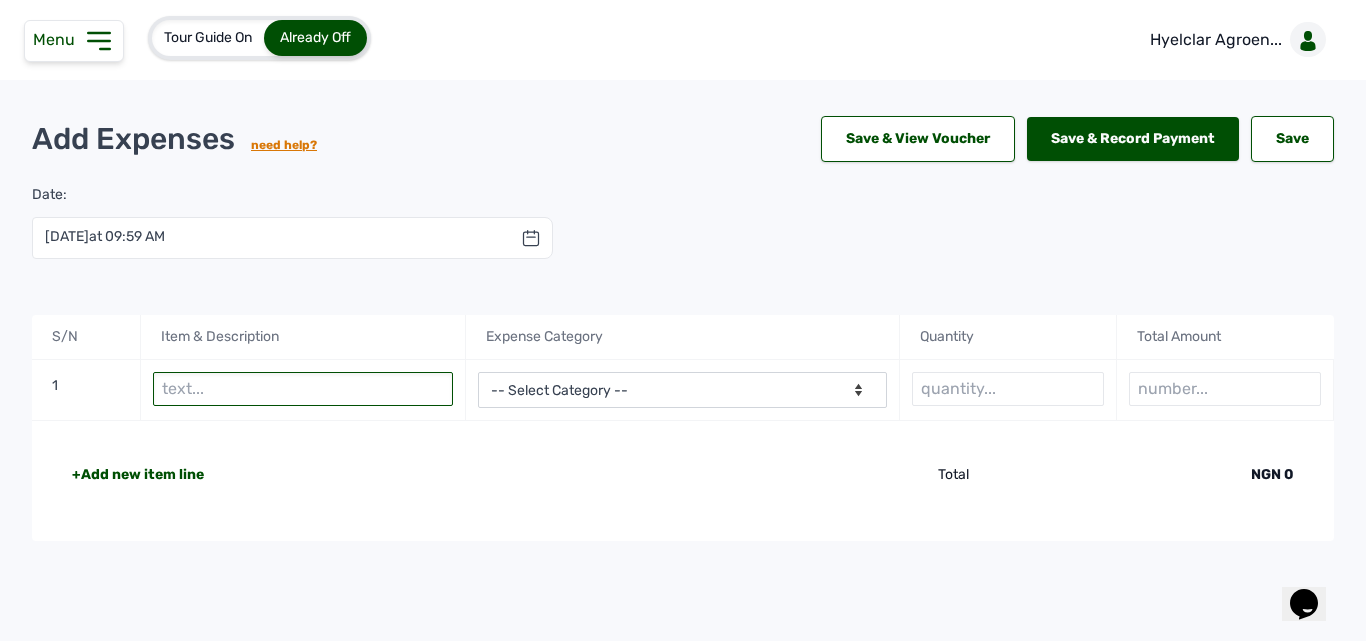 click at bounding box center [303, 389] 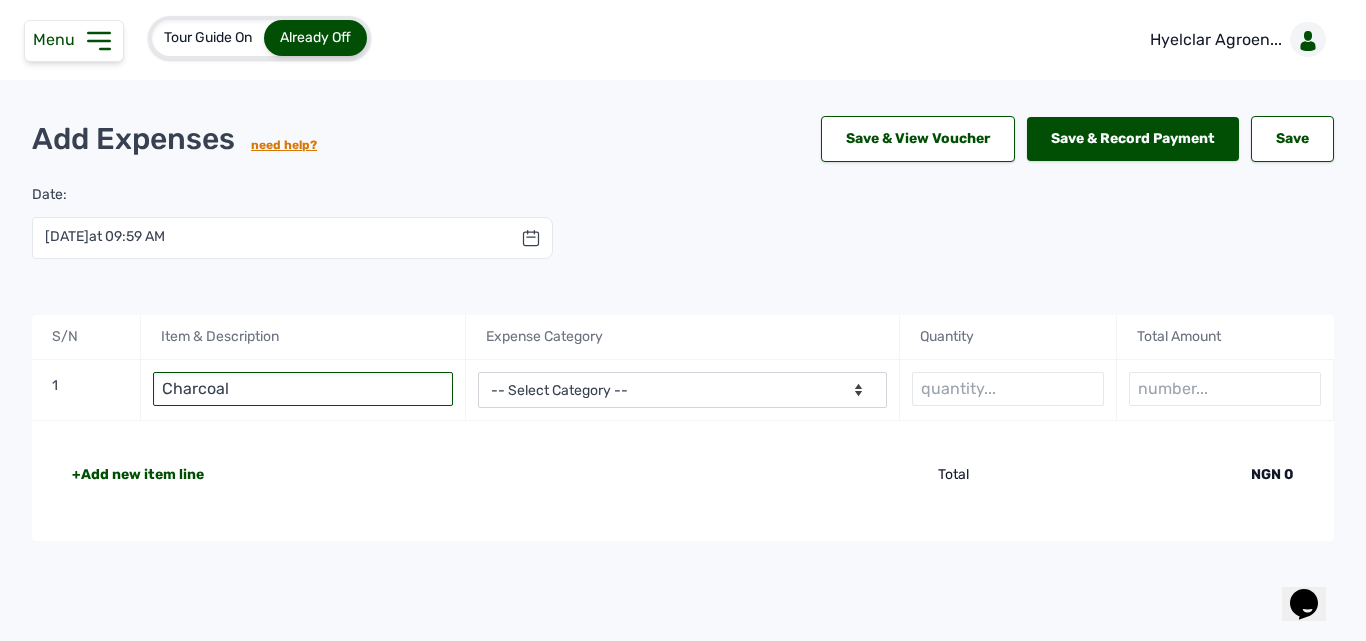type on "Charcoal" 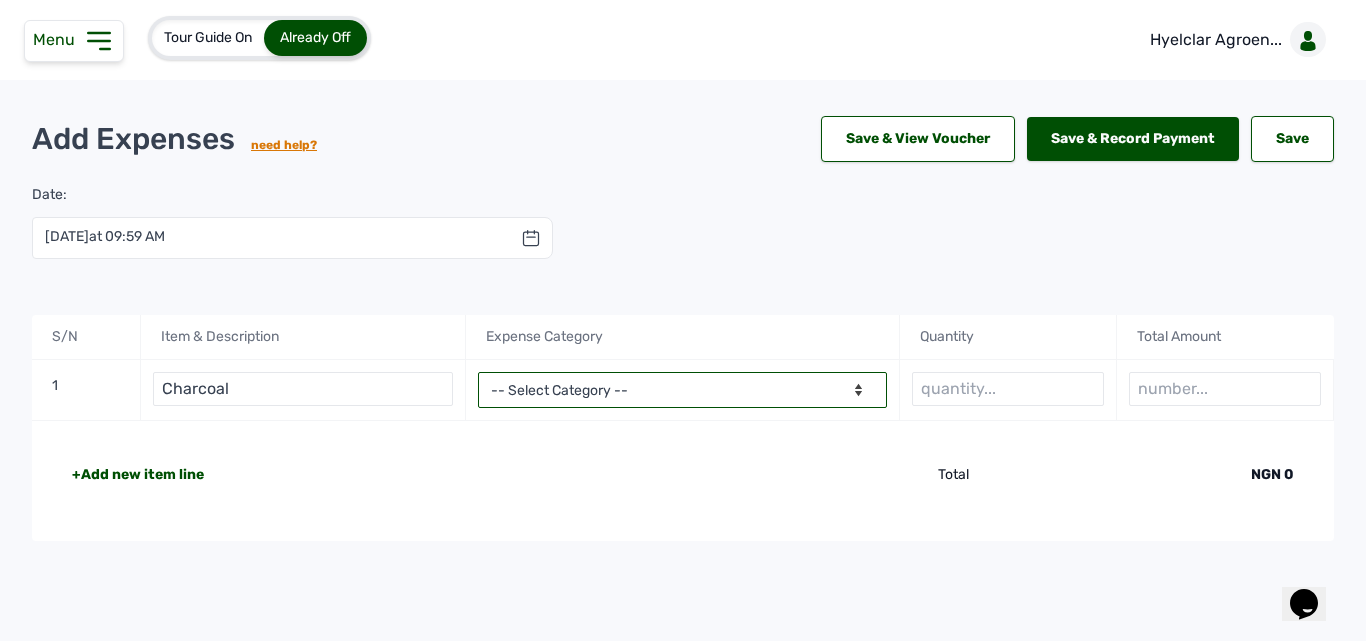 click on "-- Select Category -- Advertising Expenses Bank Charges Entertainment Expenses Insurance Expenses Legal Expenses Medical Expenses Office Equipments & Supplies Property Tax Rental Cost Repair & Maintenance Expenses Research Expenses Staff Salary Telephone Expenses Transportation Expenses Travelling Expenses Utility Expenses Others" at bounding box center [682, 390] 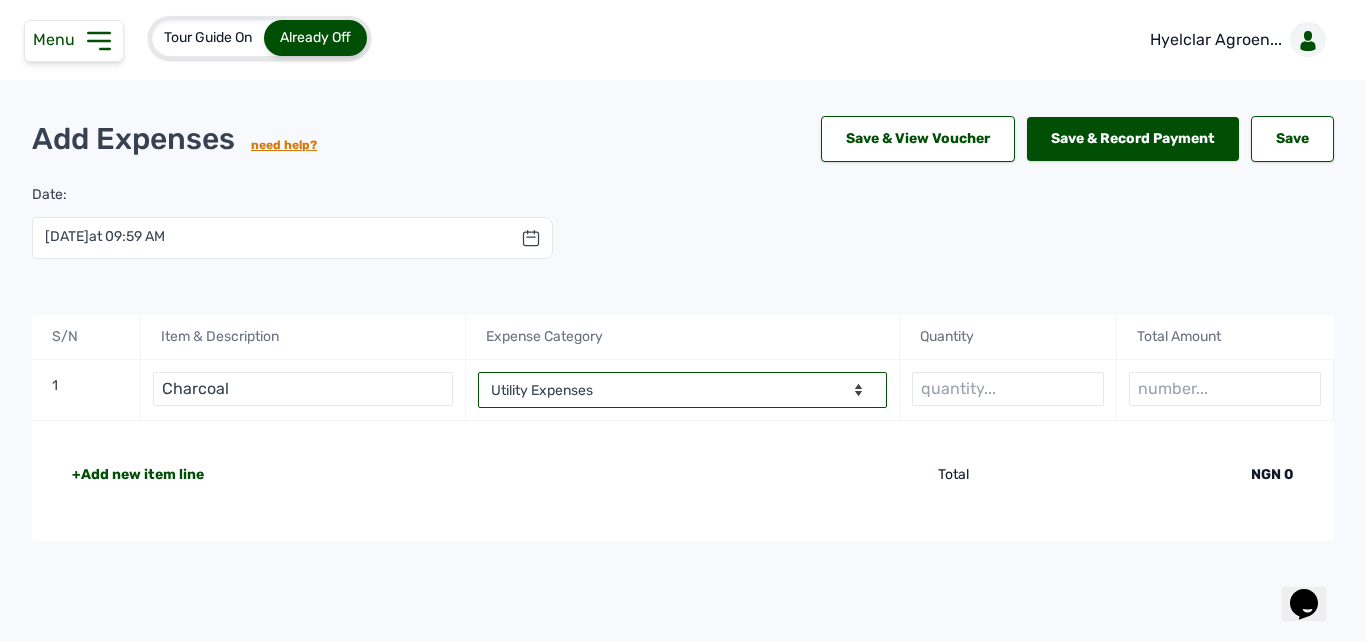 click on "-- Select Category -- Advertising Expenses Bank Charges Entertainment Expenses Insurance Expenses Legal Expenses Medical Expenses Office Equipments & Supplies Property Tax Rental Cost Repair & Maintenance Expenses Research Expenses Staff Salary Telephone Expenses Transportation Expenses Travelling Expenses Utility Expenses Others" at bounding box center (682, 390) 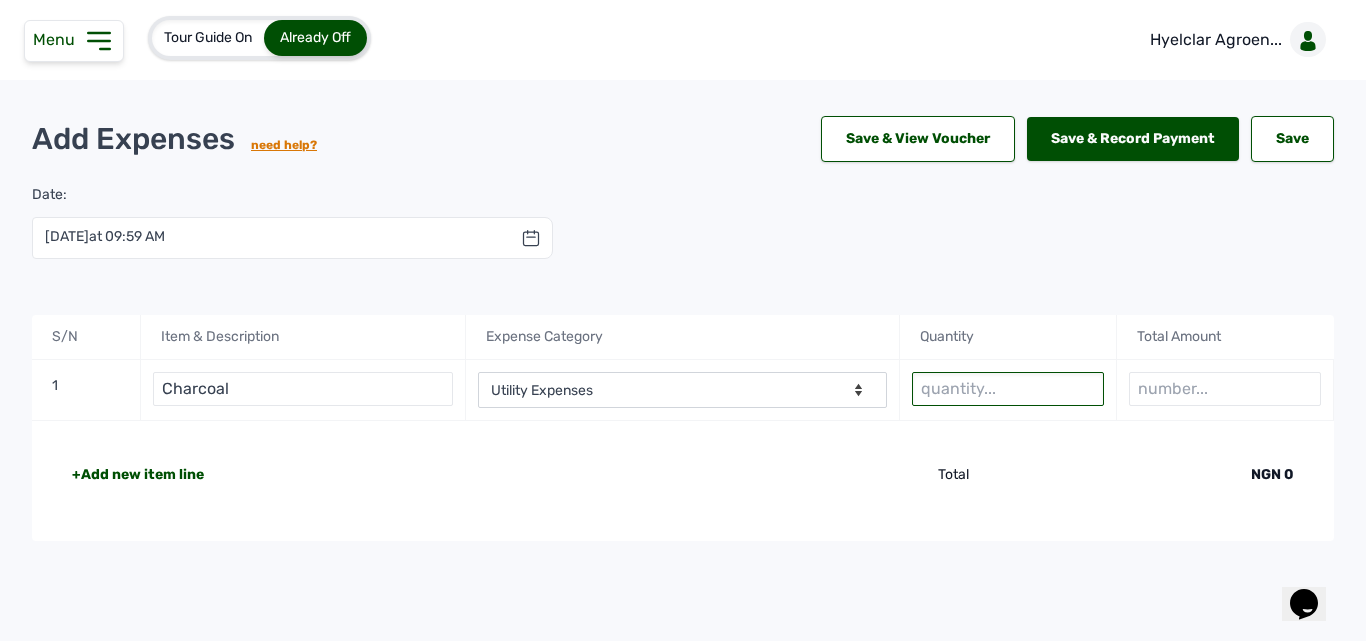 click at bounding box center [1008, 389] 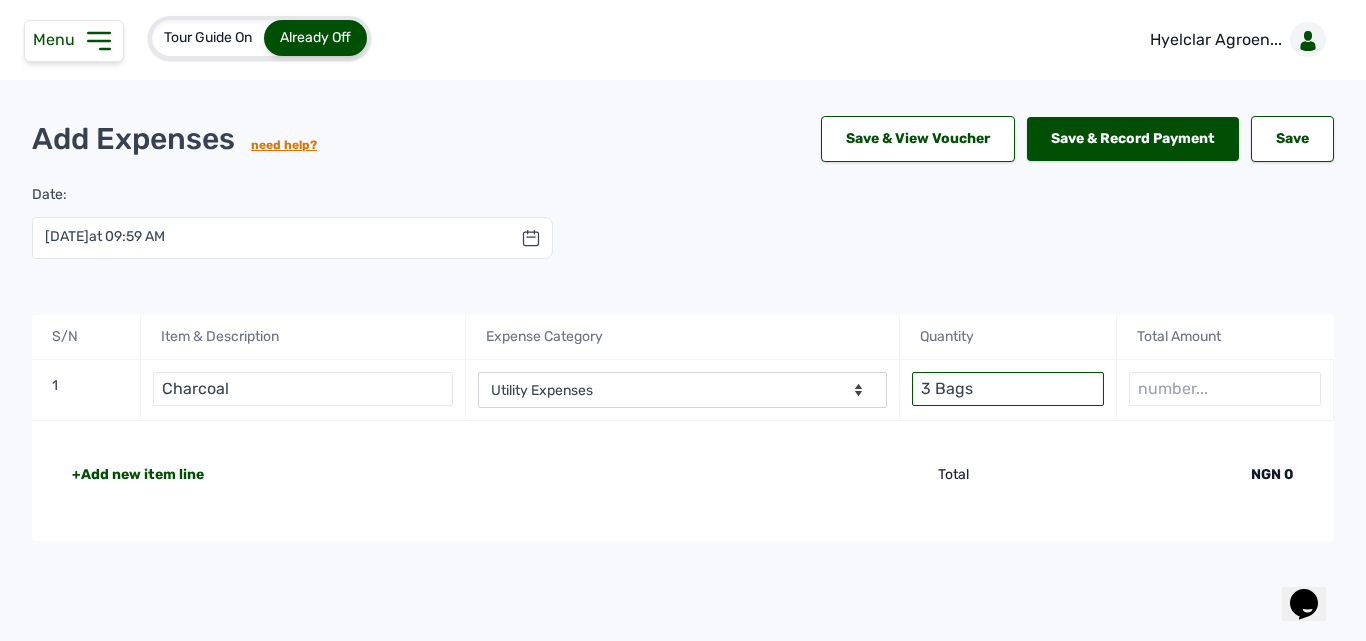 type on "3 Bags" 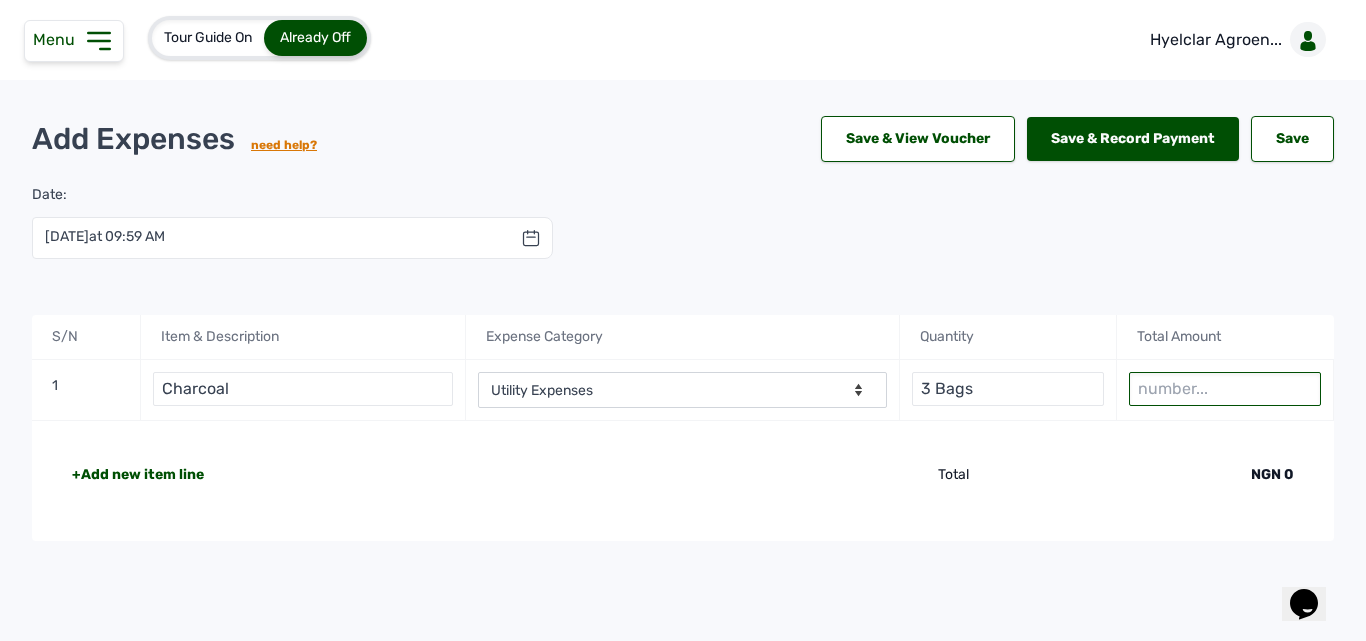 click at bounding box center (1225, 389) 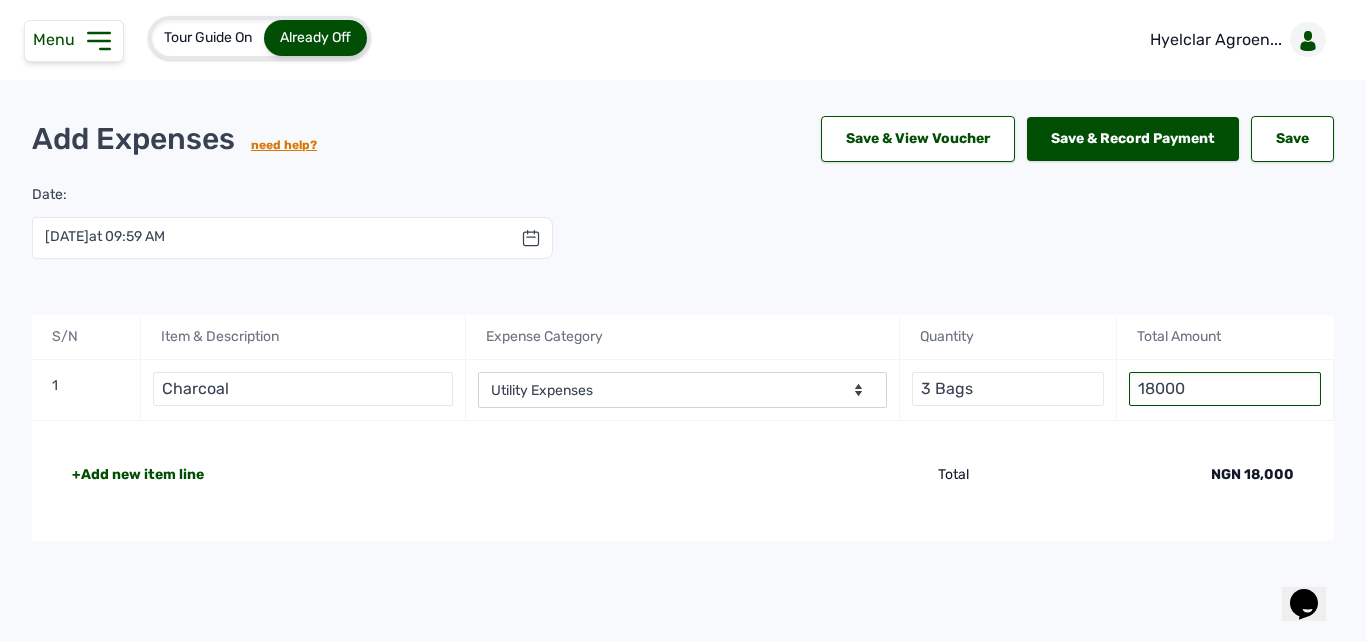 type on "18000" 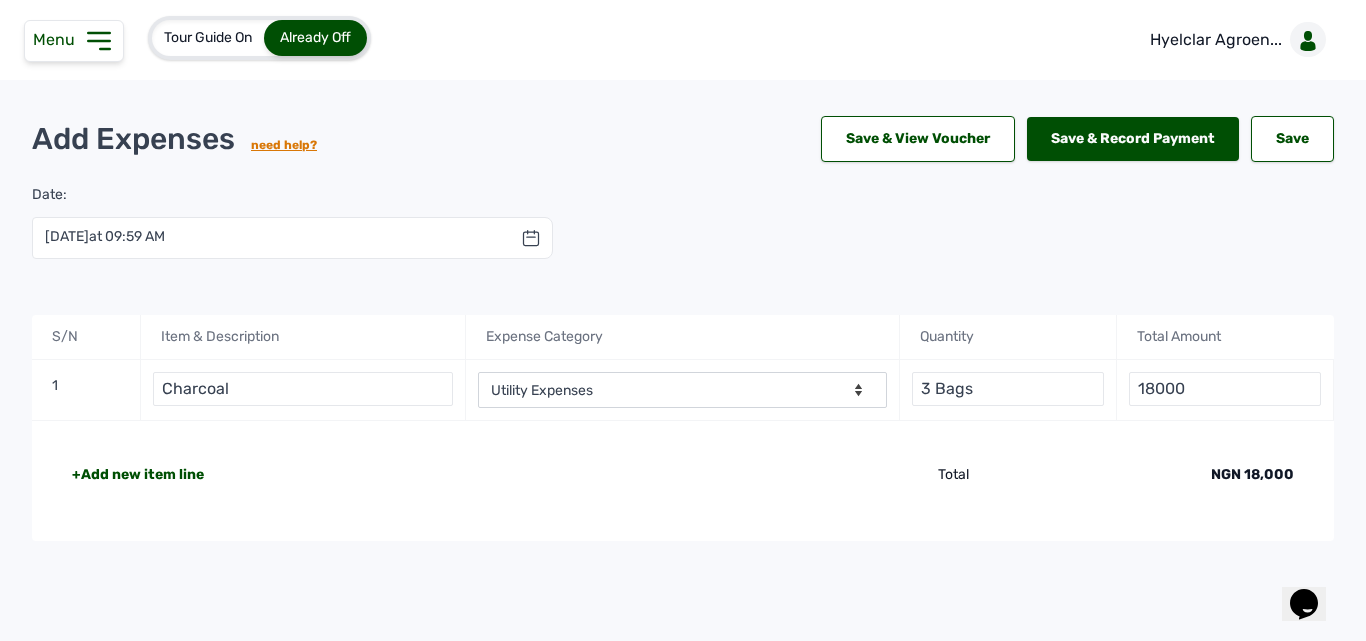 click at bounding box center [531, 238] 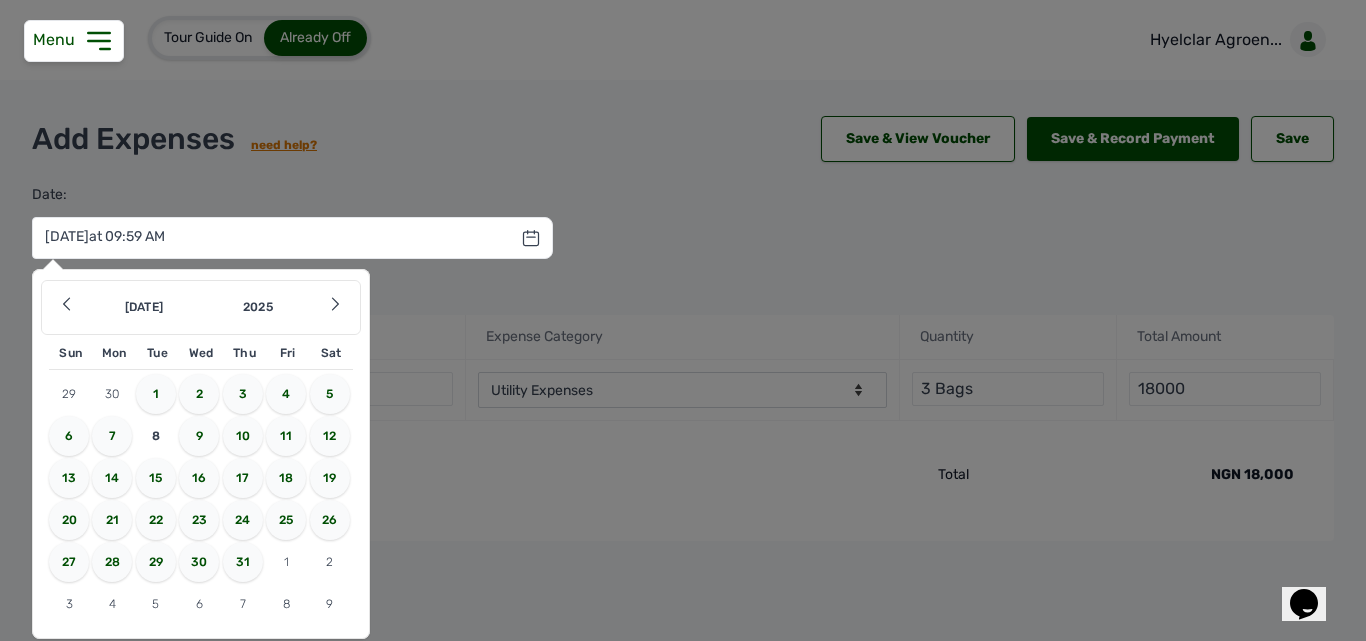click on "7" at bounding box center [112, 436] 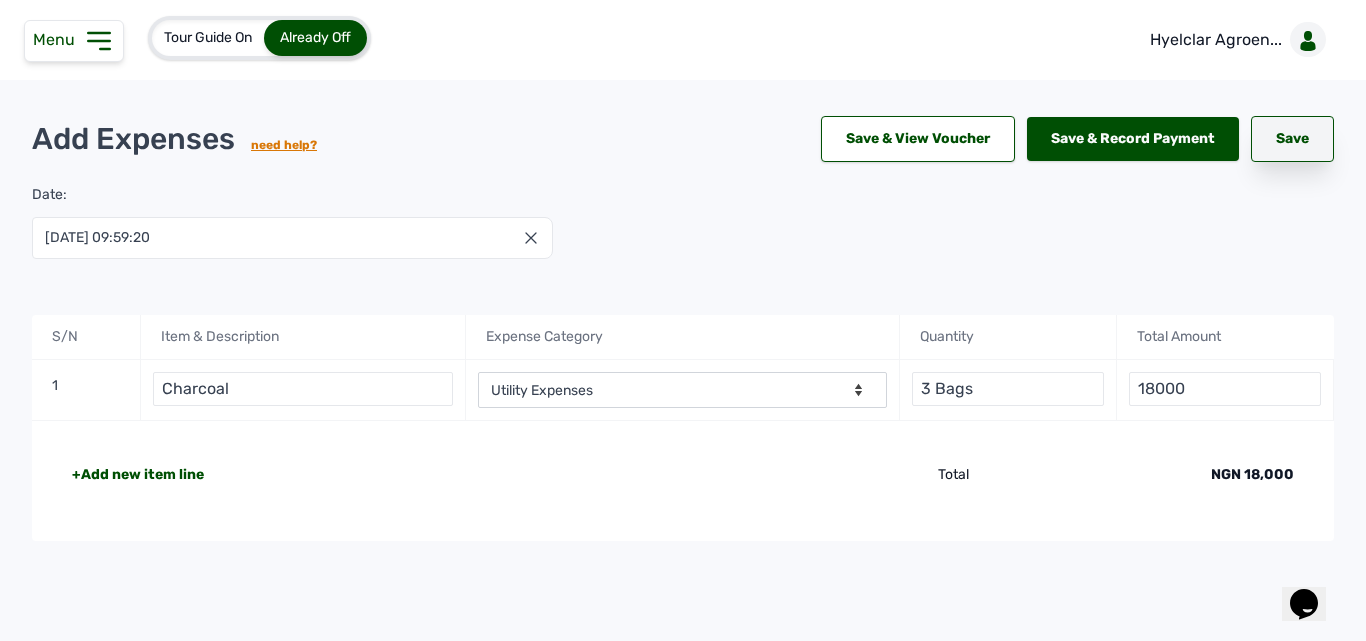 click on "Save" at bounding box center [1292, 139] 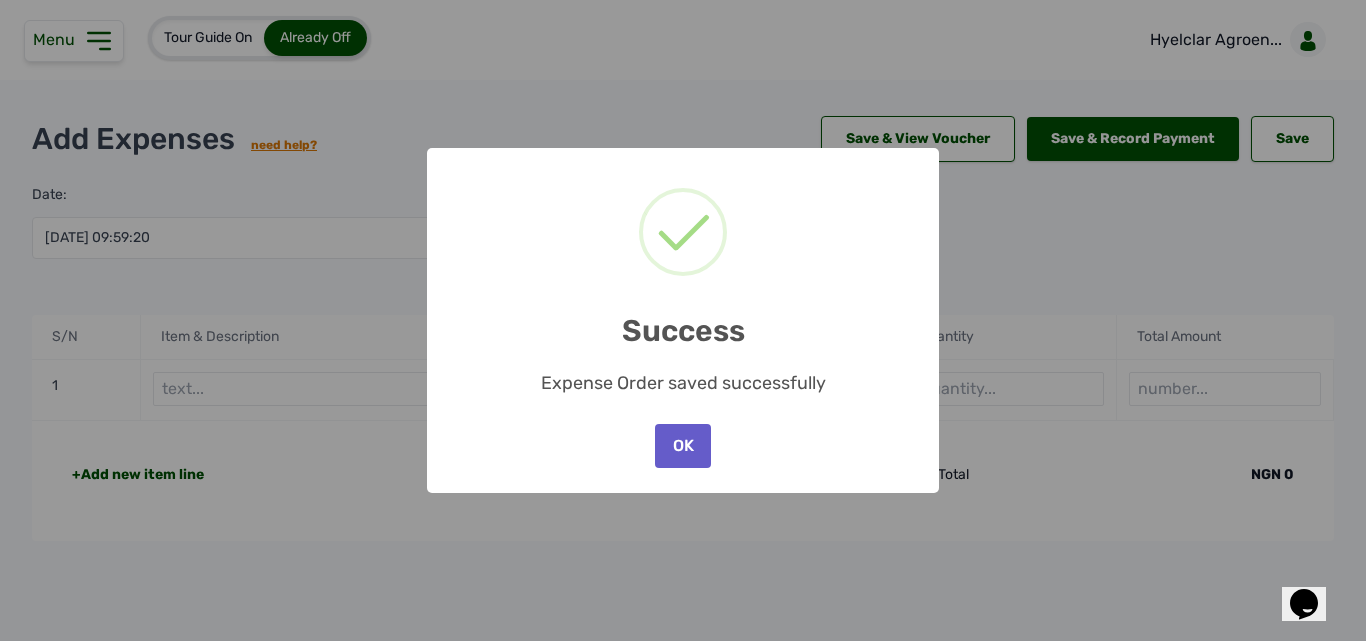 click on "OK" at bounding box center [683, 446] 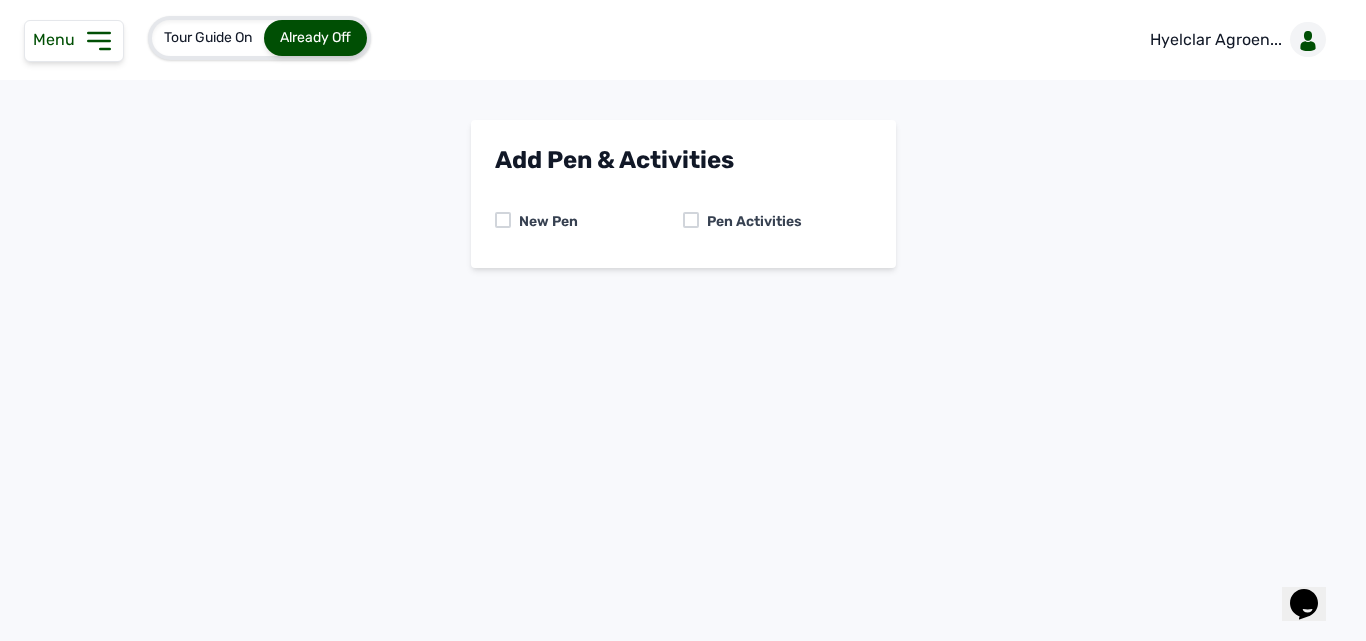 click 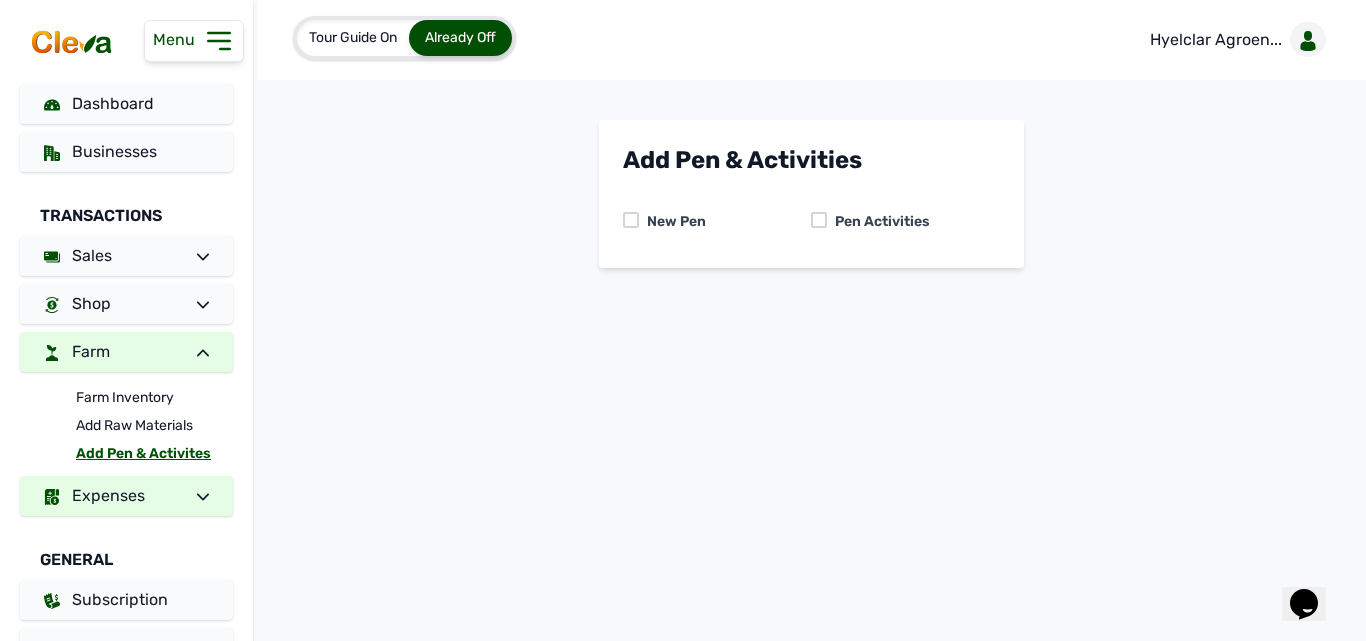 click on "Expenses" at bounding box center [126, 496] 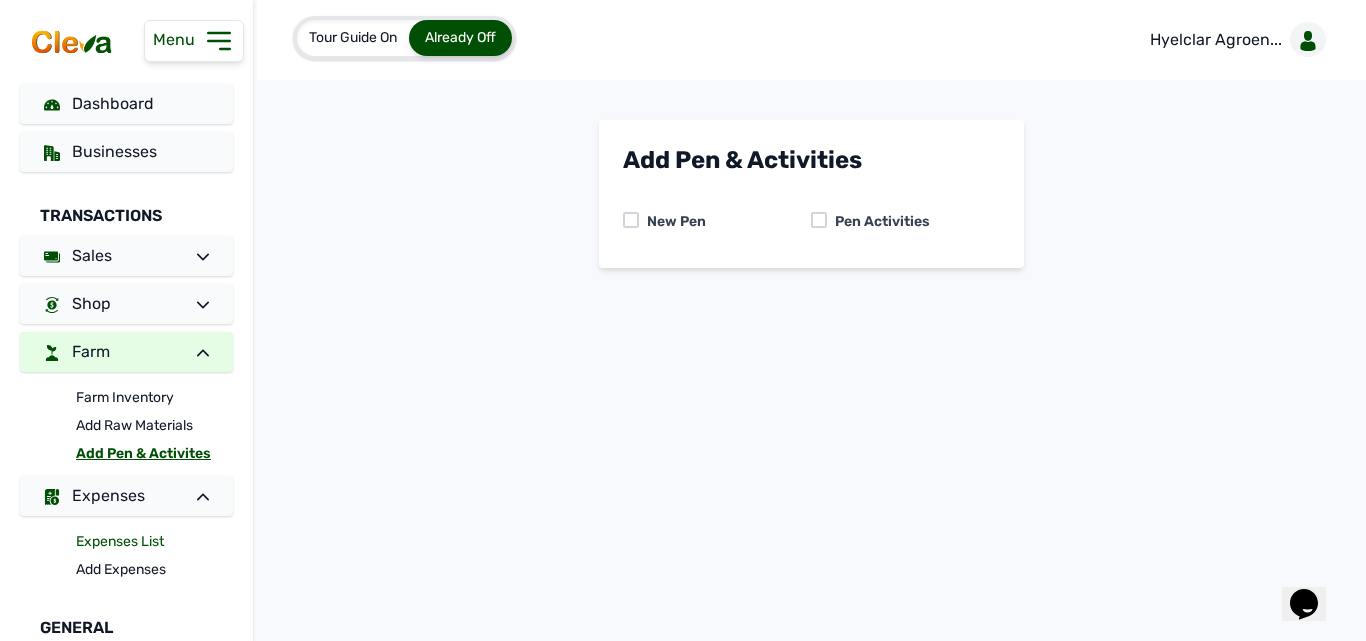 click on "Expenses List" at bounding box center (154, 542) 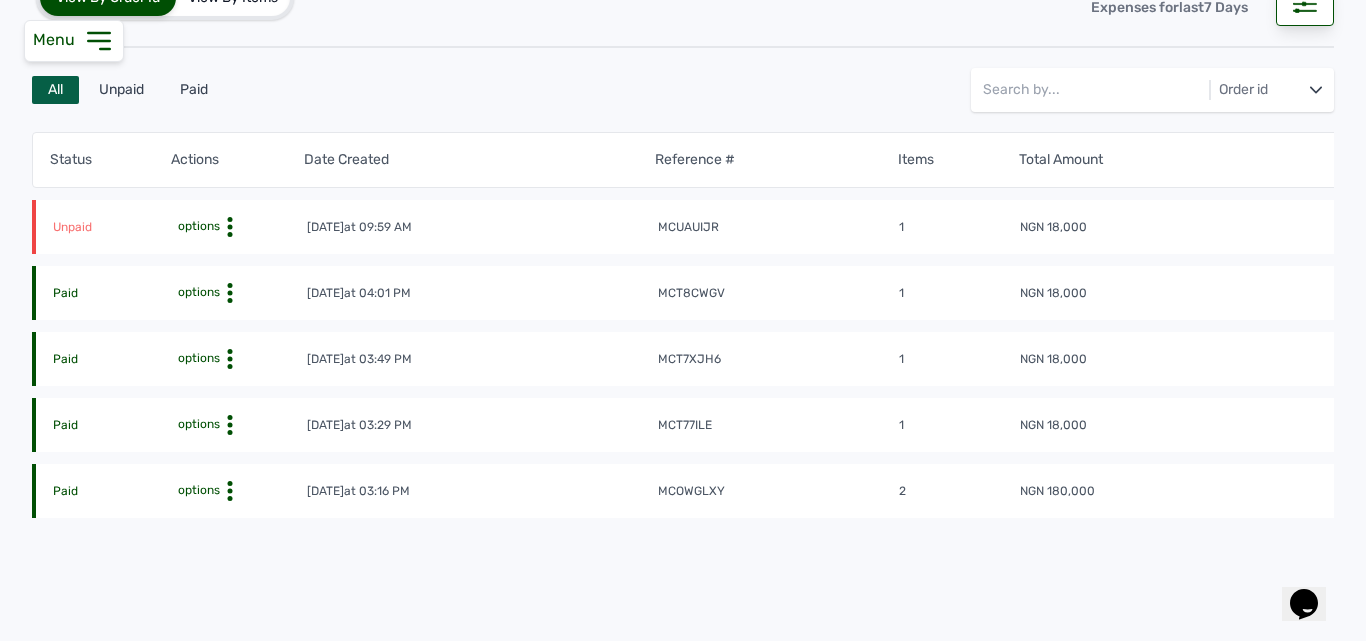 scroll, scrollTop: 215, scrollLeft: 0, axis: vertical 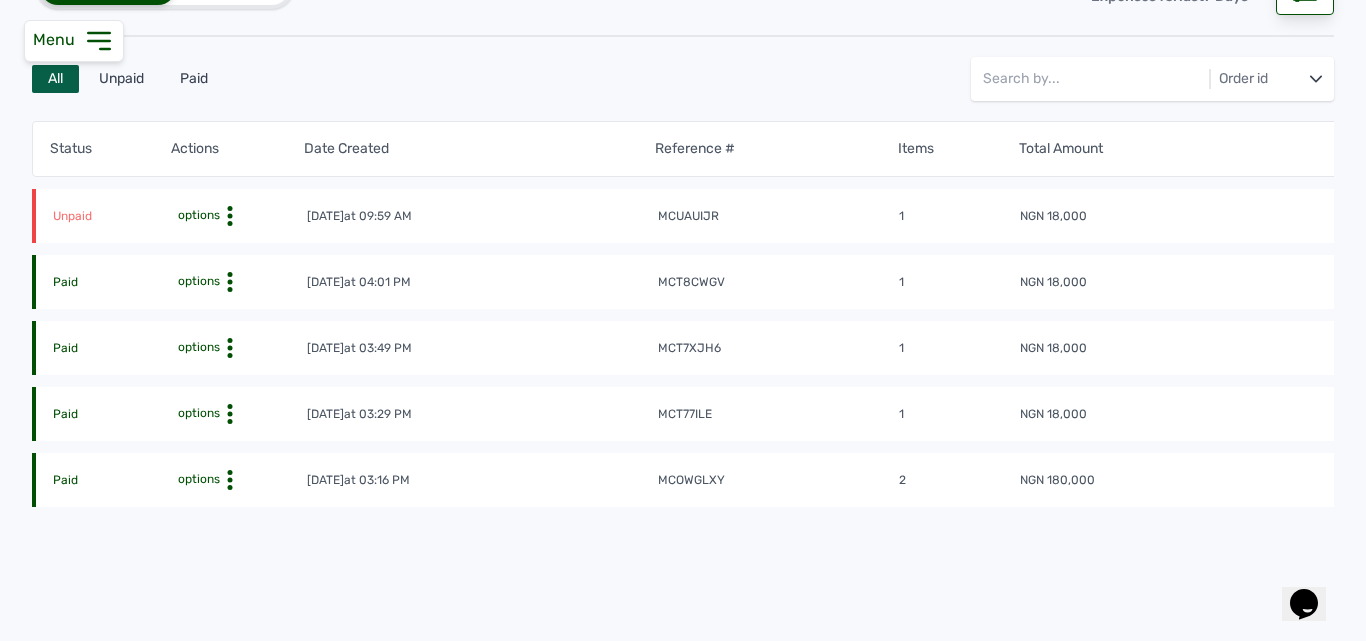 click 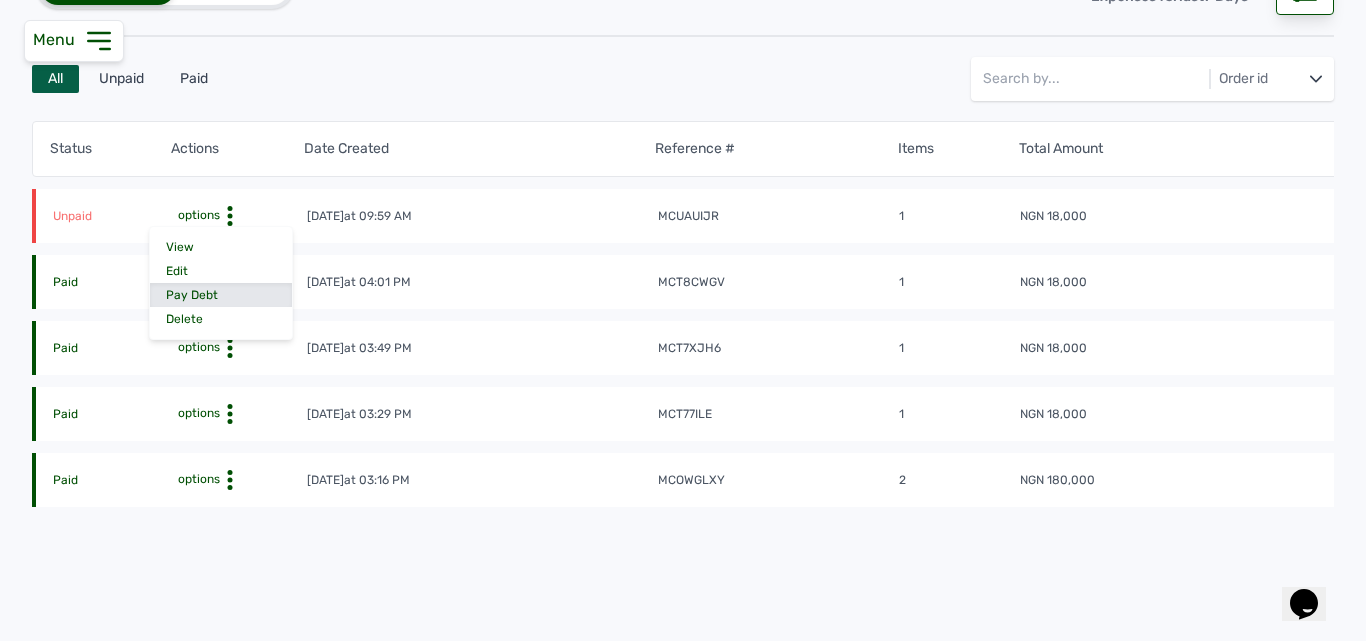 click on "Pay Debt" at bounding box center (221, 295) 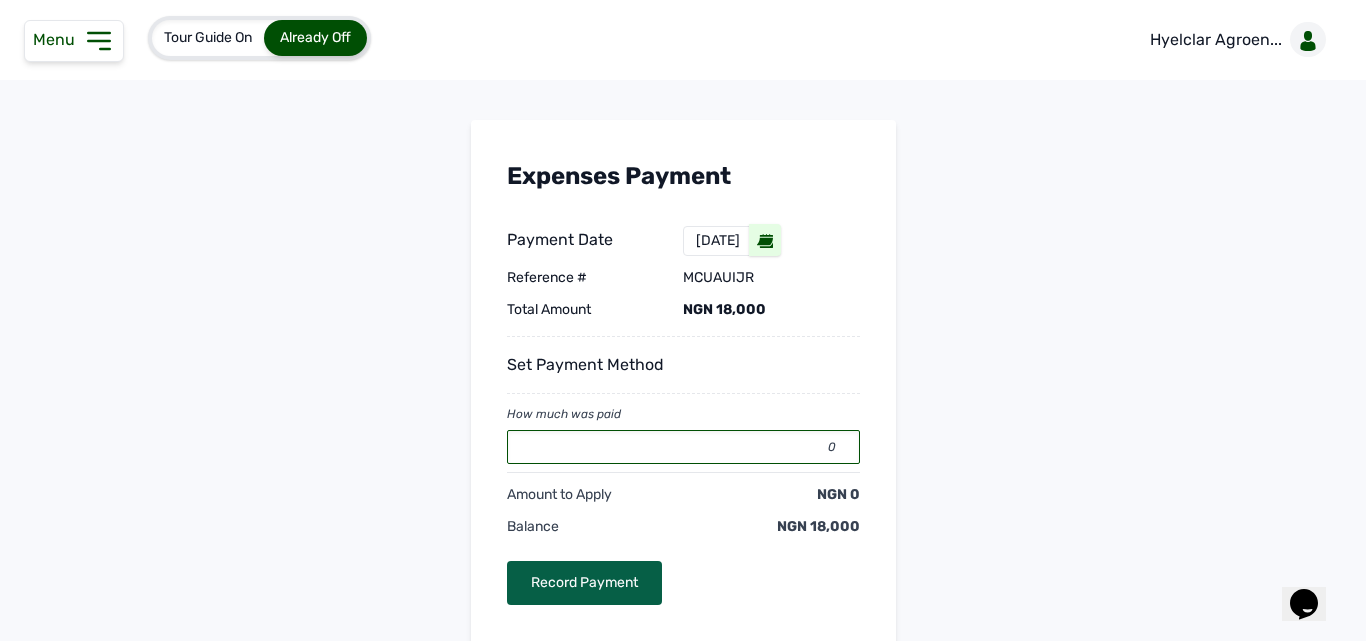 click on "0" at bounding box center (683, 447) 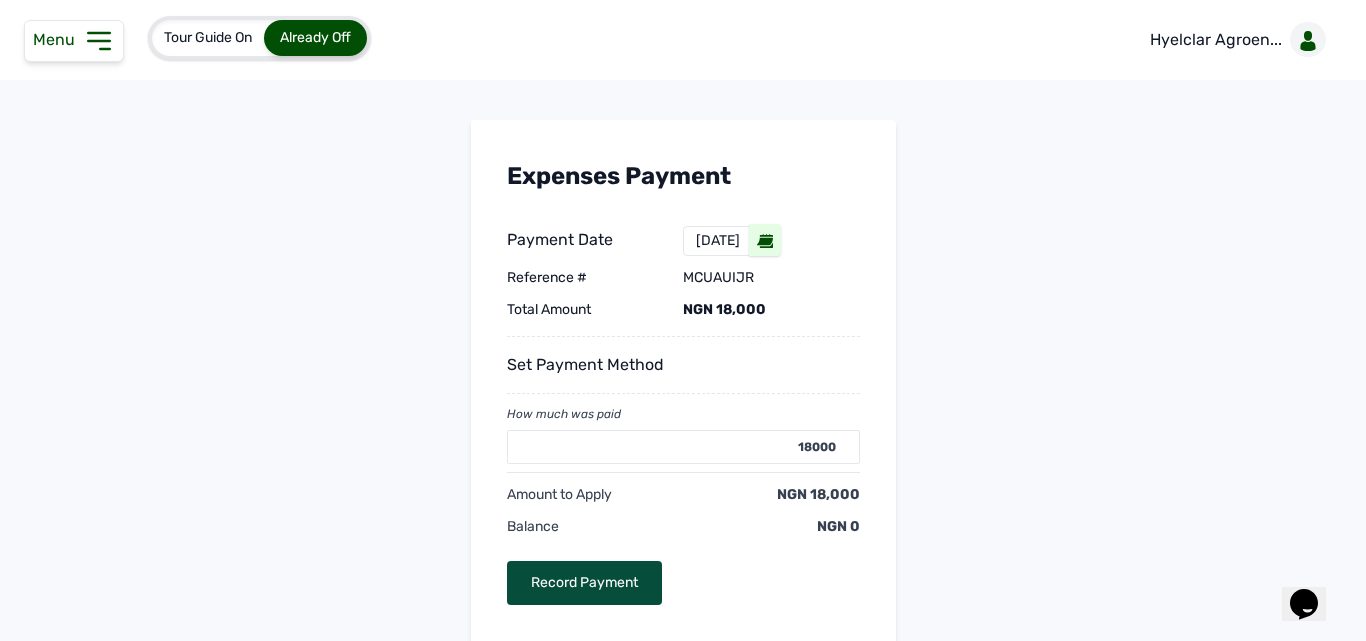 click on "Record Payment" at bounding box center (584, 583) 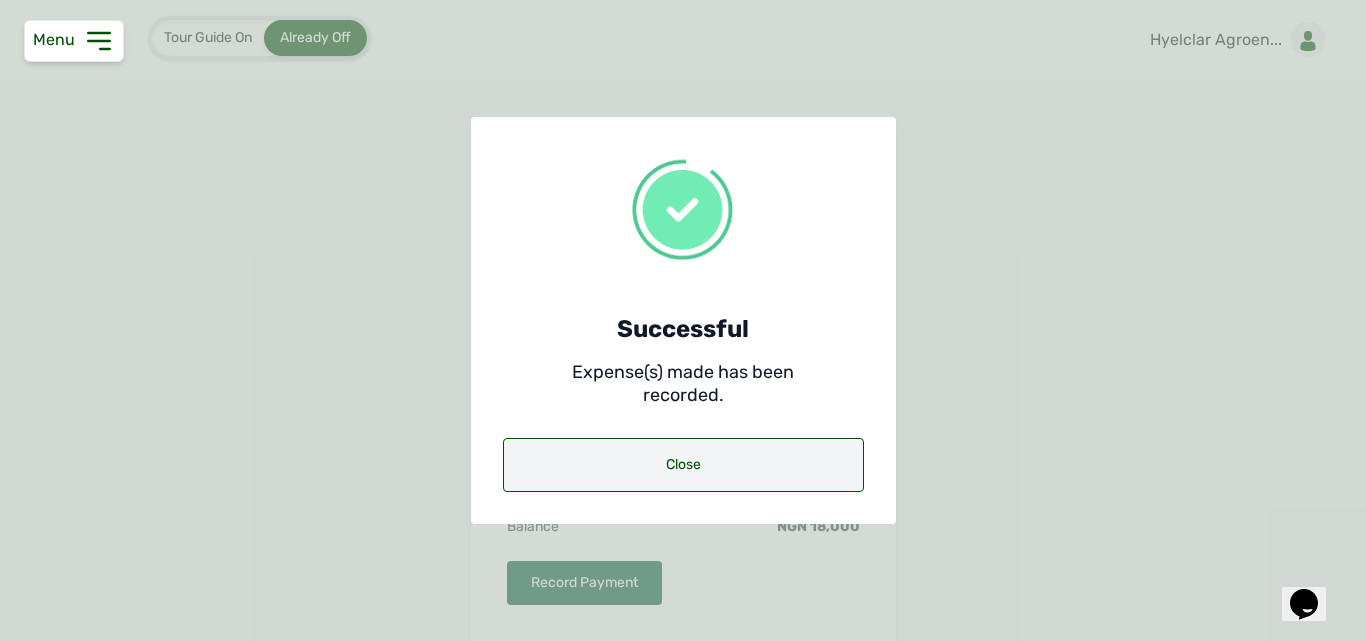click on "Close" at bounding box center (683, 465) 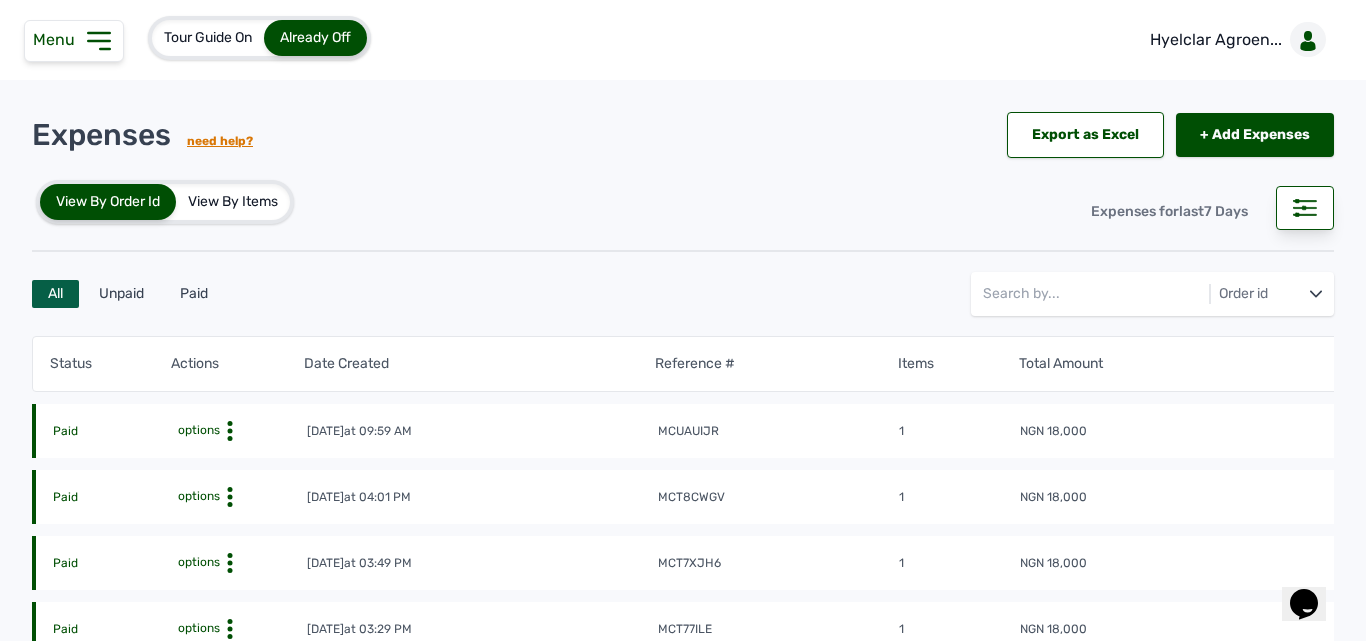 click 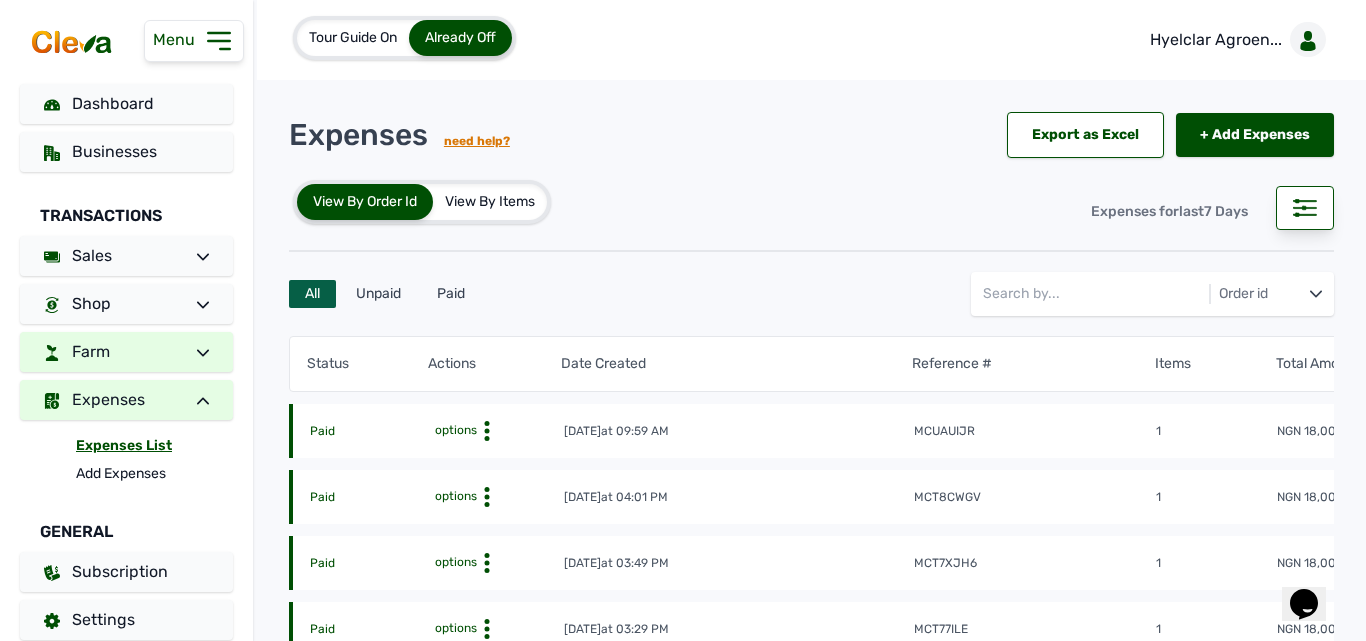 click 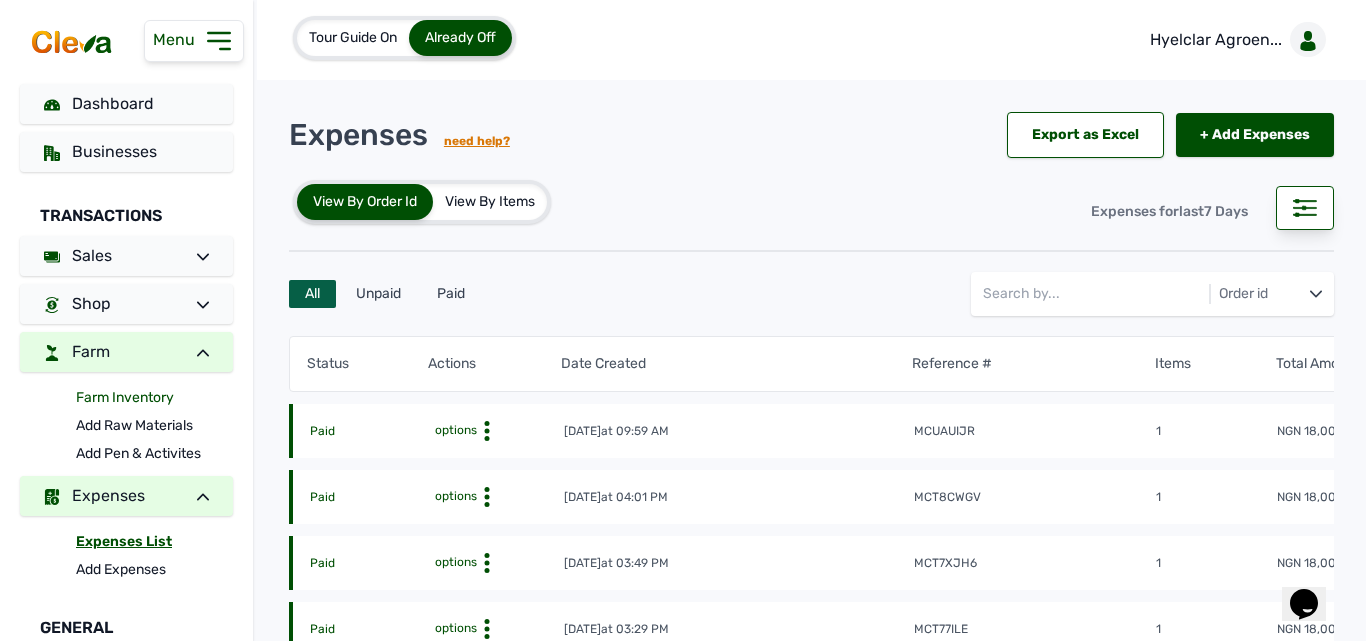 click on "Farm Inventory" at bounding box center (154, 398) 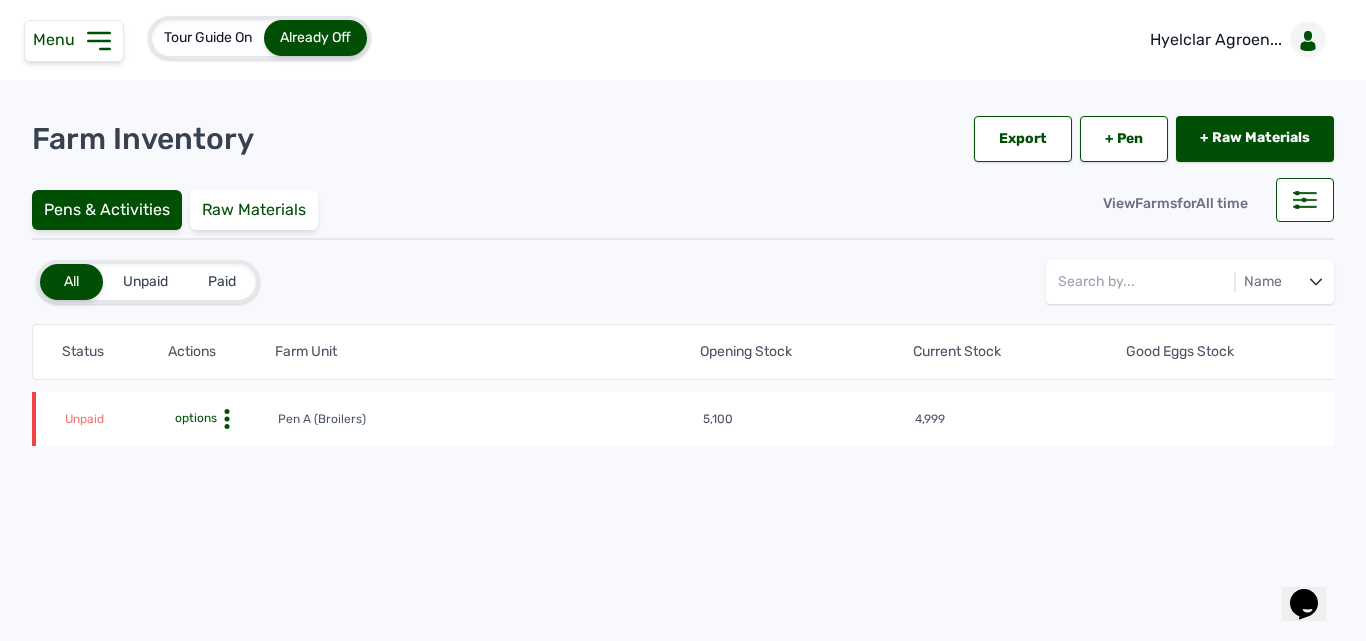 click 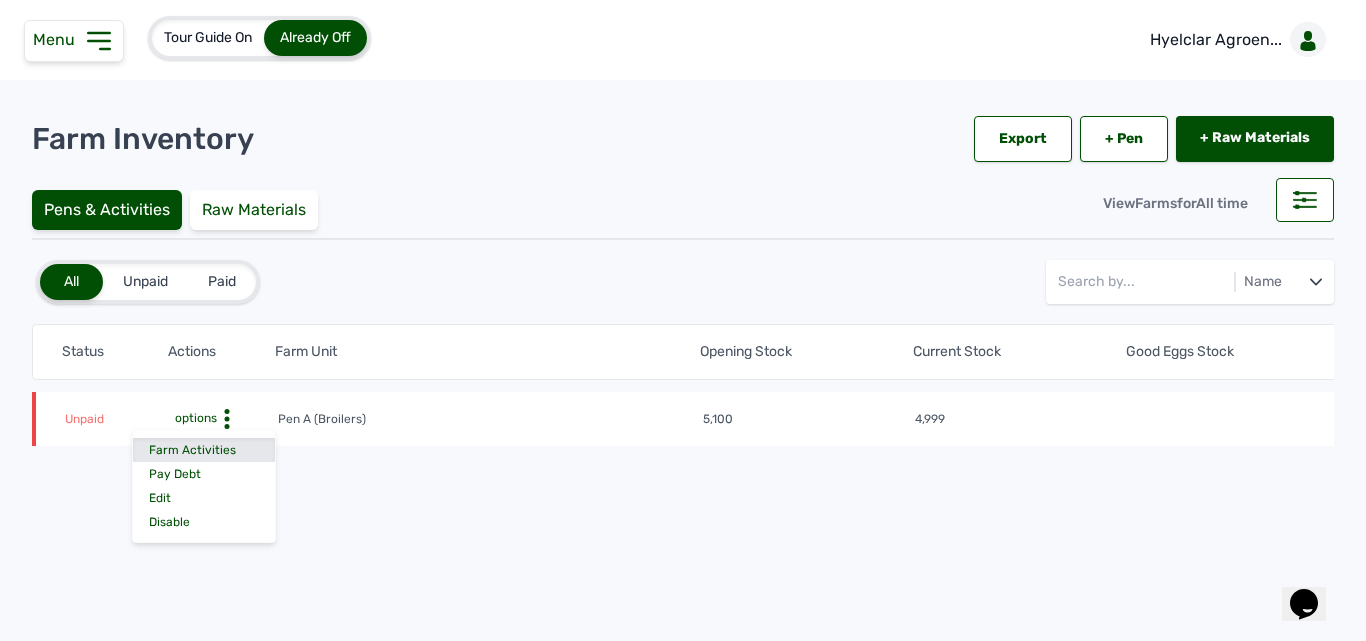 click on "Farm Activities" at bounding box center [204, 450] 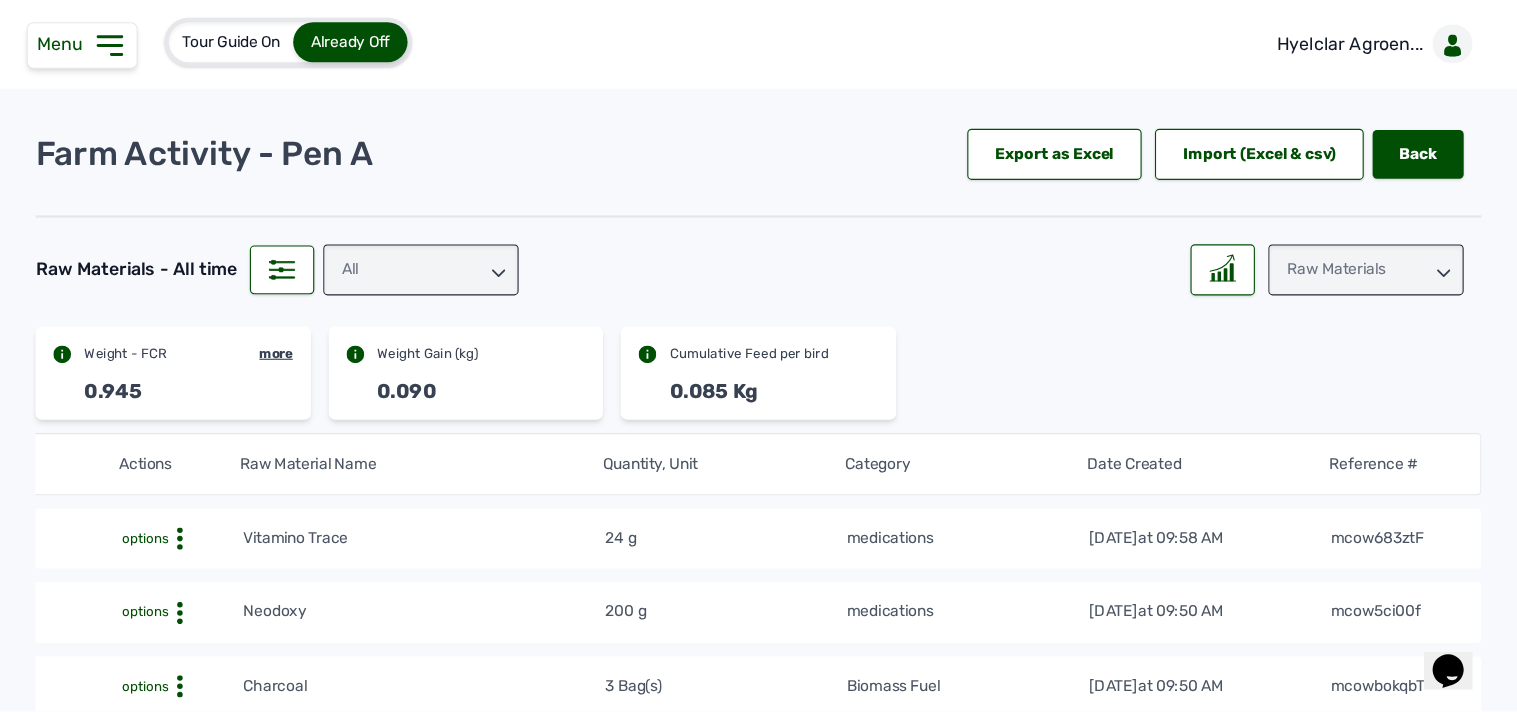scroll, scrollTop: 0, scrollLeft: 74, axis: horizontal 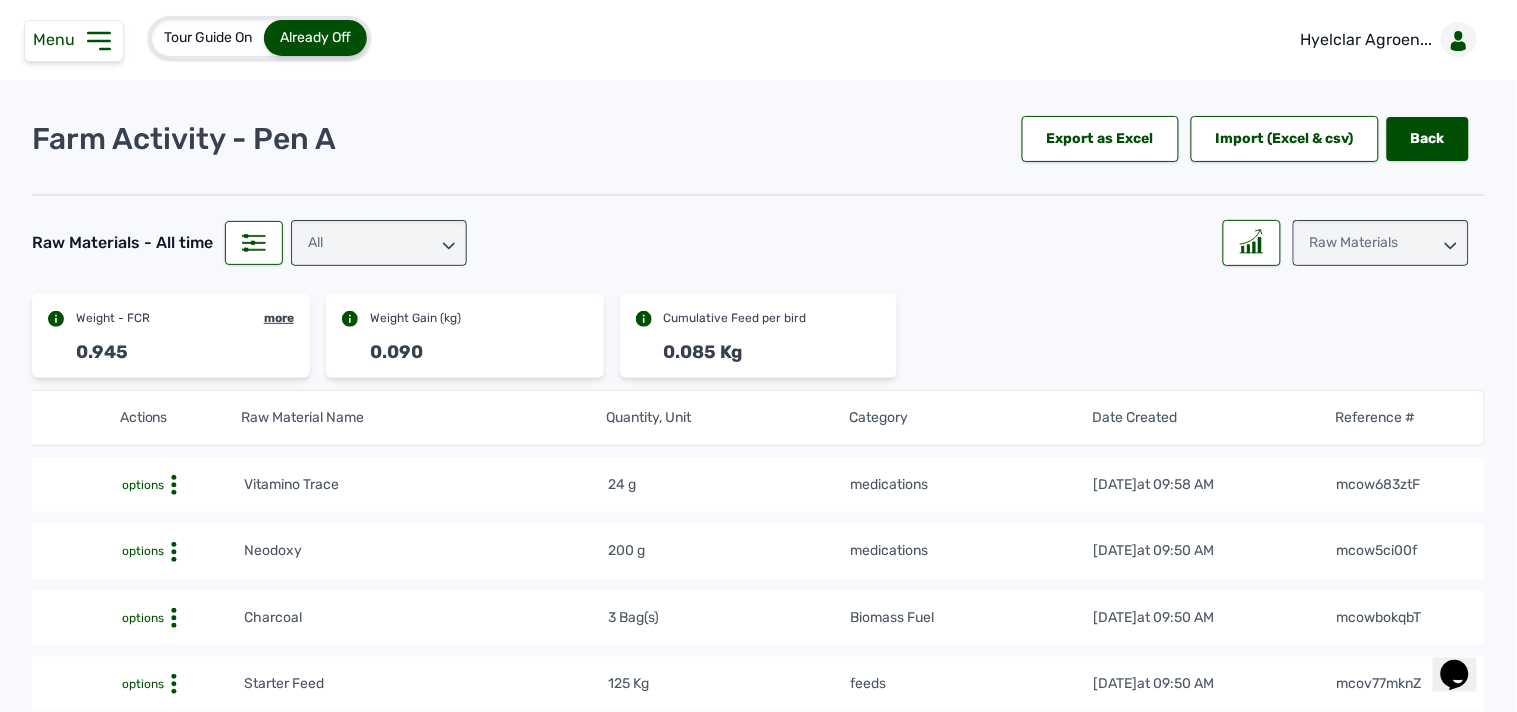 drag, startPoint x: 1504, startPoint y: 175, endPoint x: 1516, endPoint y: 225, distance: 51.41984 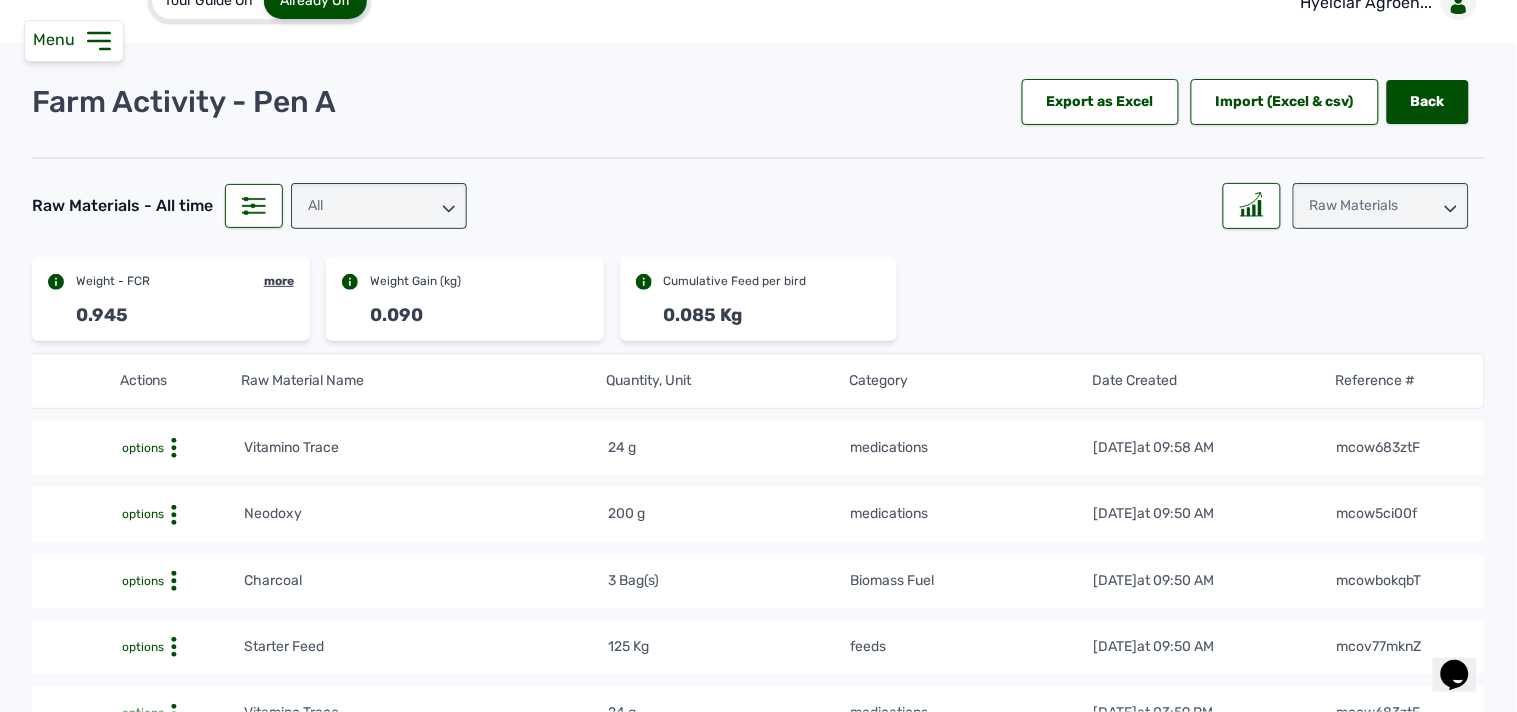 scroll, scrollTop: 0, scrollLeft: 0, axis: both 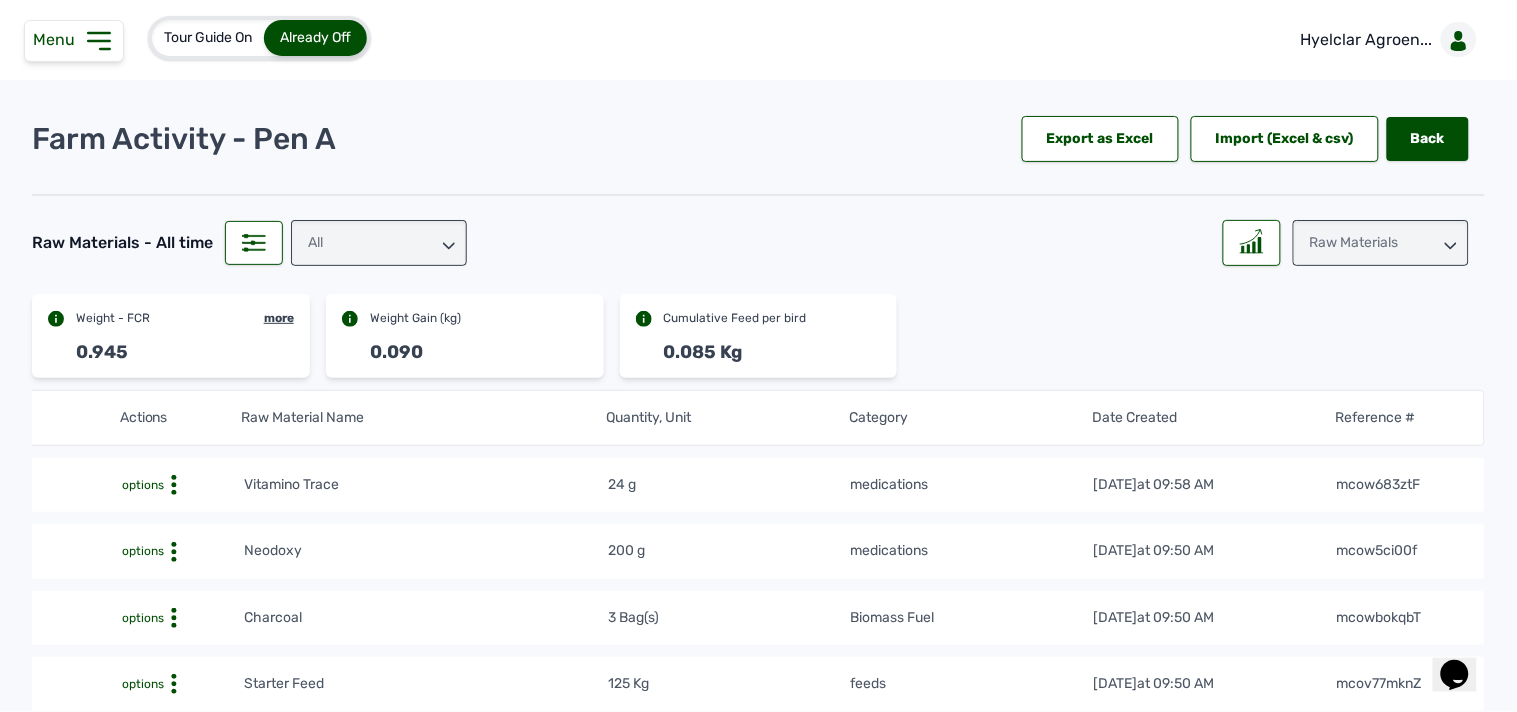 click 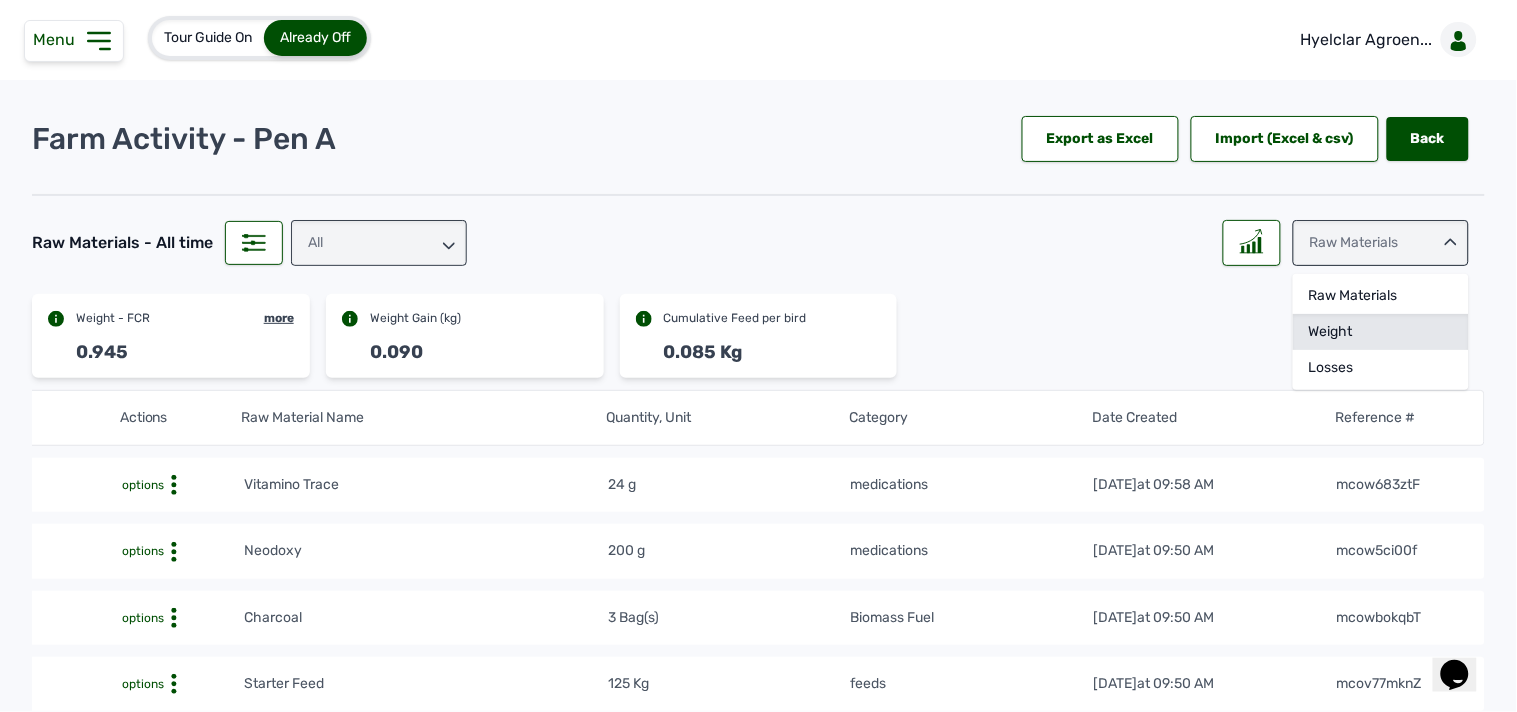 click on "Weight" 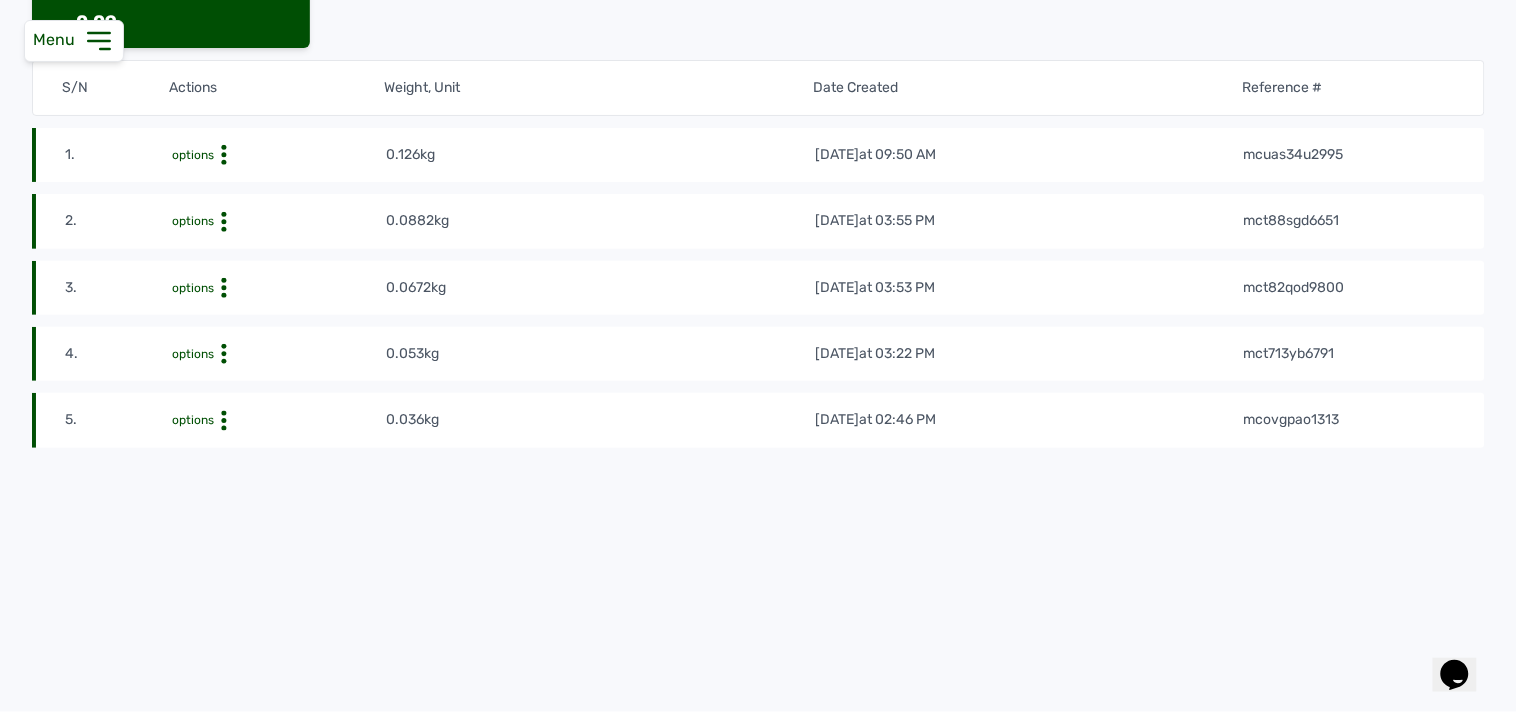 scroll, scrollTop: 341, scrollLeft: 0, axis: vertical 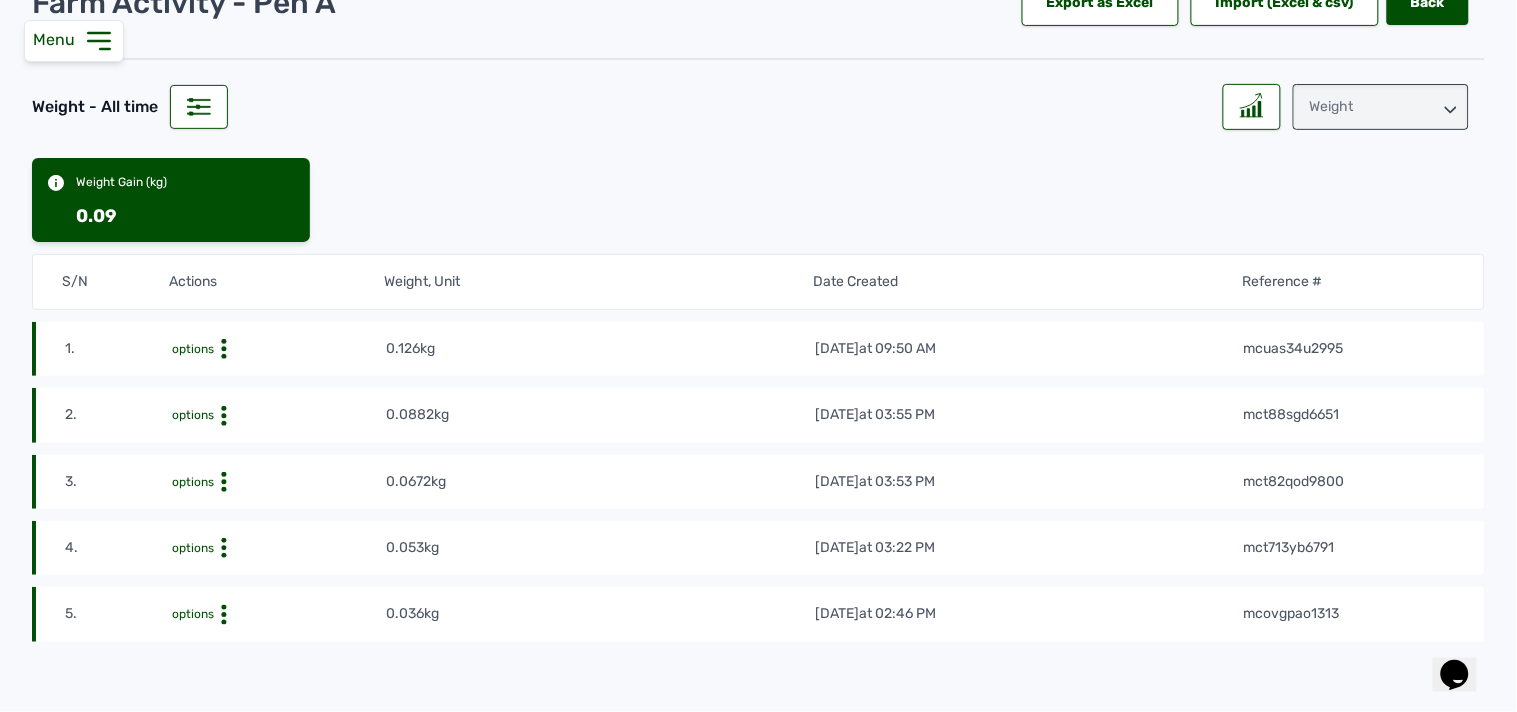 click on "Weight" at bounding box center (1381, 107) 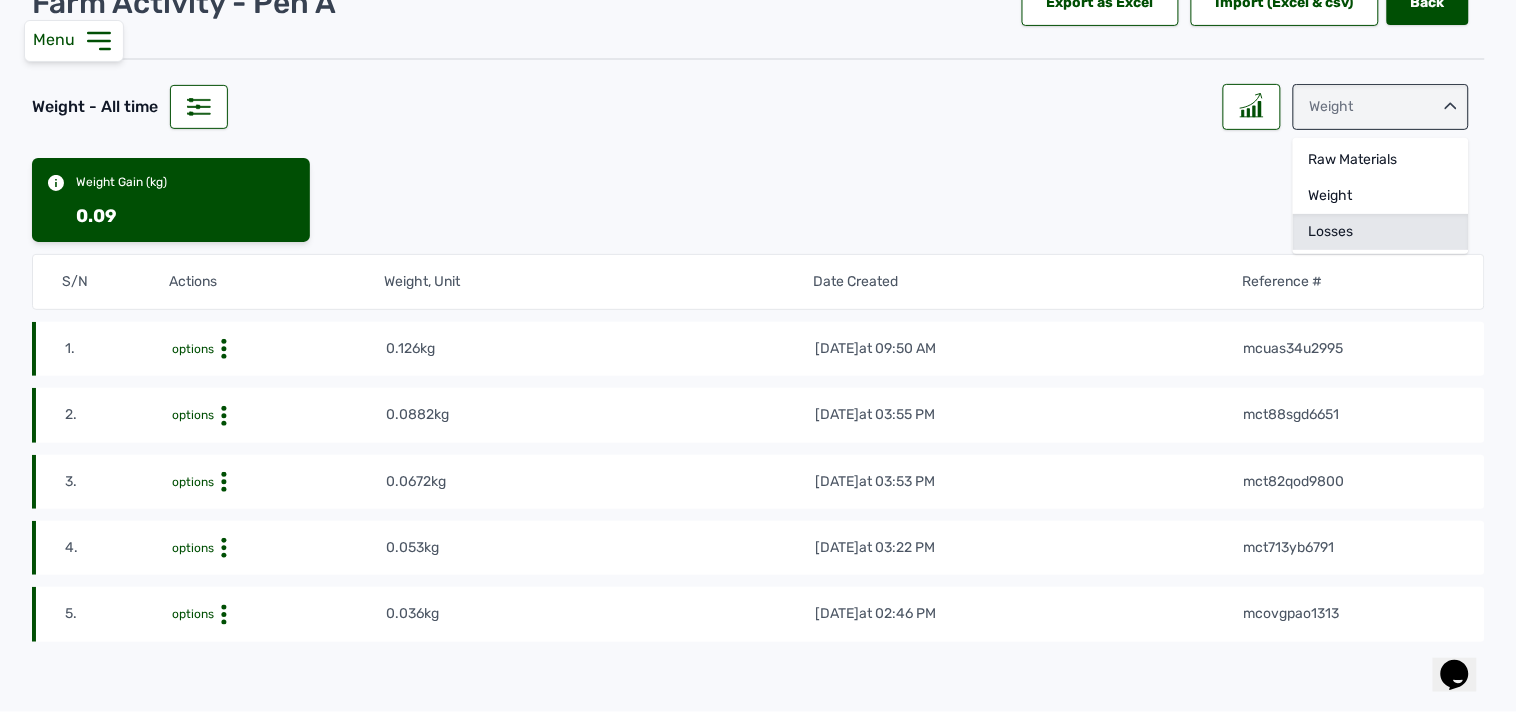 click on "Losses" 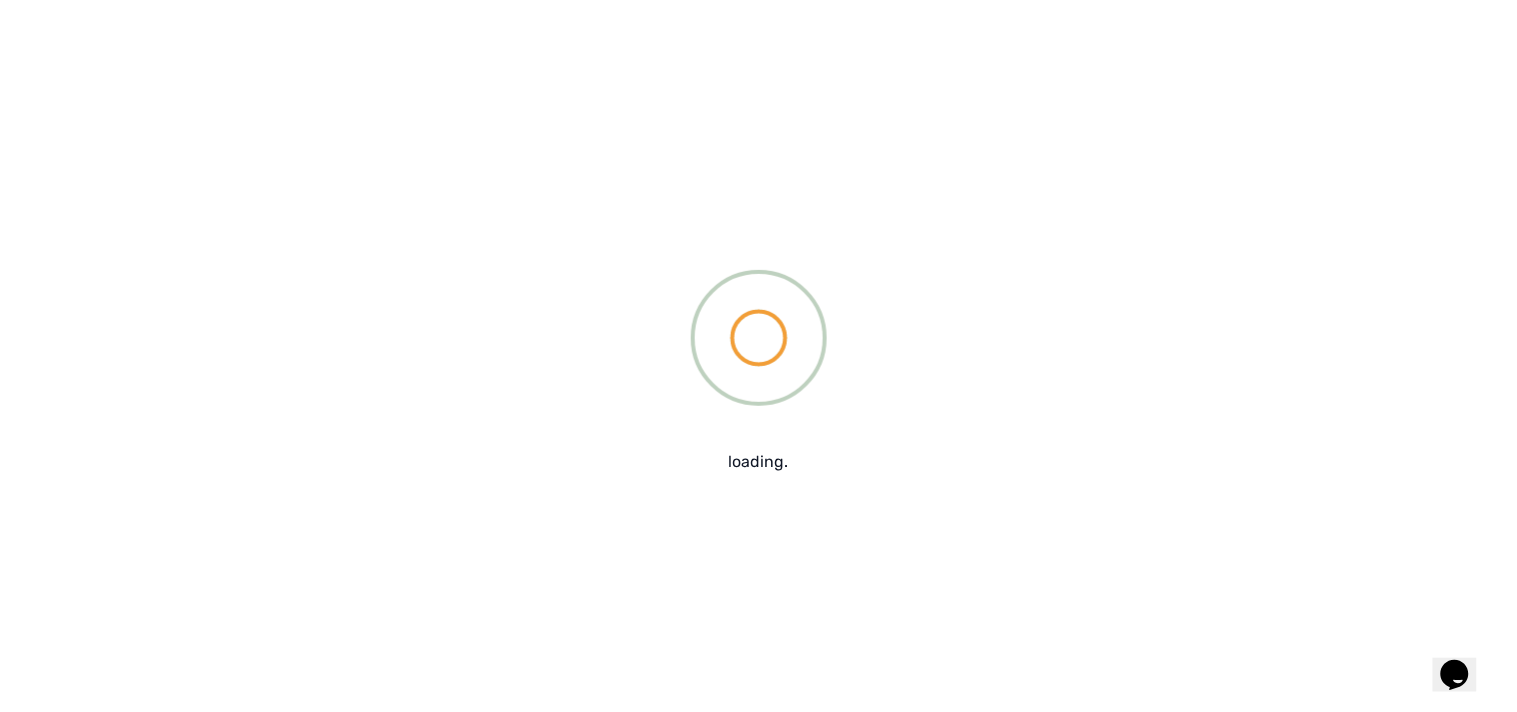 scroll, scrollTop: 136, scrollLeft: 0, axis: vertical 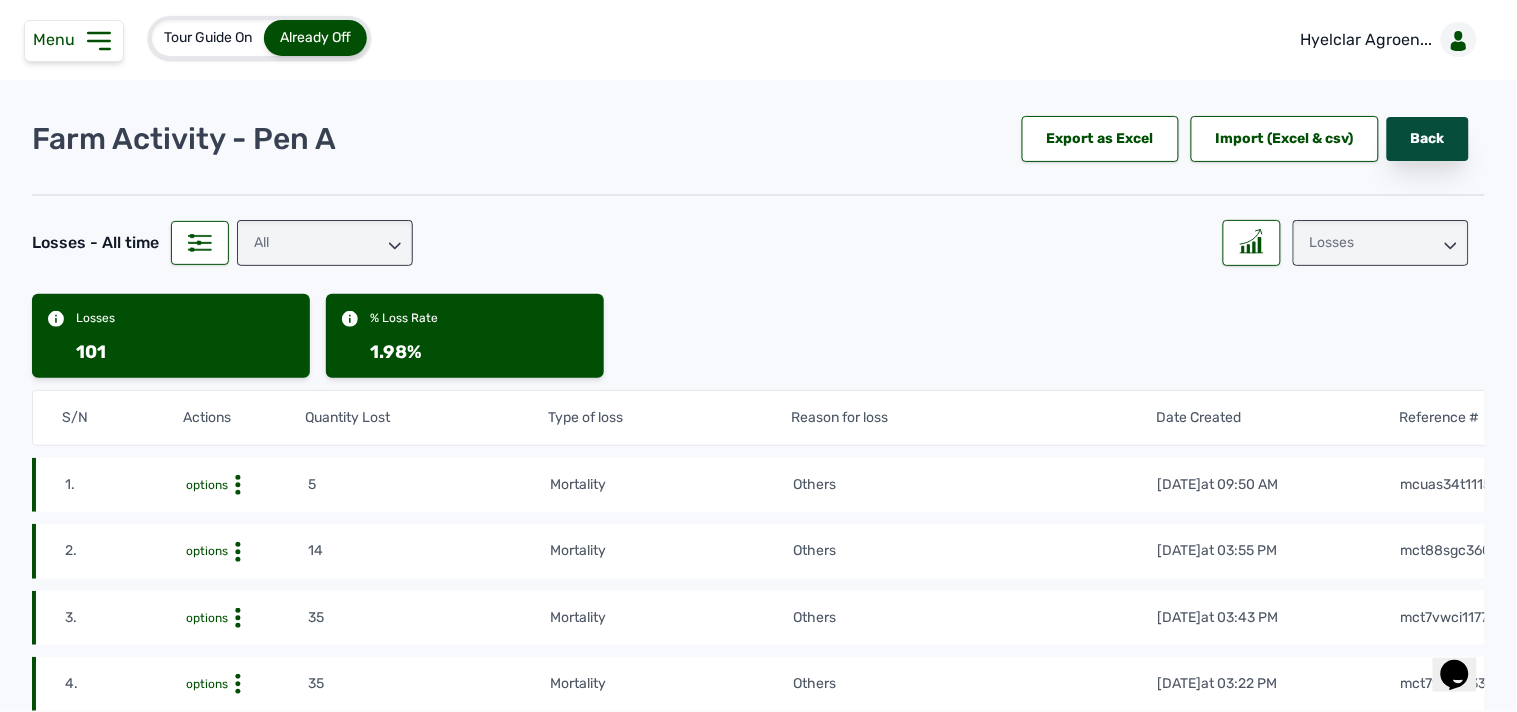 click on "Back" at bounding box center (1428, 139) 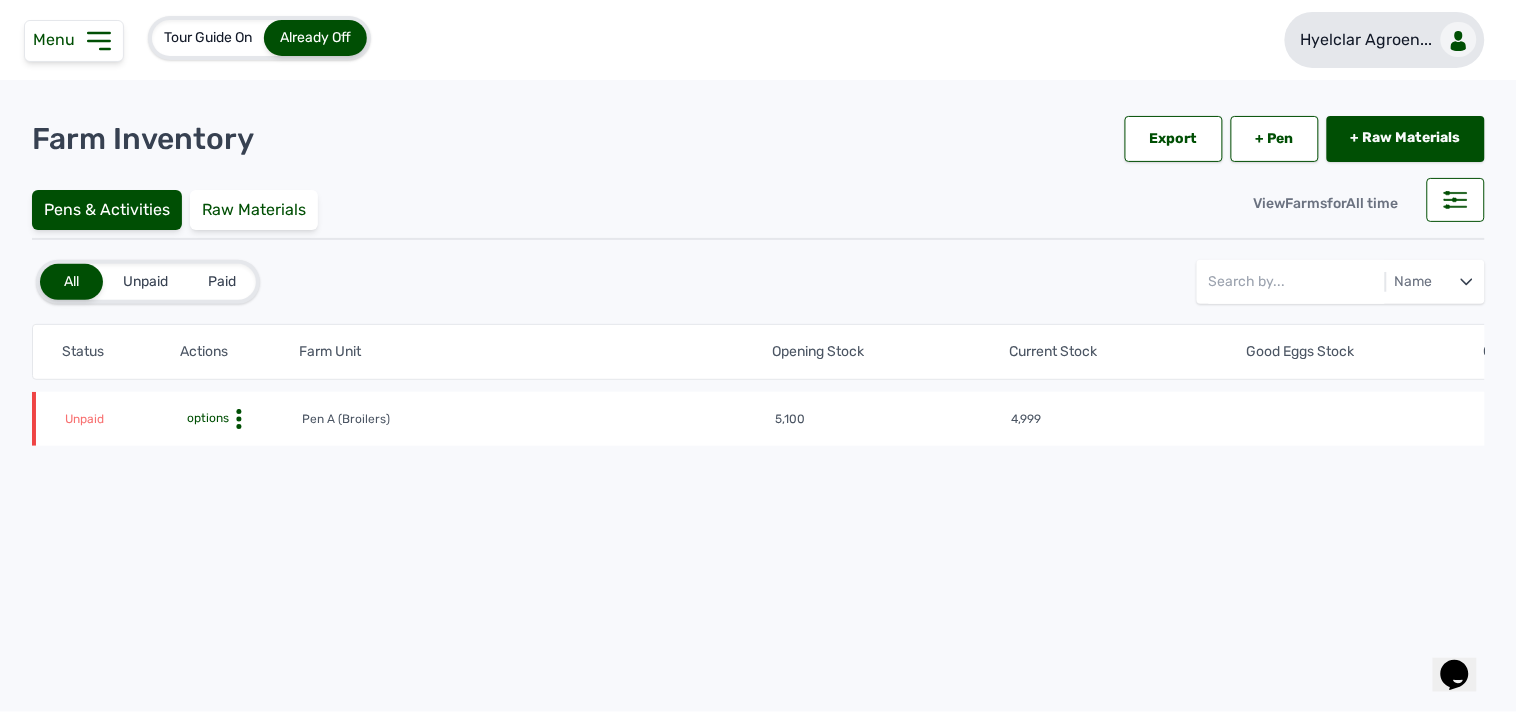 click 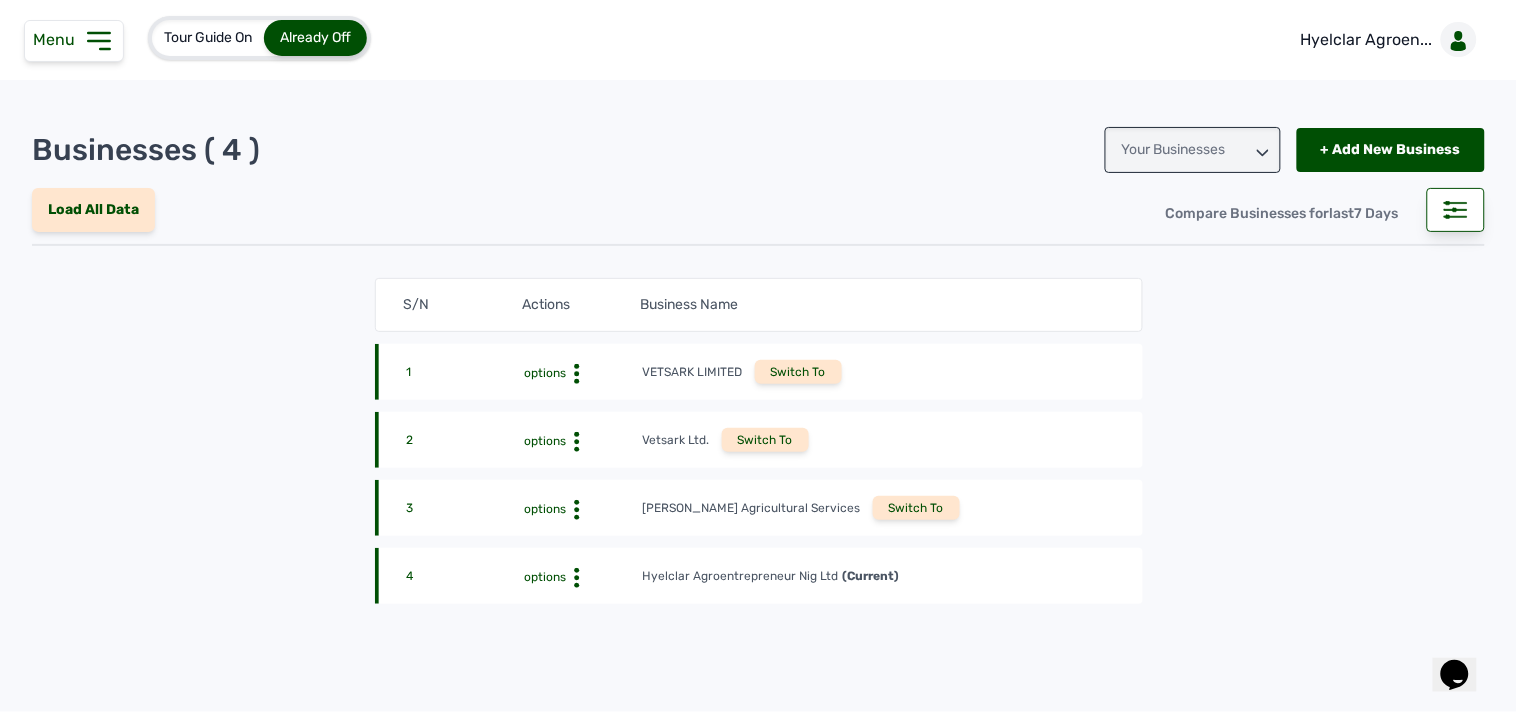 click on "Switch To" at bounding box center (916, 508) 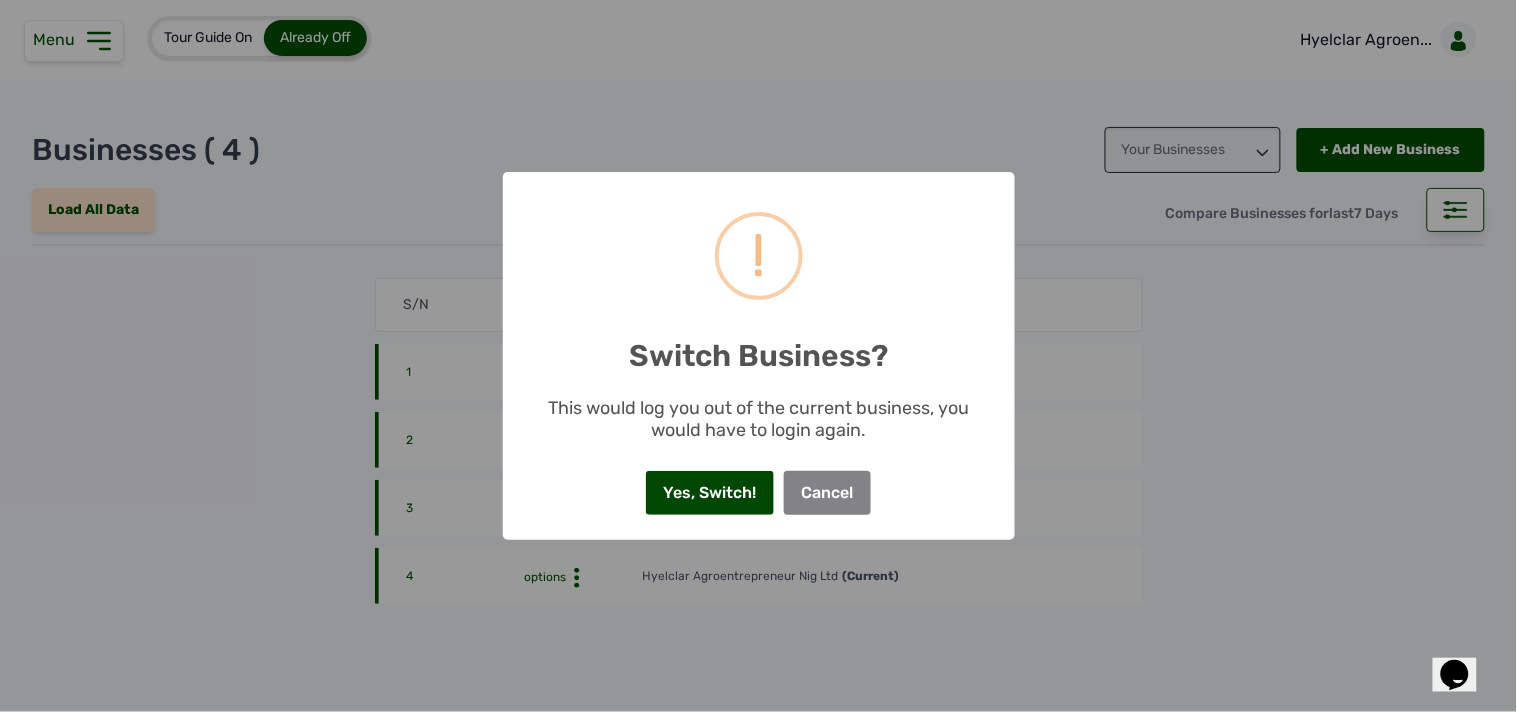 click on "Yes, Switch!" at bounding box center (710, 493) 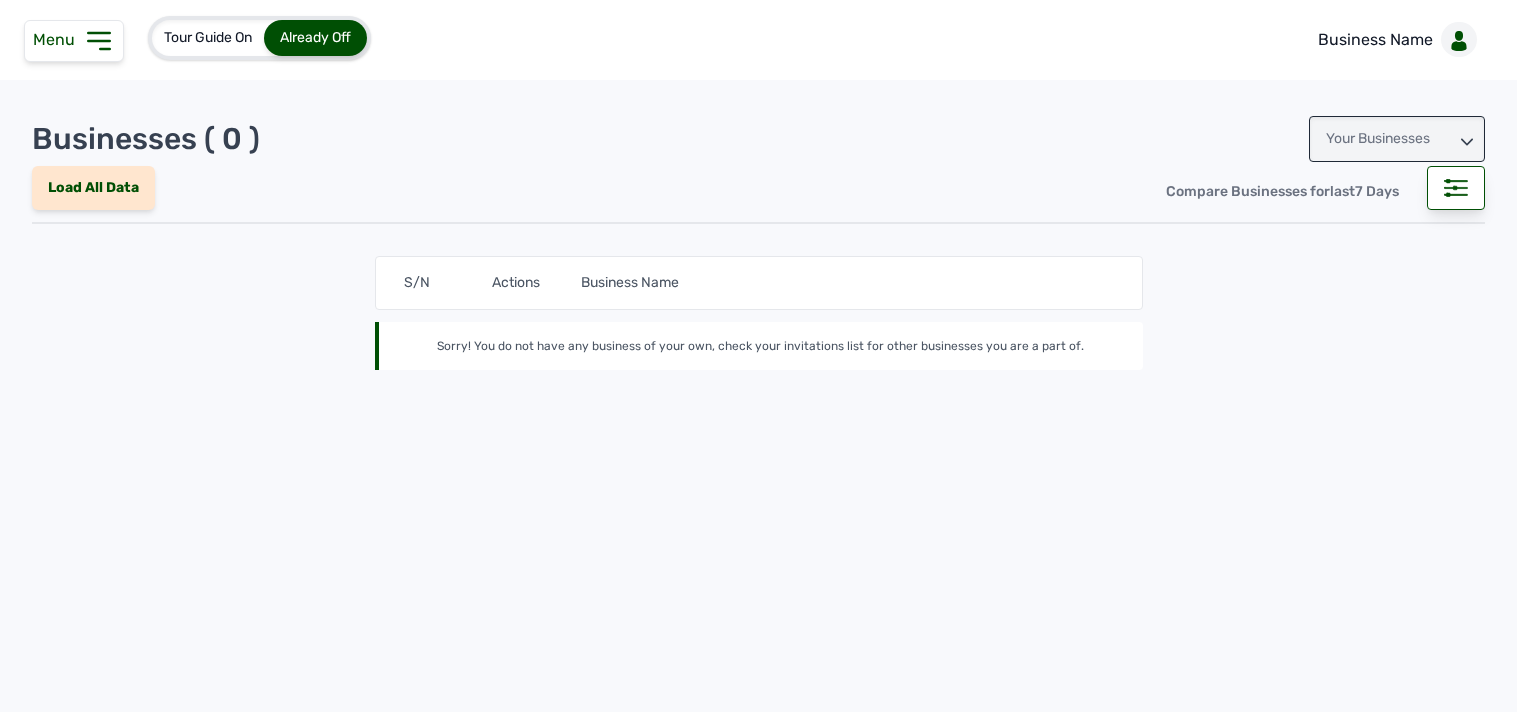 scroll, scrollTop: 0, scrollLeft: 0, axis: both 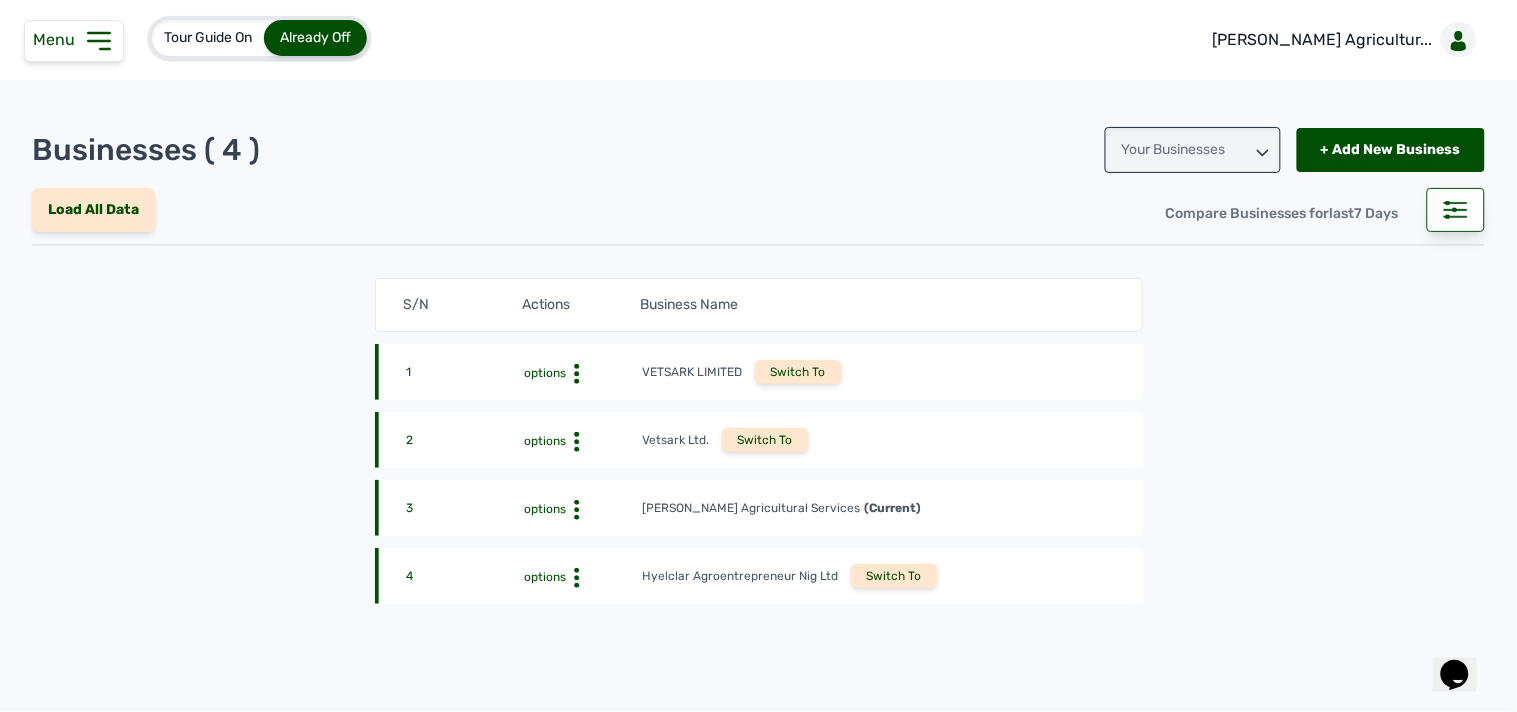 click 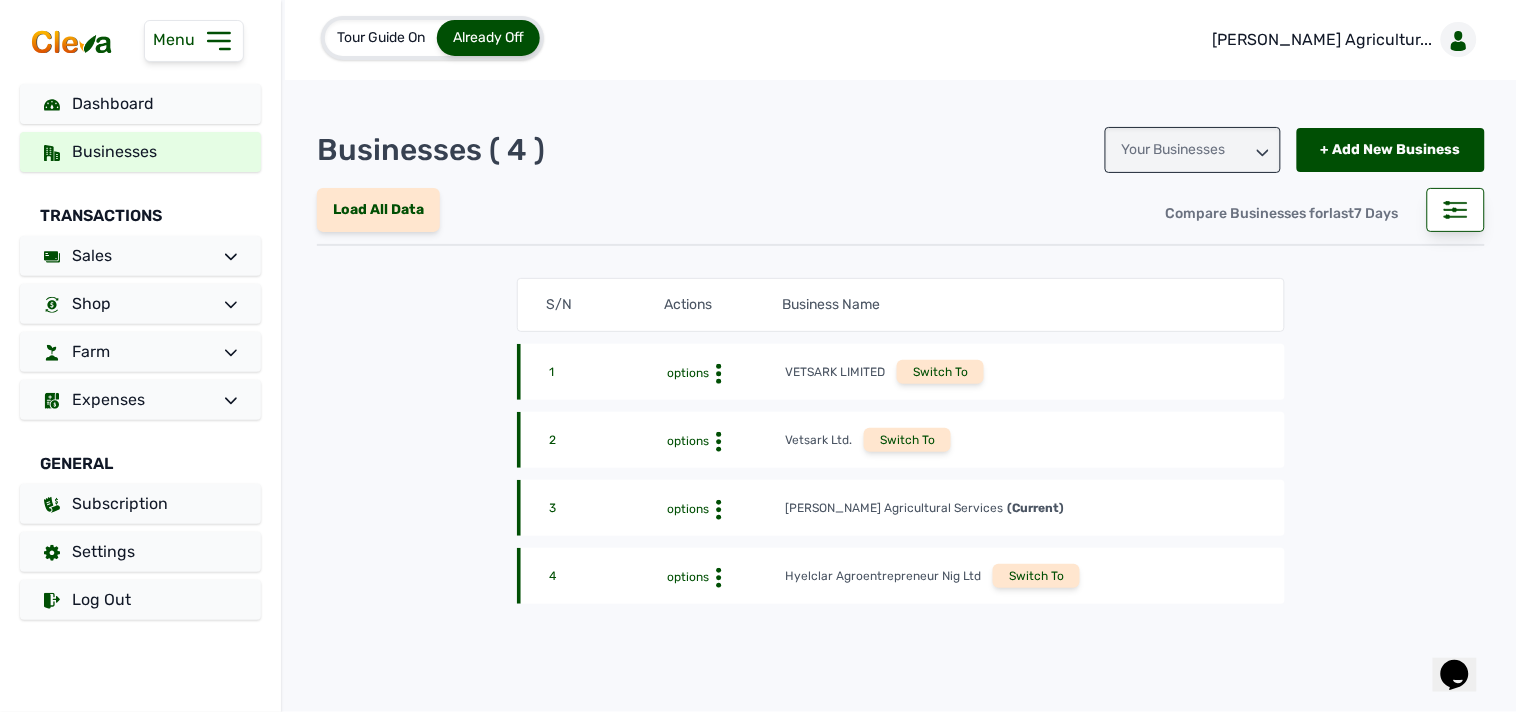 click at bounding box center [140, 42] 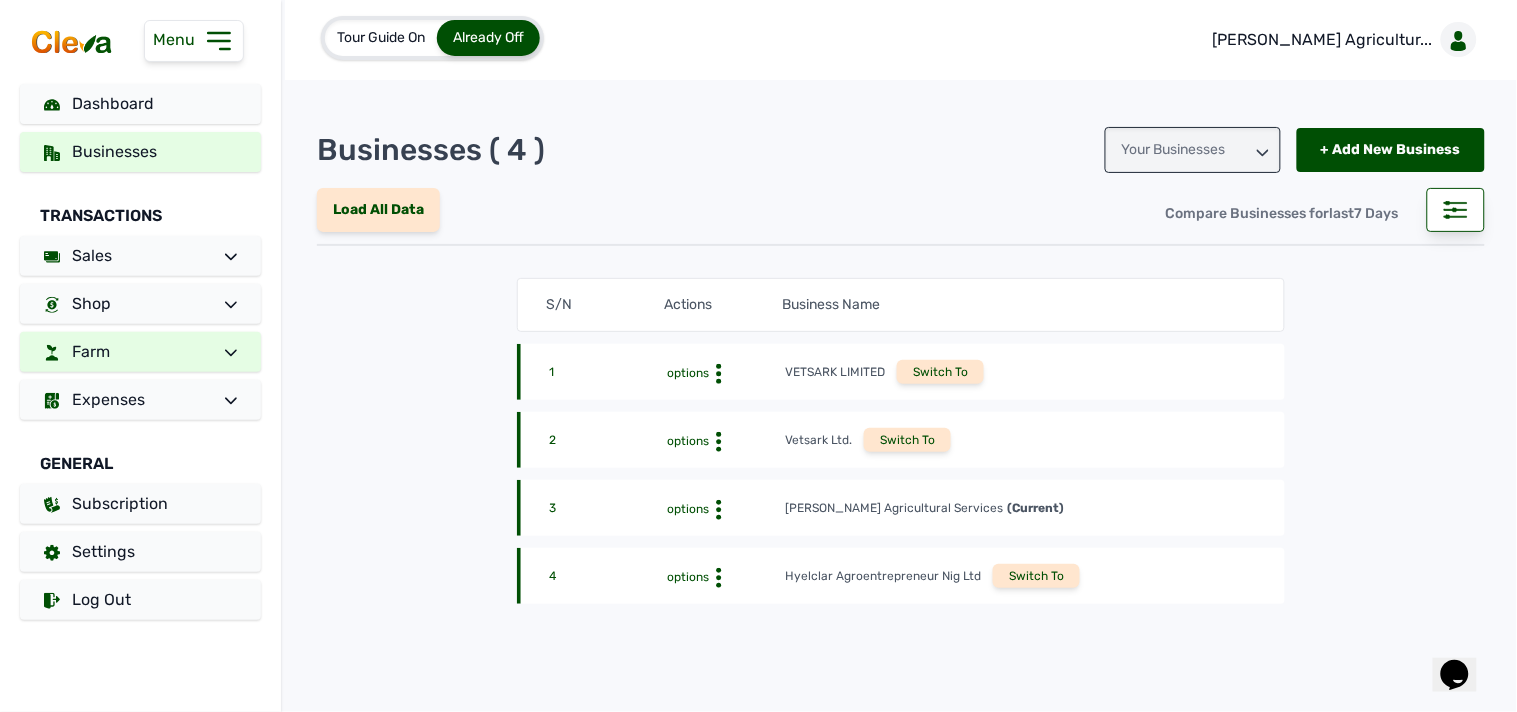 click 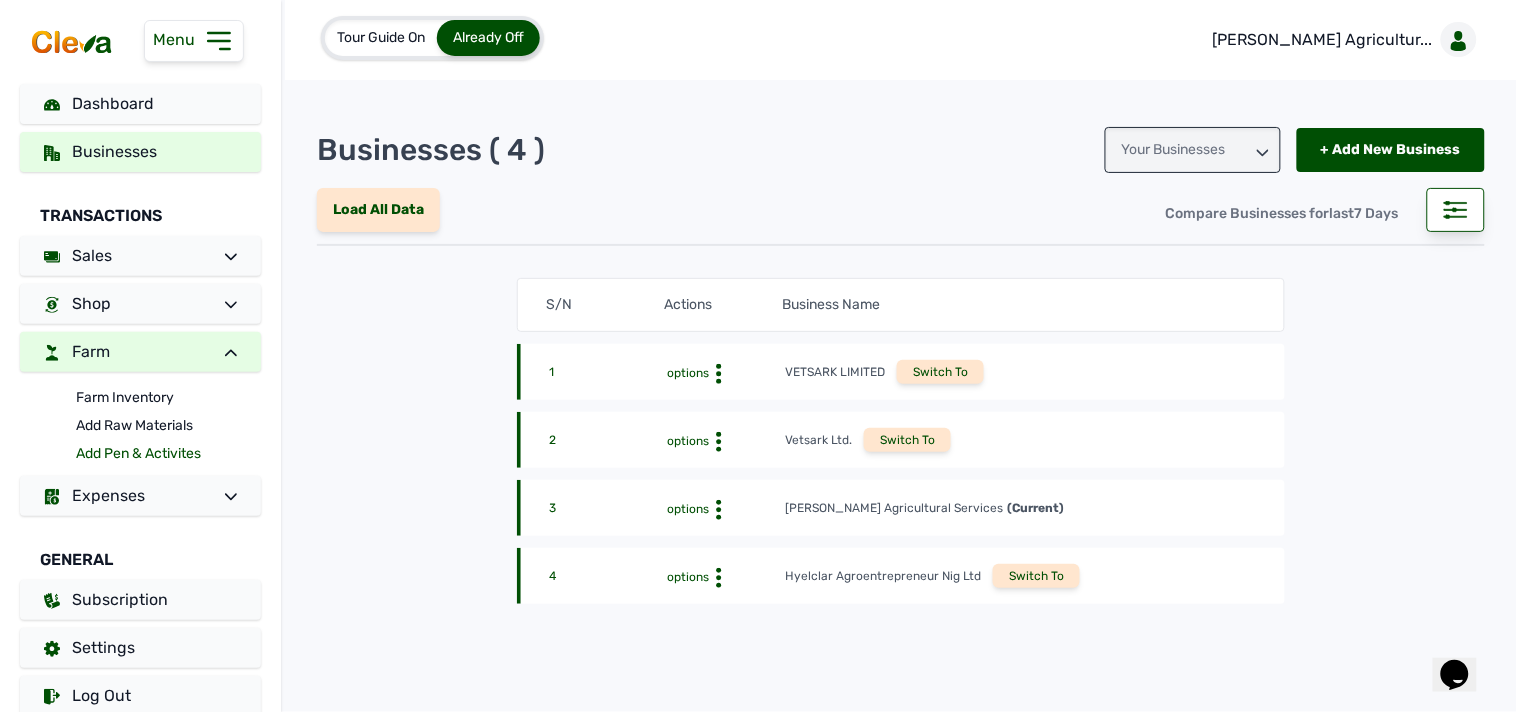 click on "Add Pen & Activites" at bounding box center [168, 454] 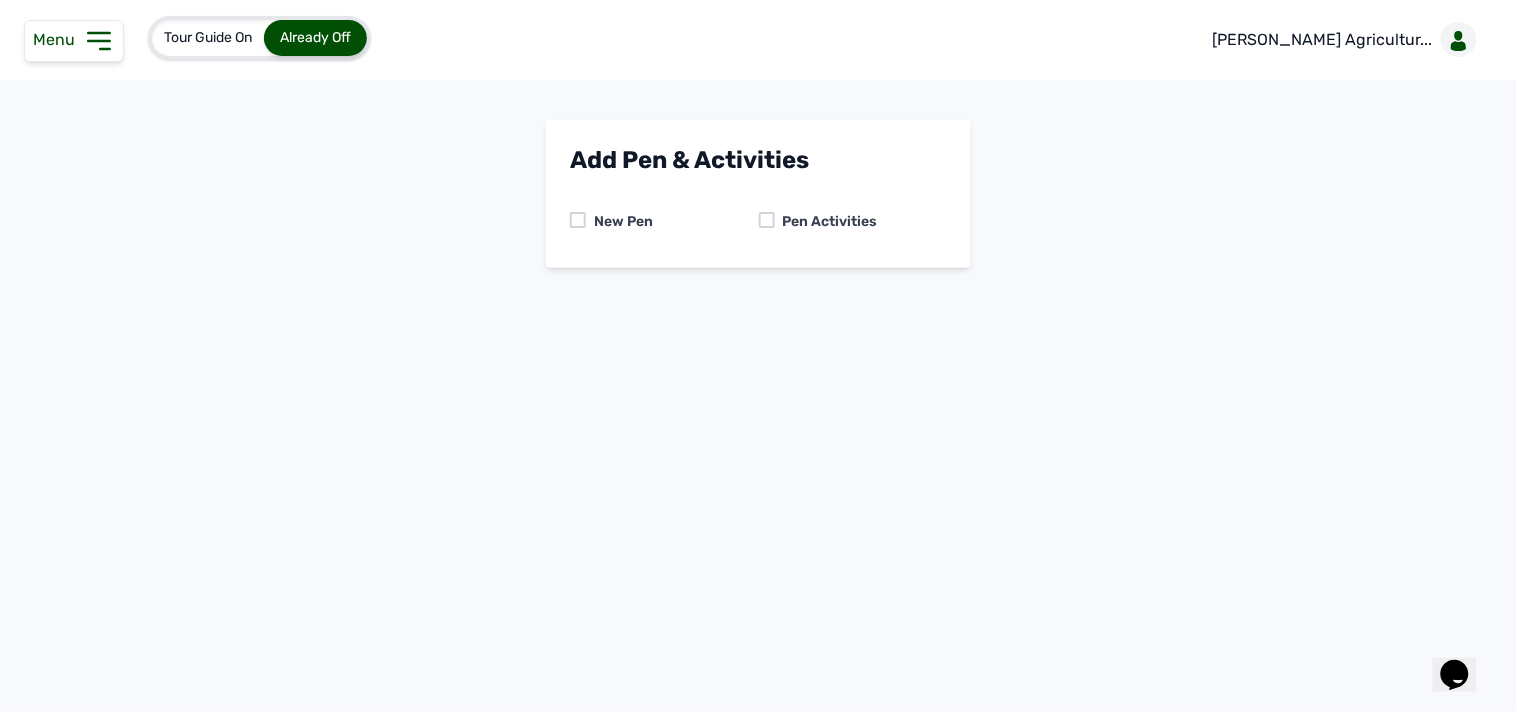 click at bounding box center [578, 220] 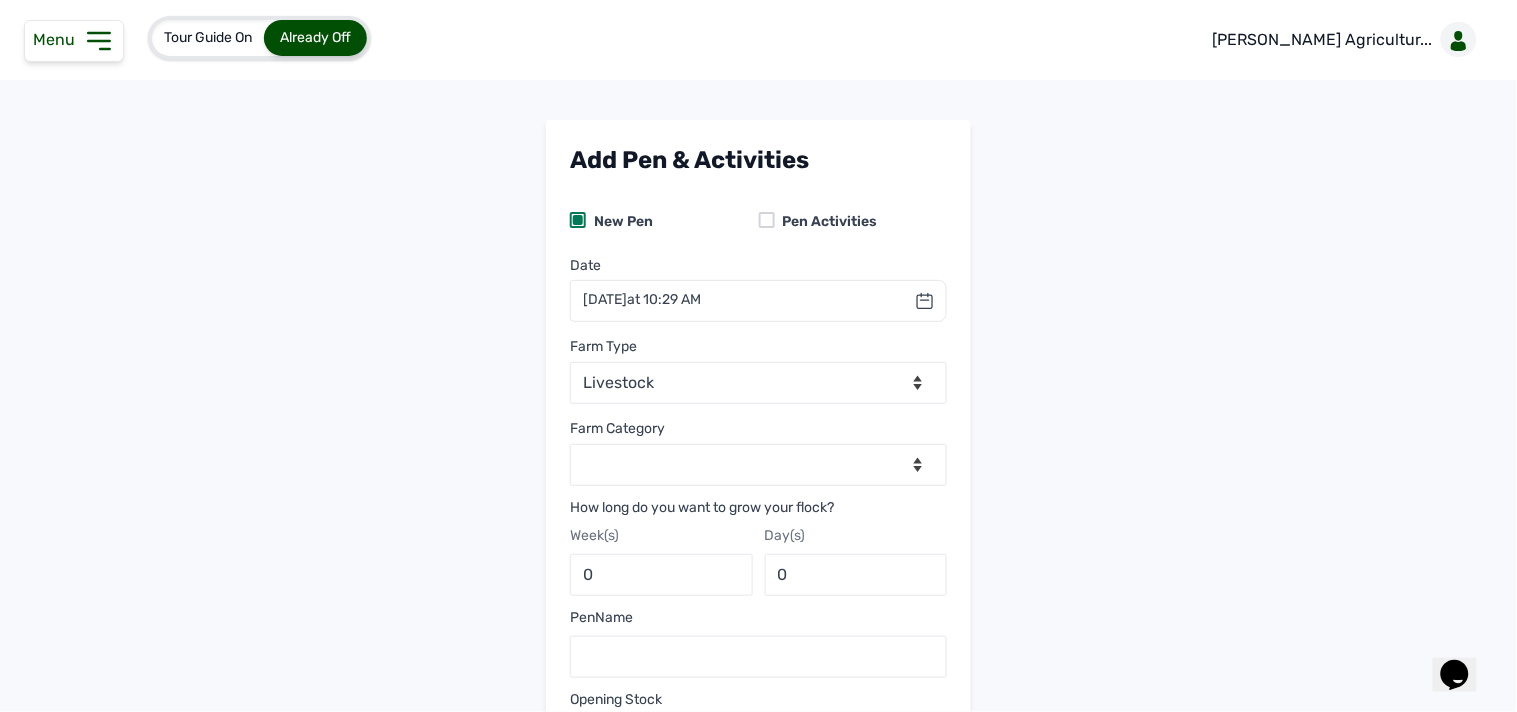click on "8th Jul 2025   at 10:29 AM" at bounding box center (642, 300) 